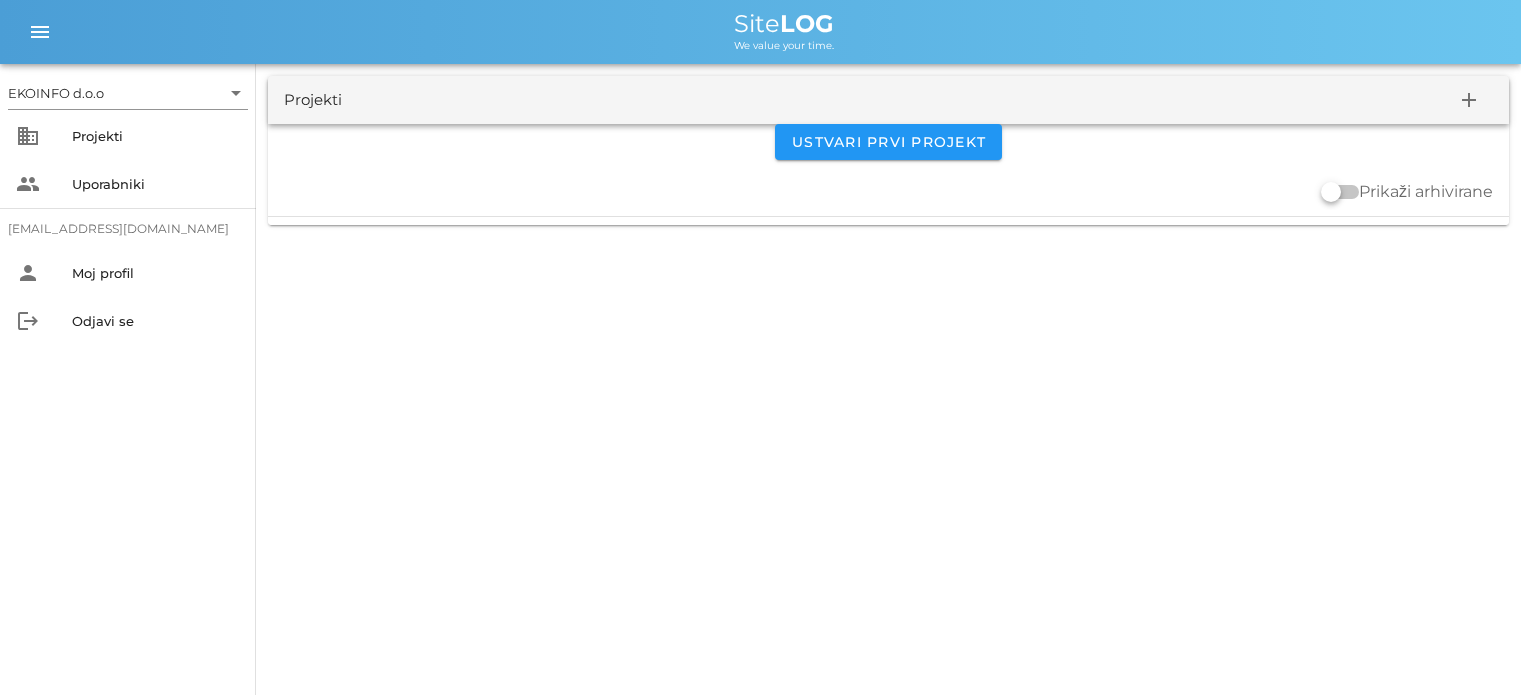 scroll, scrollTop: 0, scrollLeft: 0, axis: both 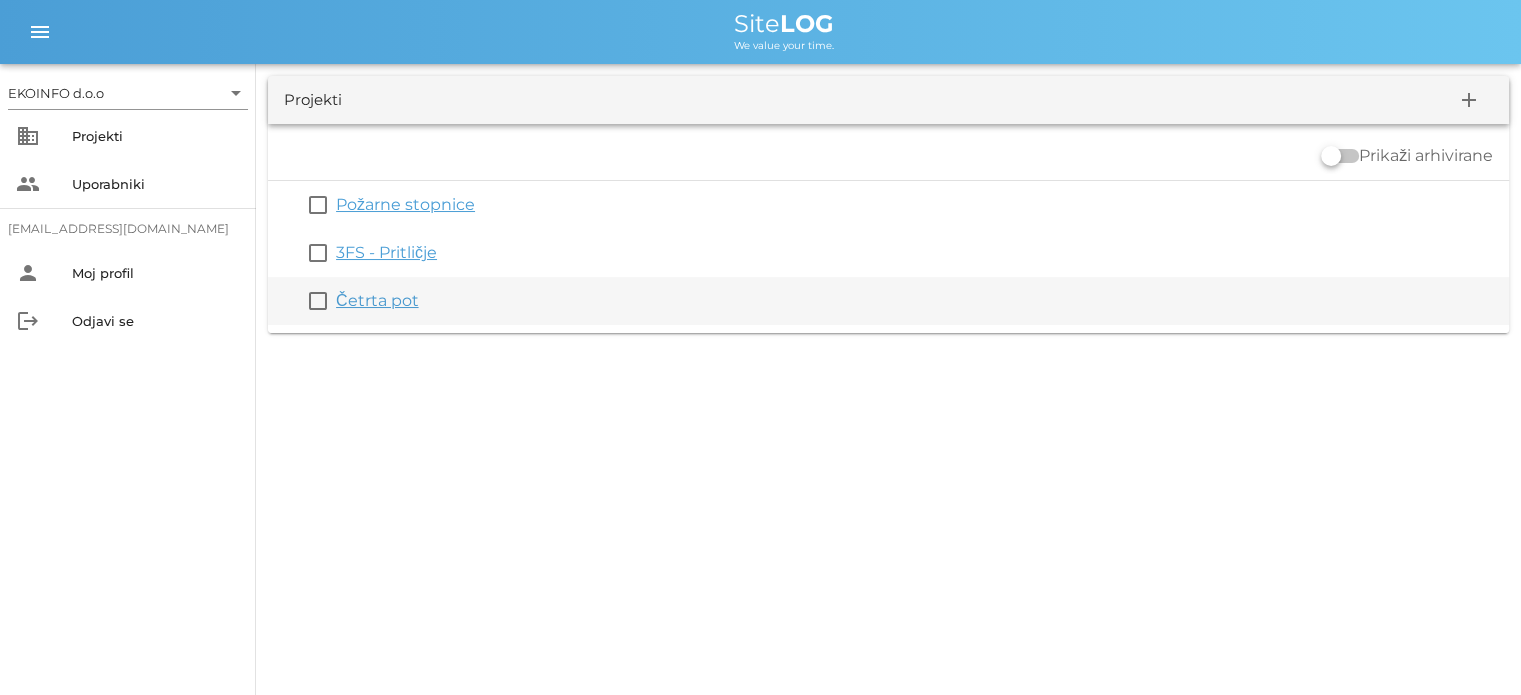 click on "Četrta pot" at bounding box center (377, 300) 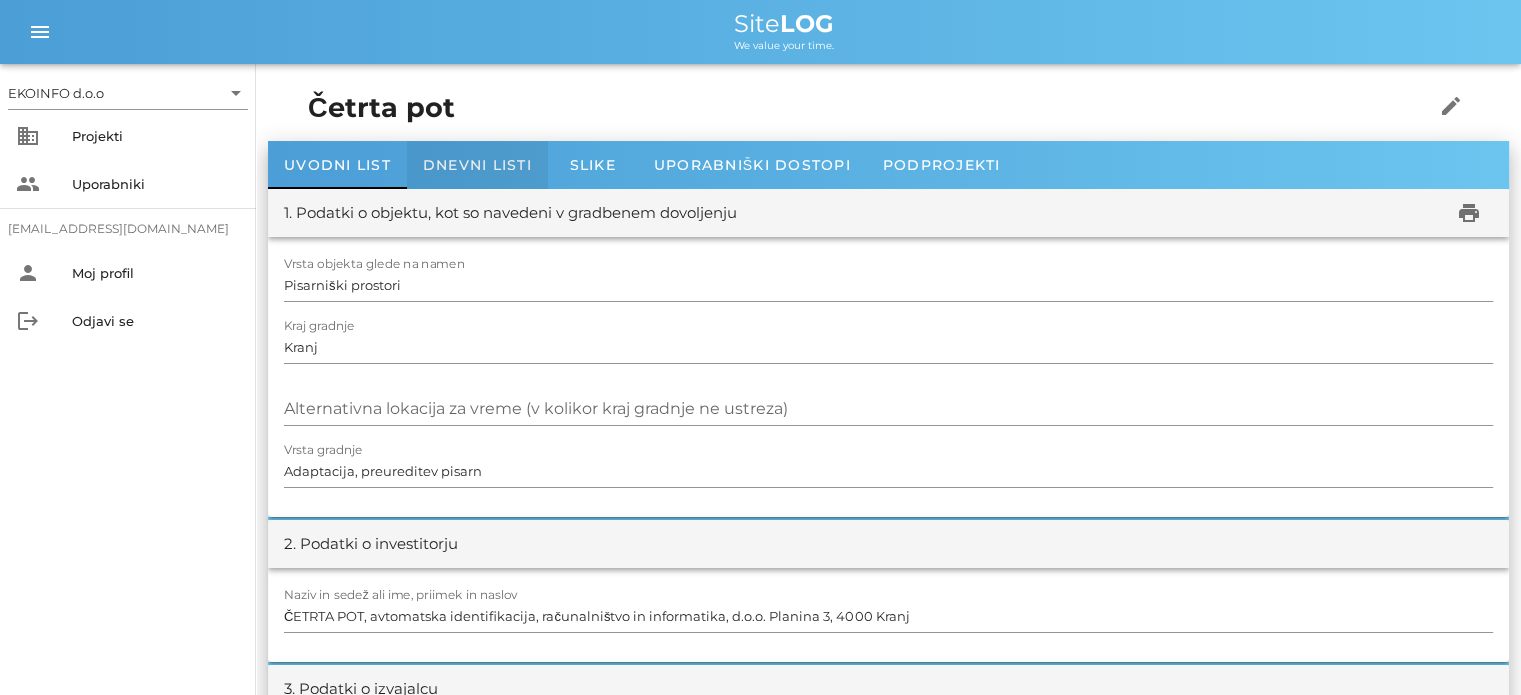 click on "Dnevni listi" at bounding box center [477, 165] 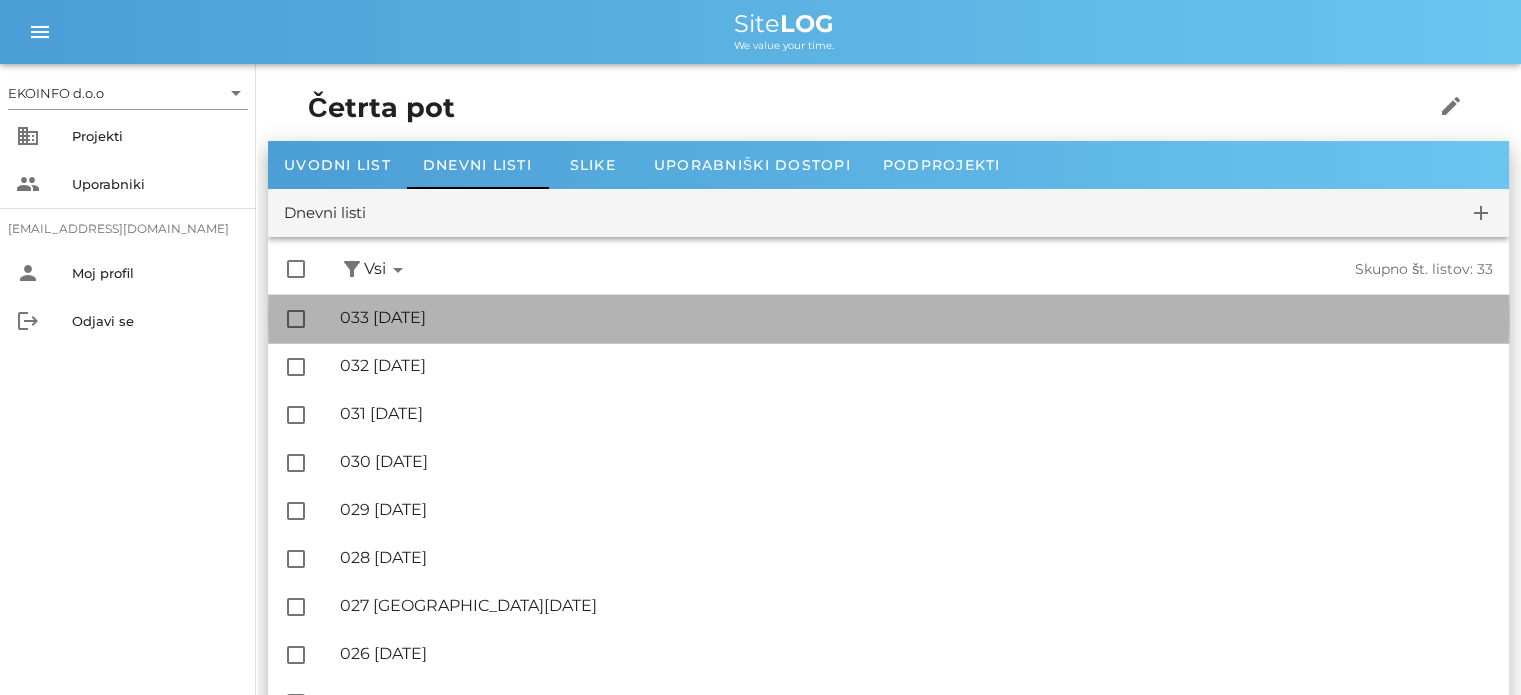 click on "🔏  033 [DATE]" at bounding box center [916, 317] 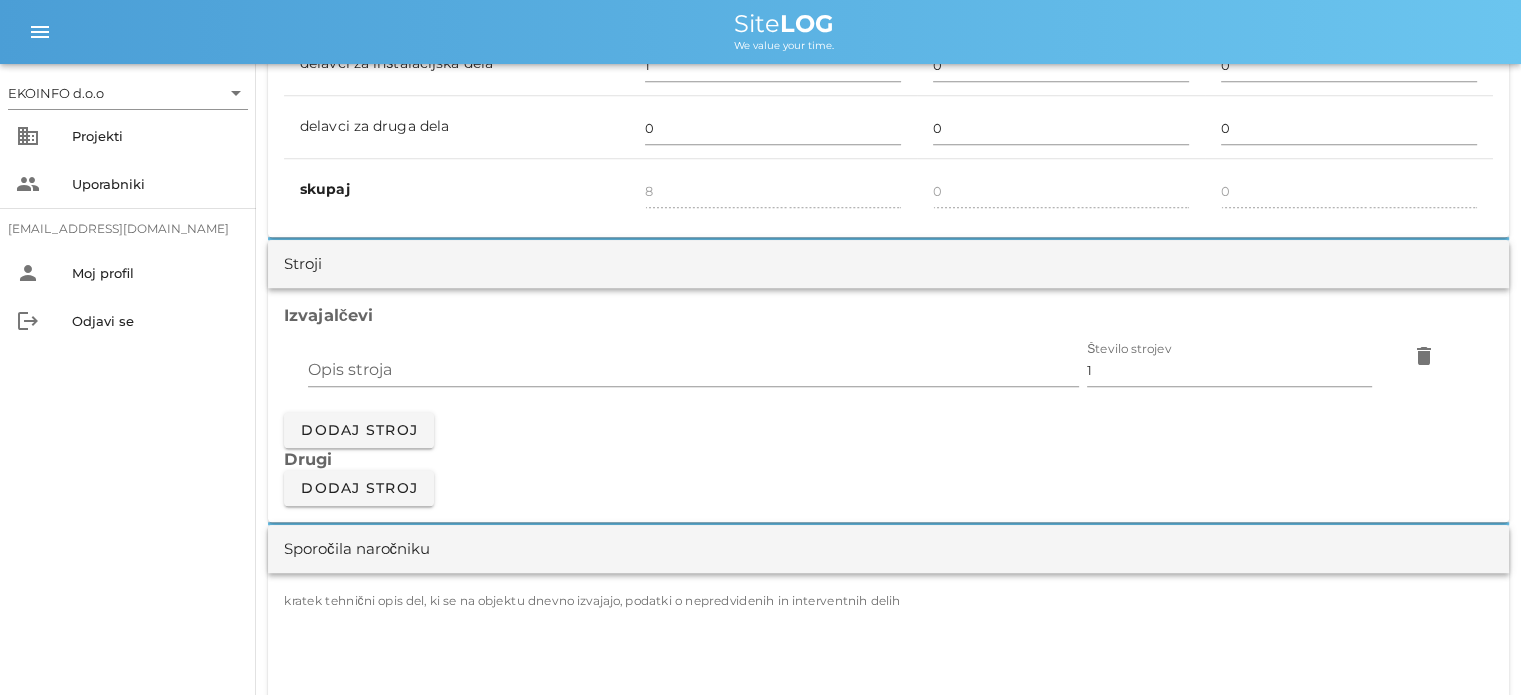 scroll, scrollTop: 1700, scrollLeft: 0, axis: vertical 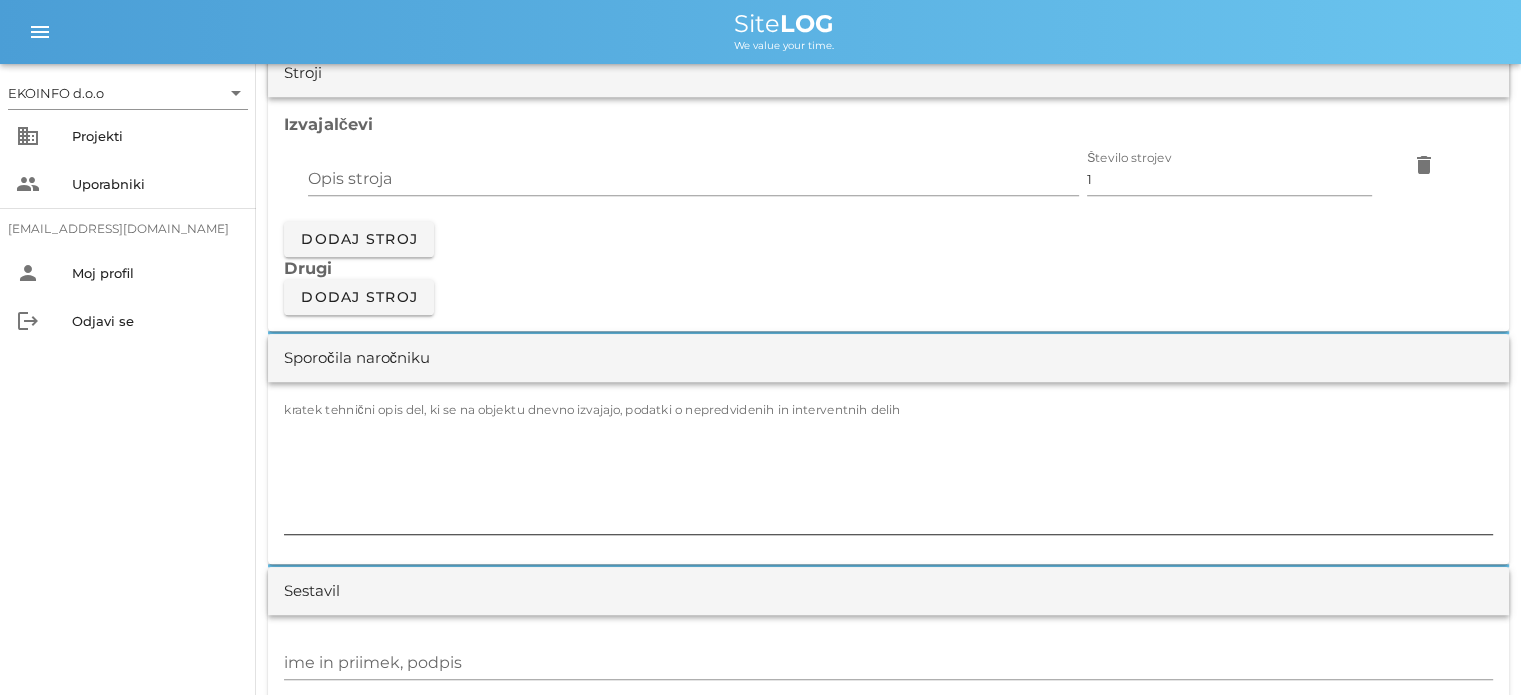 click on "kratek tehnični opis del, ki se na objektu dnevno izvajajo, podatki o nepredvidenih in interventnih delih" at bounding box center (888, 474) 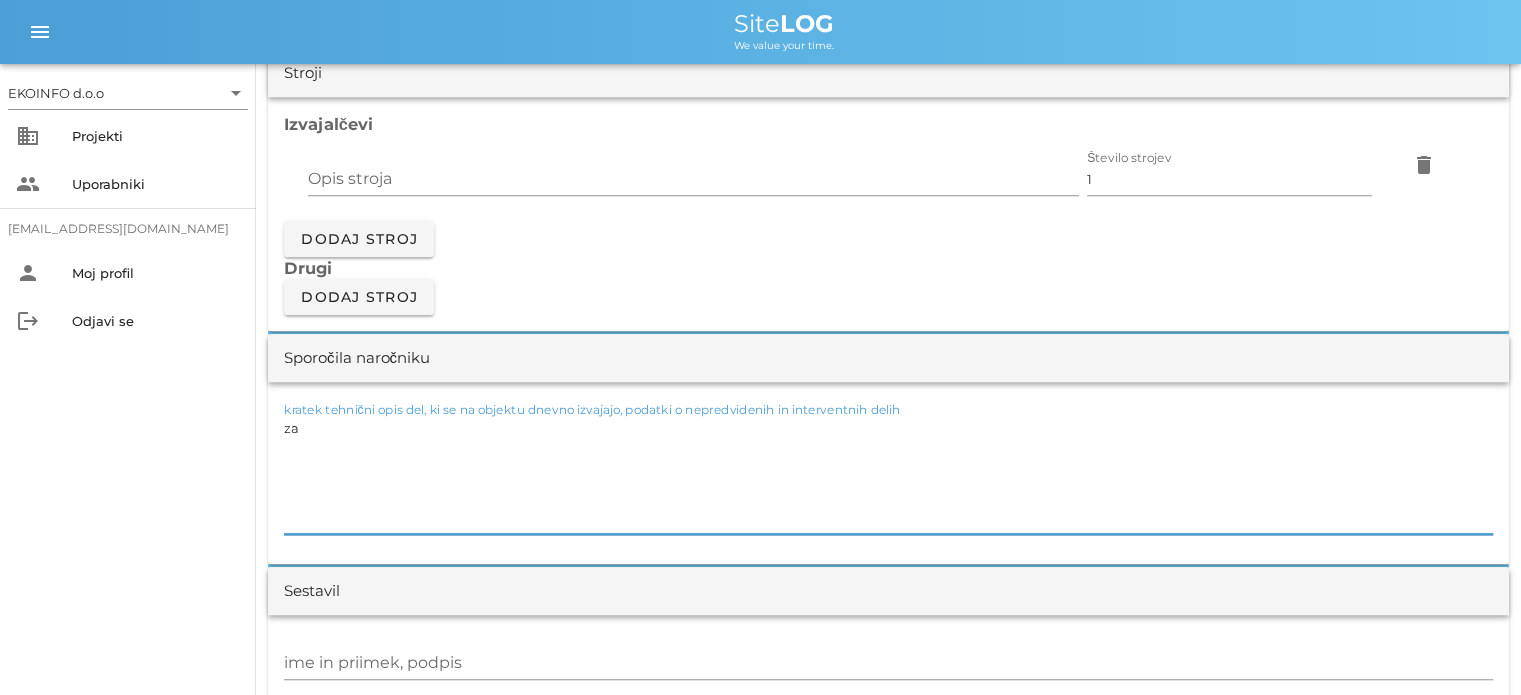 type on "z" 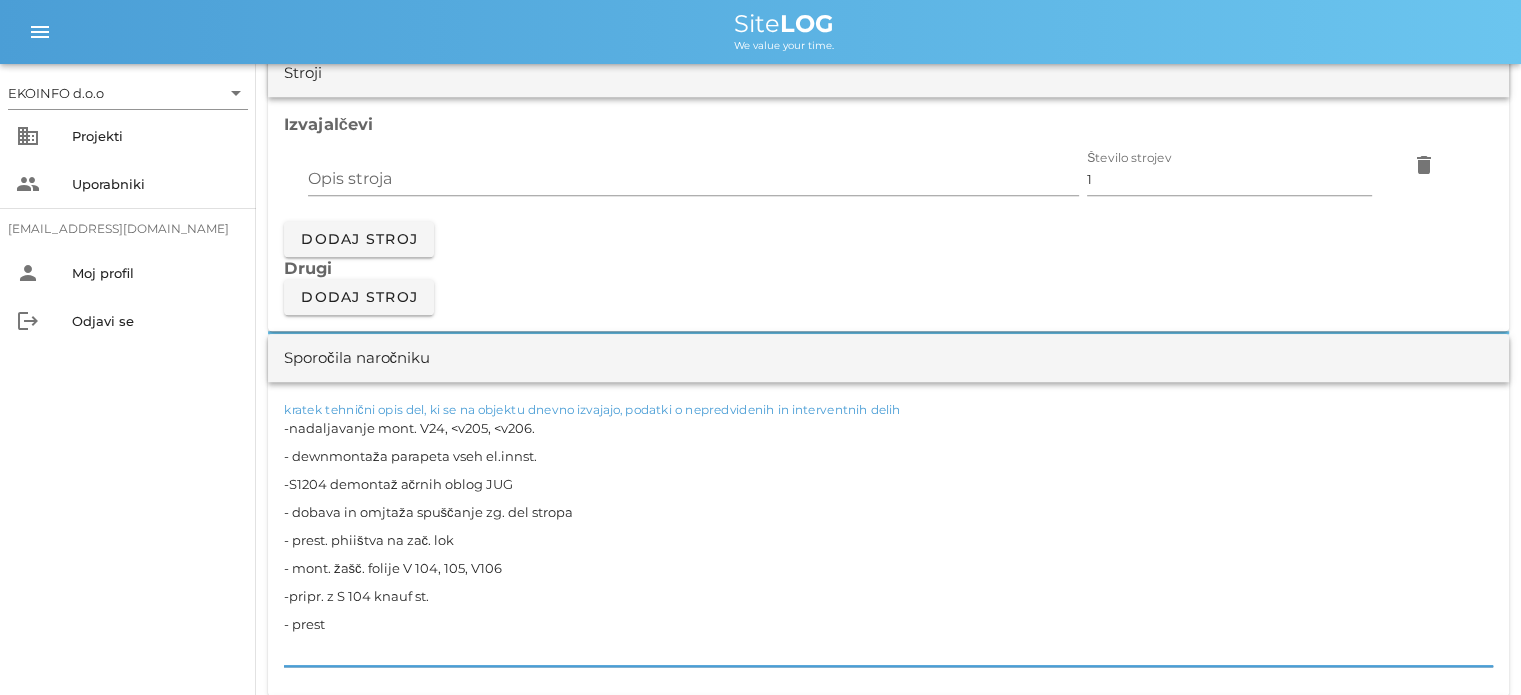click on "-nadaljavanje mont. V24, <v205, <v206.
- dewnmontaža parapeta vseh el.innst.
-S1204 demontaž ačrnih oblog JUG
- dobava in omjtaža spuščanje zg. del stropa
- prest. phiištva na zač. lok
- mont. žašč. folije V 104, 105, V106
-pripr. z S 104 knauf st.
- prest" at bounding box center [888, 540] 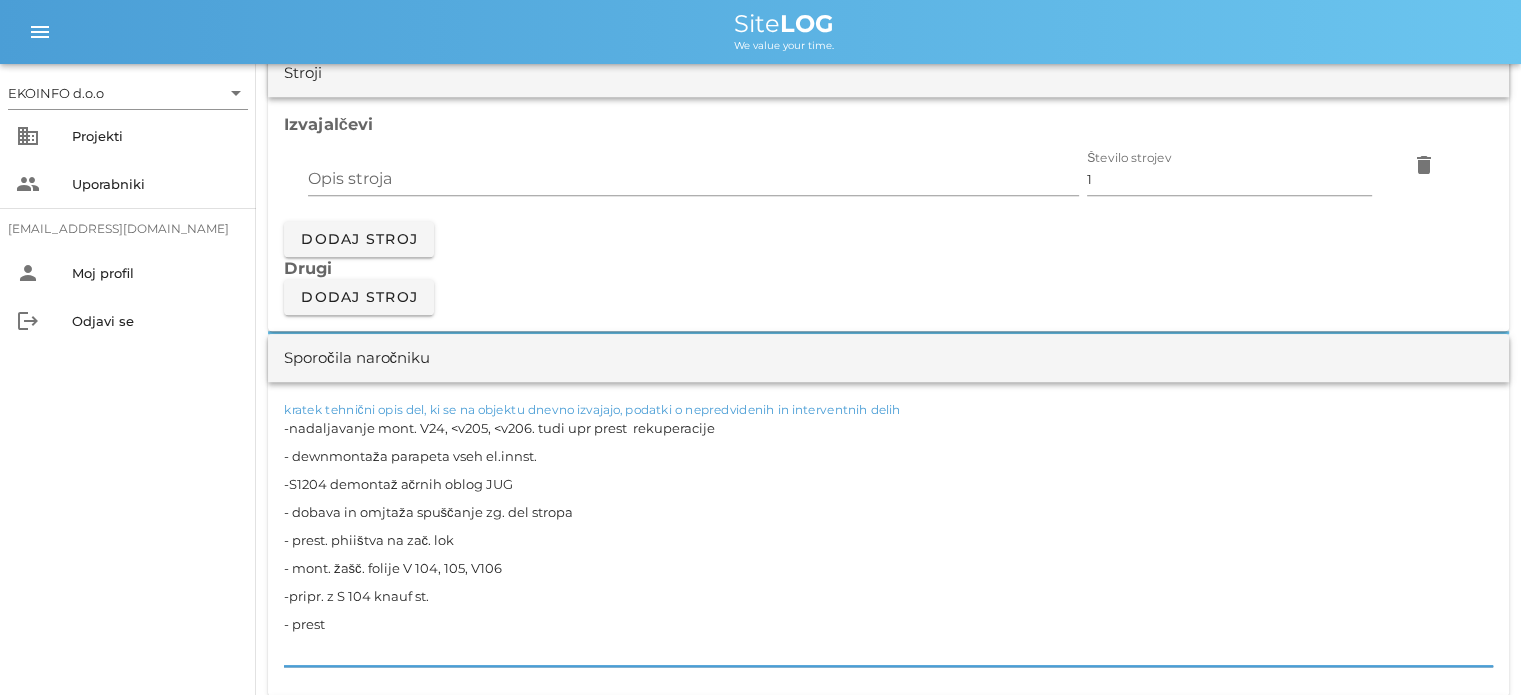 click on "-nadaljavanje mont. V24, <v205, <v206. tudi upr prest  rekuperacije
- dewnmontaža parapeta vseh el.innst.
-S1204 demontaž ačrnih oblog JUG
- dobava in omjtaža spuščanje zg. del stropa
- prest. phiištva na zač. lok
- mont. žašč. folije V 104, 105, V106
-pripr. z S 104 knauf st.
- prest" at bounding box center (888, 540) 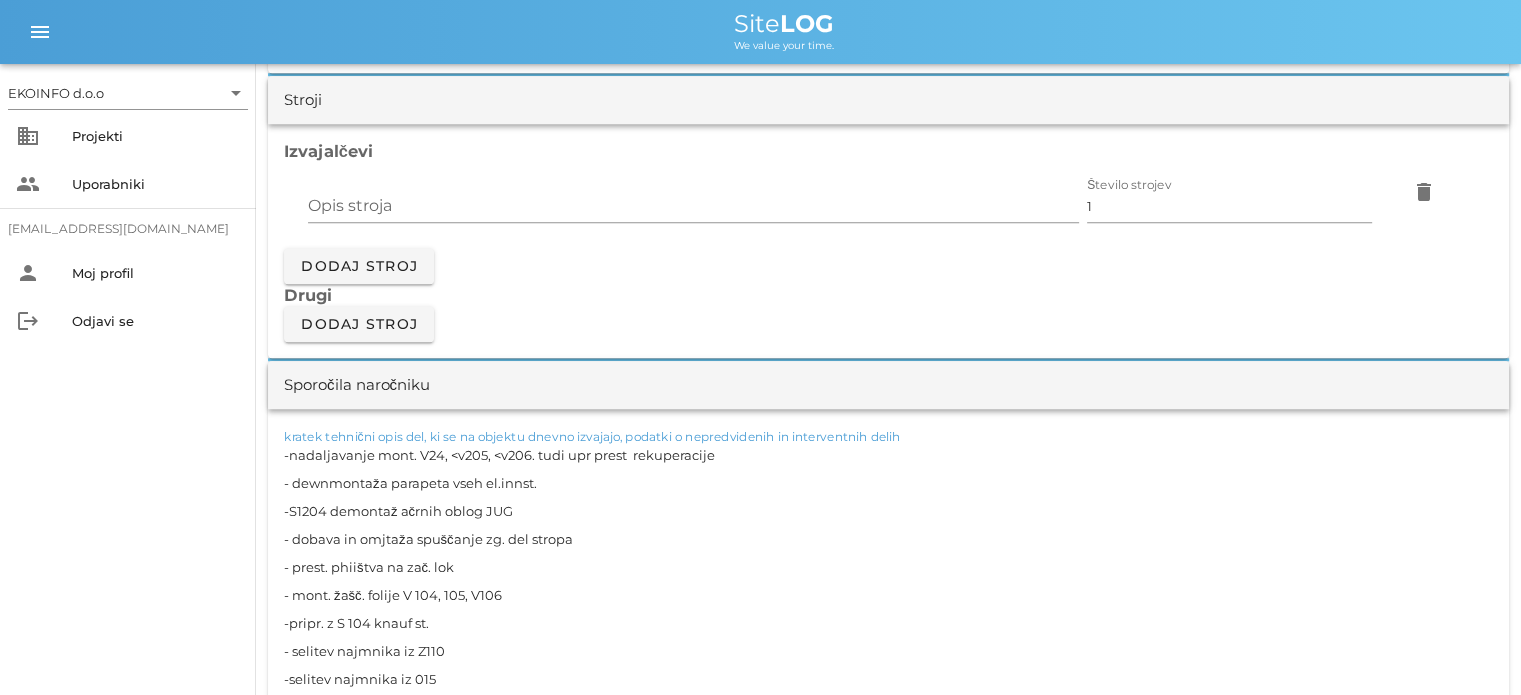 scroll, scrollTop: 1800, scrollLeft: 0, axis: vertical 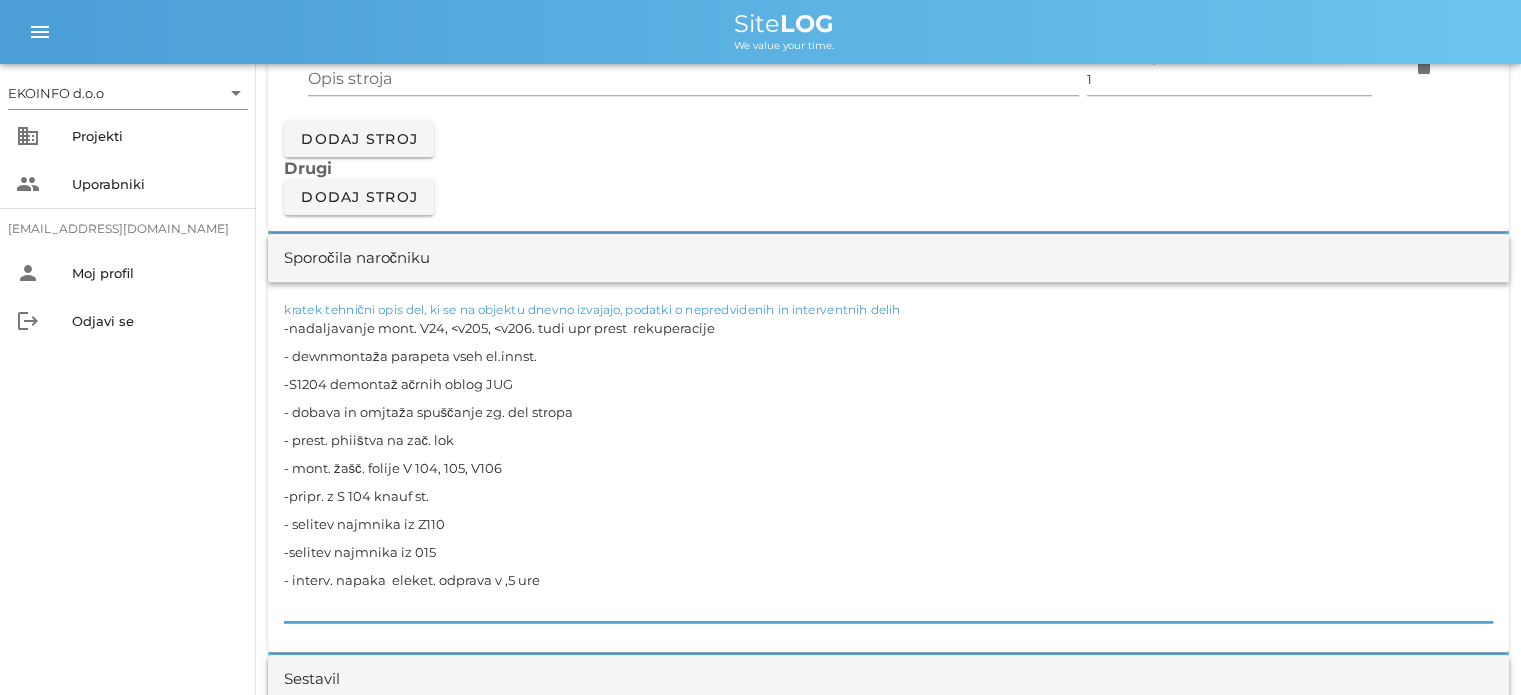 click on "-nadaljavanje mont. V24, <v205, <v206. tudi upr prest  rekuperacije
- dewnmontaža parapeta vseh el.innst.
-S1204 demontaž ačrnih oblog JUG
- dobava in omjtaža spuščanje zg. del stropa
- prest. phiištva na zač. lok
- mont. žašč. folije V 104, 105, V106
-pripr. z S 104 knauf st.
- selitev najmnika iz Z110
-selitev najmnika iz 015
- interv. napaka  eleket. odprava v ,5 ure" at bounding box center (888, 468) 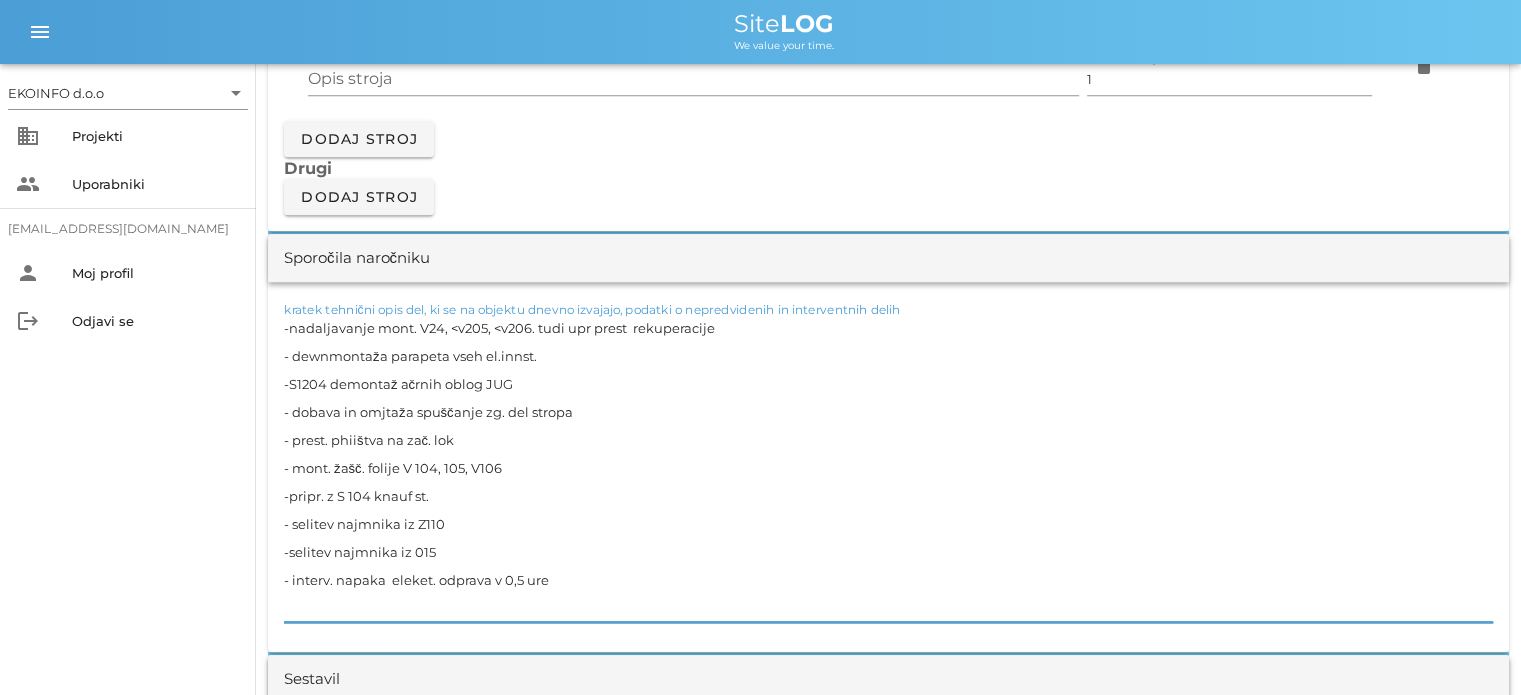 click on "-nadaljavanje mont. V24, <v205, <v206. tudi upr prest  rekuperacije
- dewnmontaža parapeta vseh el.innst.
-S1204 demontaž ačrnih oblog JUG
- dobava in omjtaža spuščanje zg. del stropa
- prest. phiištva na zač. lok
- mont. žašč. folije V 104, 105, V106
-pripr. z S 104 knauf st.
- selitev najmnika iz Z110
-selitev najmnika iz 015
- interv. napaka  eleket. odprava v 0,5 ure" at bounding box center [888, 468] 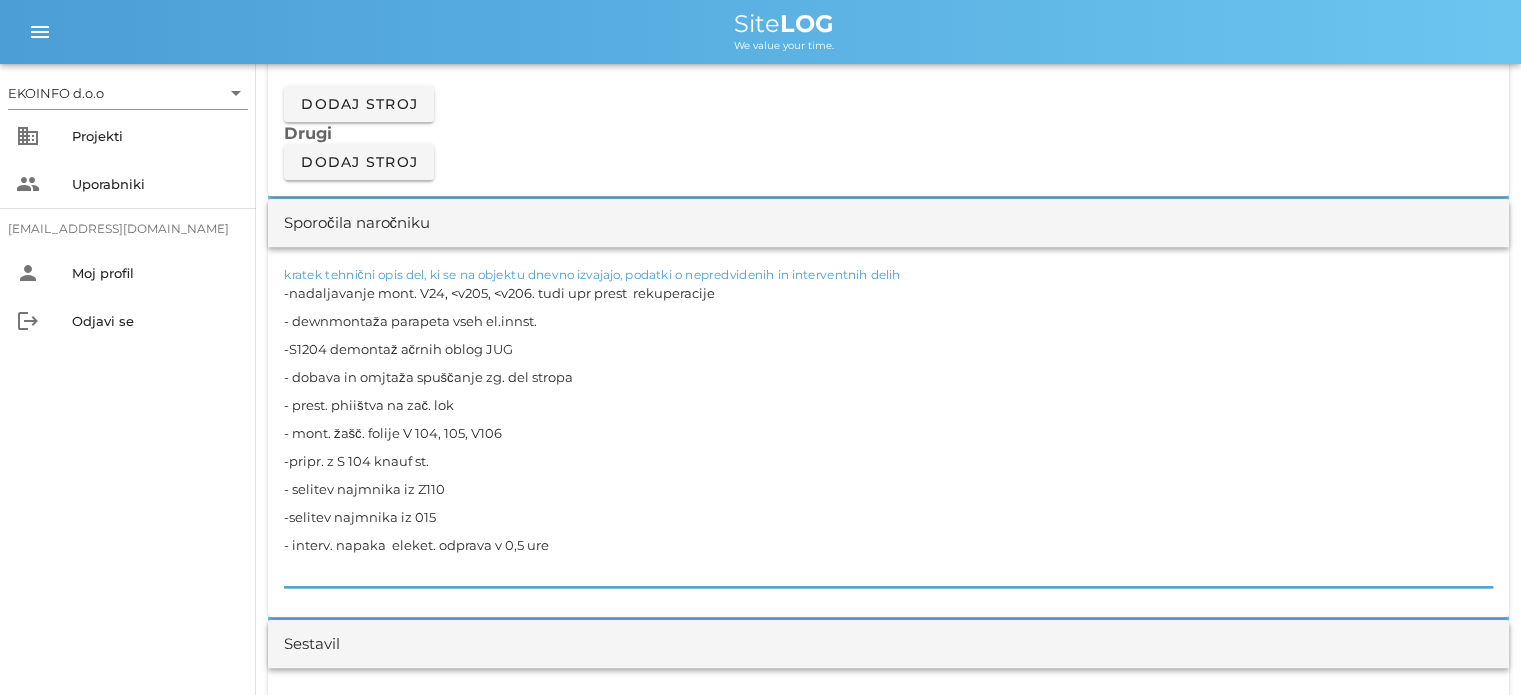 scroll, scrollTop: 1800, scrollLeft: 0, axis: vertical 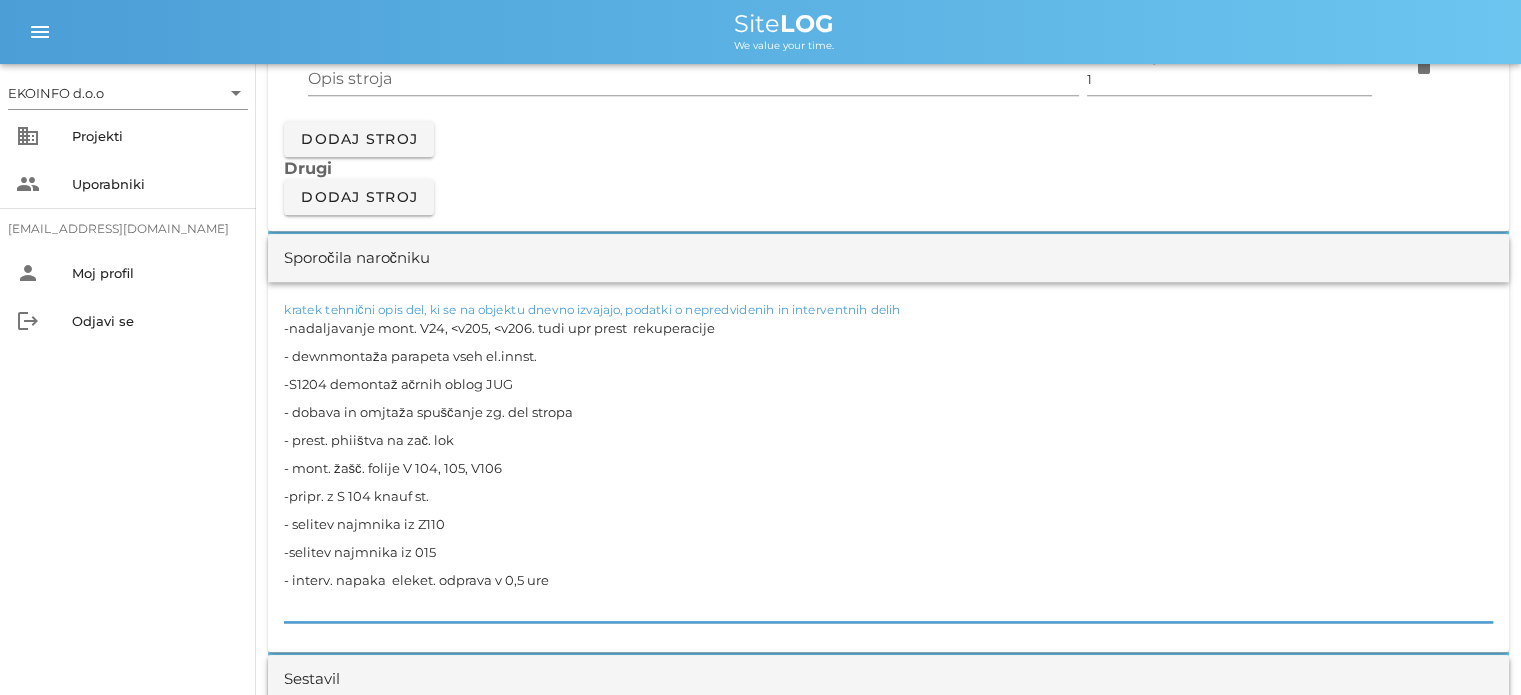 click on "-nadaljavanje mont. V24, <v205, <v206. tudi upr prest  rekuperacije
- dewnmontaža parapeta vseh el.innst.
-S1204 demontaž ačrnih oblog JUG
- dobava in omjtaža spuščanje zg. del stropa
- prest. phiištva na zač. lok
- mont. žašč. folije V 104, 105, V106
-pripr. z S 104 knauf st.
- selitev najmnika iz Z110
-selitev najmnika iz 015
- interv. napaka  eleket. odprava v 0,5 ure" at bounding box center (888, 468) 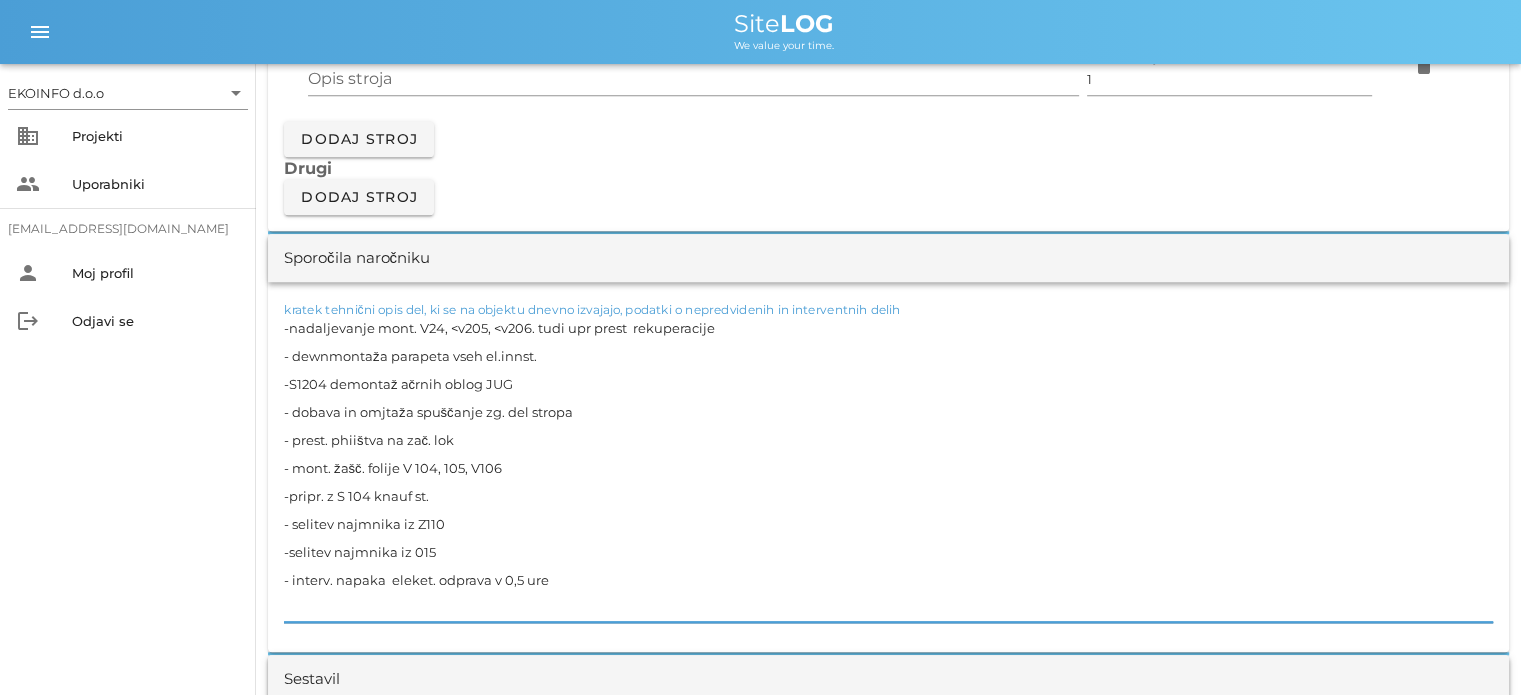 click on "-nadaljevanje mont. V24, <v205, <v206. tudi upr prest  rekuperacije
- dewnmontaža parapeta vseh el.innst.
-S1204 demontaž ačrnih oblog JUG
- dobava in omjtaža spuščanje zg. del stropa
- prest. phiištva na zač. lok
- mont. žašč. folije V 104, 105, V106
-pripr. z S 104 knauf st.
- selitev najmnika iz Z110
-selitev najmnika iz 015
- interv. napaka  eleket. odprava v 0,5 ure" at bounding box center [888, 468] 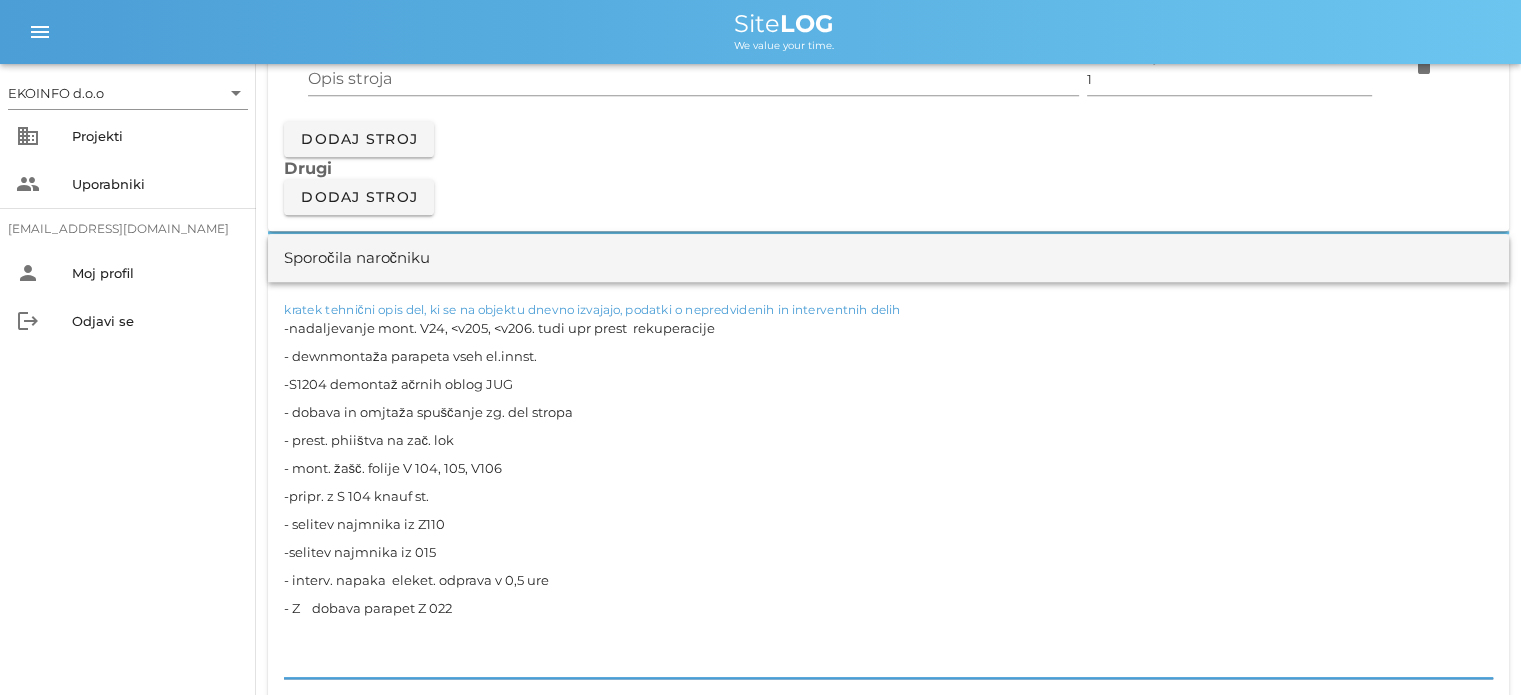 click on "-nadaljevanje mont. V24, <v205, <v206. tudi upr prest  rekuperacije
- dewnmontaža parapeta vseh el.innst.
-S1204 demontaž ačrnih oblog JUG
- dobava in omjtaža spuščanje zg. del stropa
- prest. phiištva na zač. lok
- mont. žašč. folije V 104, 105, V106
-pripr. z S 104 knauf st.
- selitev najmnika iz Z110
-selitev najmnika iz 015
- interv. napaka  eleket. odprava v 0,5 ure
- Z    dobava parapet Z 022" at bounding box center [888, 496] 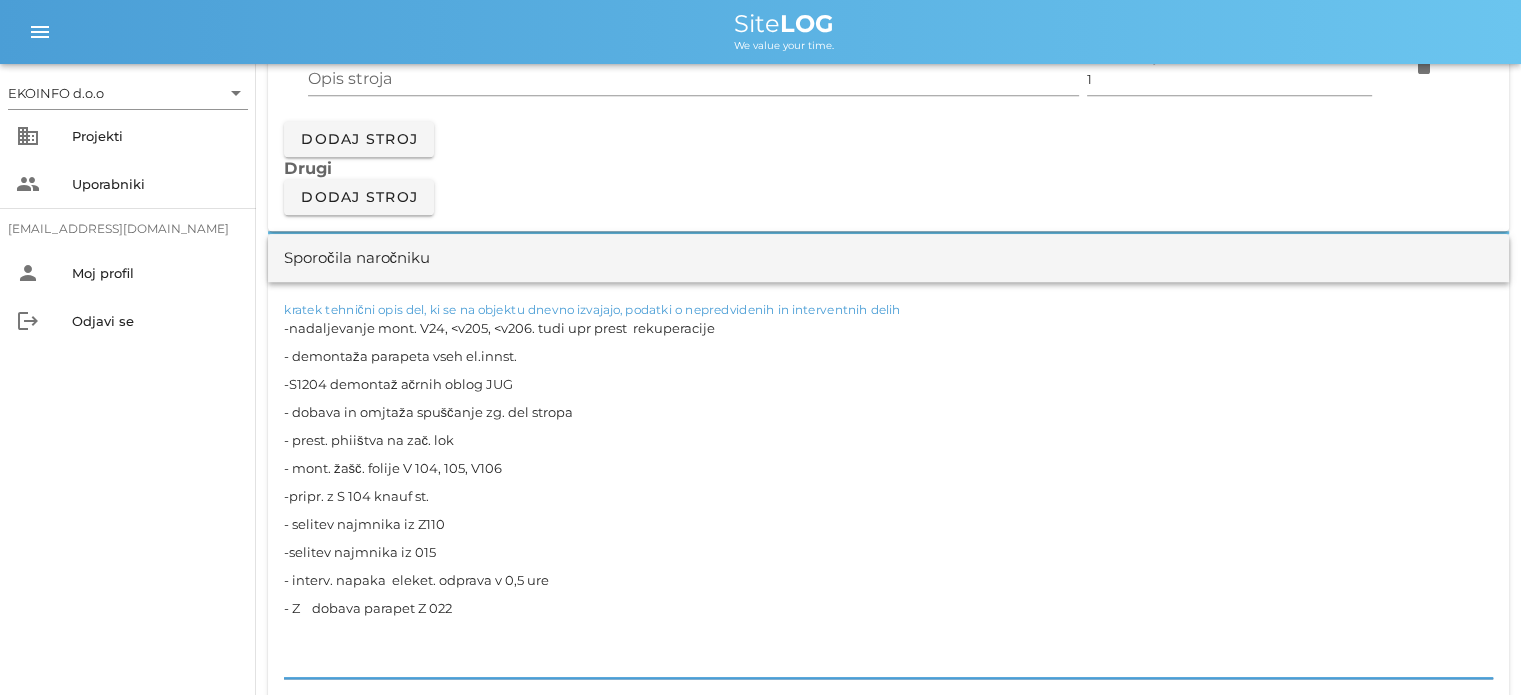 click on "-nadaljevanje mont. V24, <v205, <v206. tudi upr prest  rekuperacije
- demontaža parapeta vseh el.innst.
-S1204 demontaž ačrnih oblog JUG
- dobava in omjtaža spuščanje zg. del stropa
- prest. phiištva na zač. lok
- mont. žašč. folije V 104, 105, V106
-pripr. z S 104 knauf st.
- selitev najmnika iz Z110
-selitev najmnika iz 015
- interv. napaka  eleket. odprava v 0,5 ure
- Z    dobava parapet Z 022" at bounding box center [888, 496] 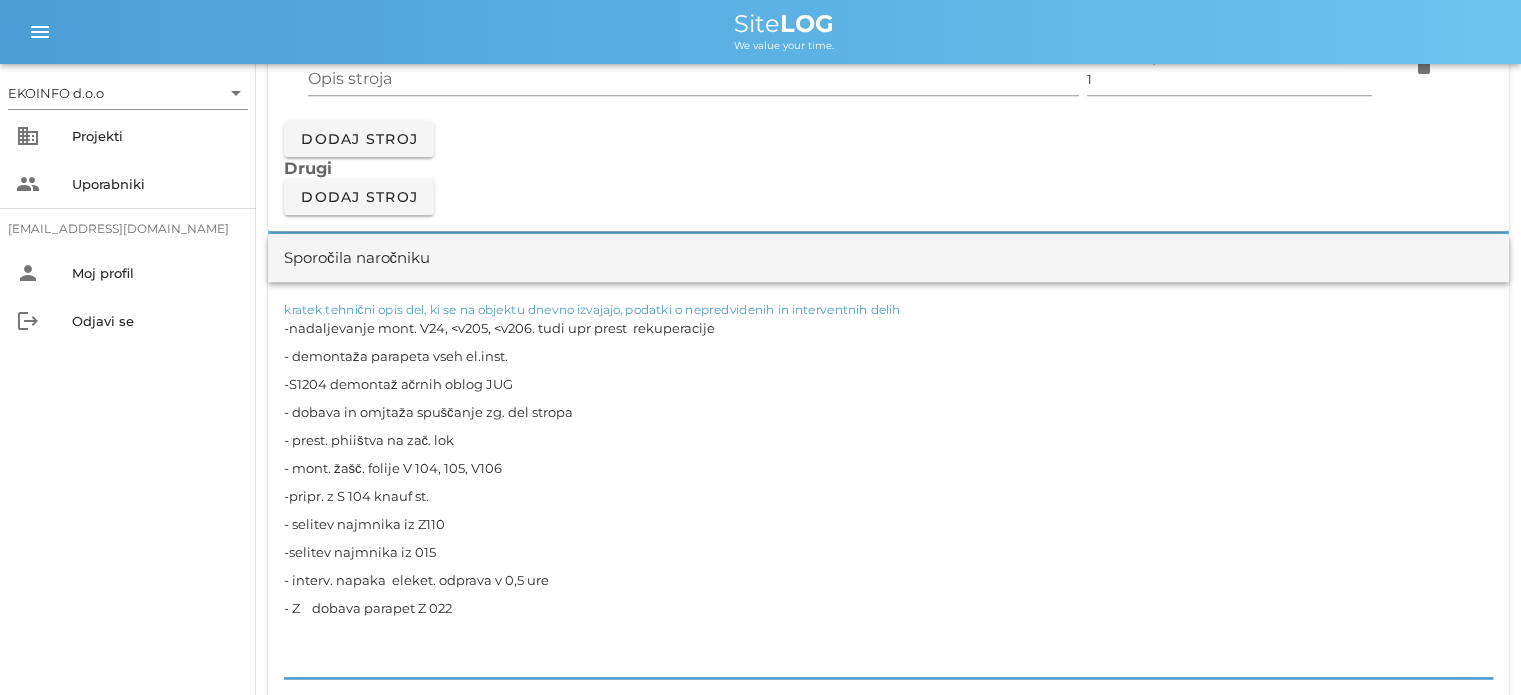 click on "-nadaljevanje mont. V24, <v205, <v206. tudi upr prest  rekuperacije
- demontaža parapeta vseh el.inst.
-S1204 demontaž ačrnih oblog JUG
- dobava in omjtaža spuščanje zg. del stropa
- prest. phiištva na zač. lok
- mont. žašč. folije V 104, 105, V106
-pripr. z S 104 knauf st.
- selitev najmnika iz Z110
-selitev najmnika iz 015
- interv. napaka  eleket. odprava v 0,5 ure
- Z    dobava parapet Z 022" at bounding box center [888, 496] 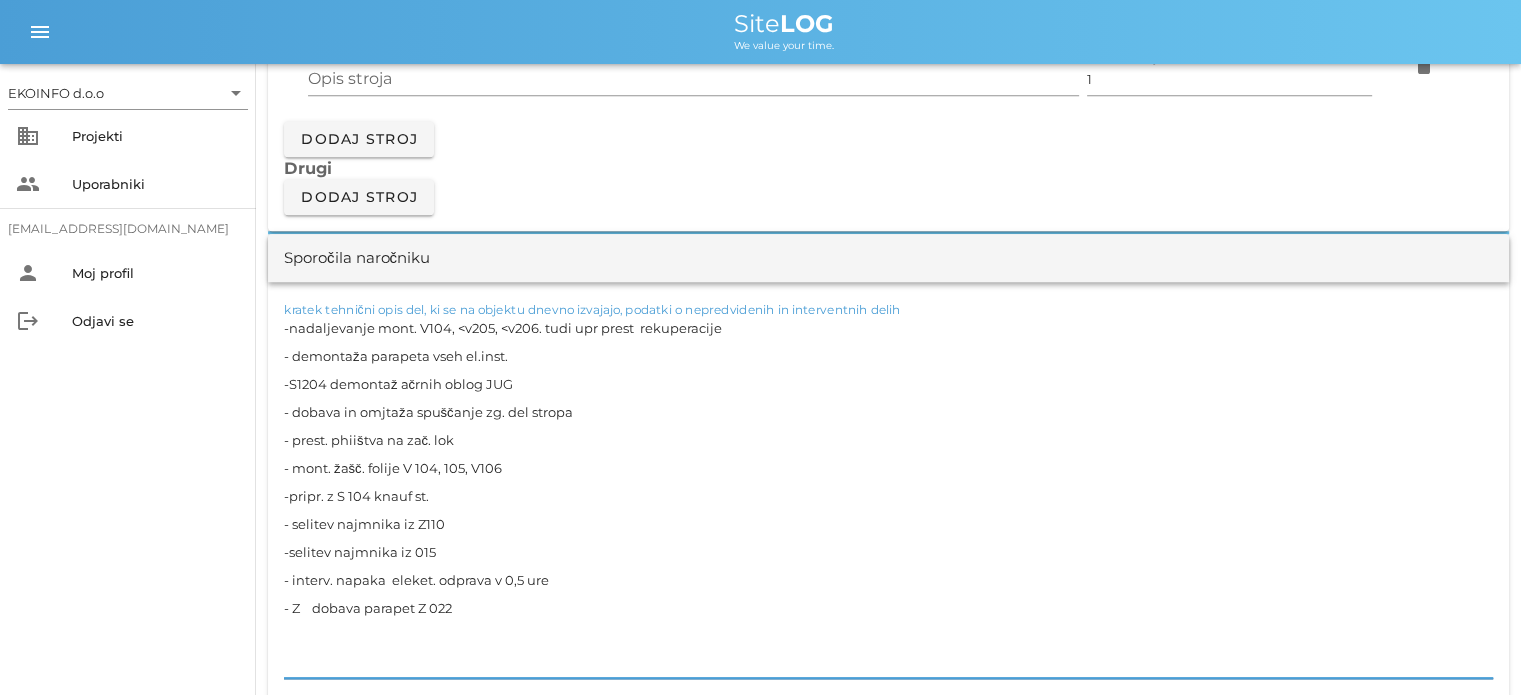 click on "-nadaljevanje mont. V104, <v205, <v206. tudi upr prest  rekuperacije
- demontaža parapeta vseh el.inst.
-S1204 demontaž ačrnih oblog JUG
- dobava in omjtaža spuščanje zg. del stropa
- prest. phiištva na zač. lok
- mont. žašč. folije V 104, 105, V106
-pripr. z S 104 knauf st.
- selitev najmnika iz Z110
-selitev najmnika iz 015
- interv. napaka  eleket. odprava v 0,5 ure
- Z    dobava parapet Z 022" at bounding box center [888, 496] 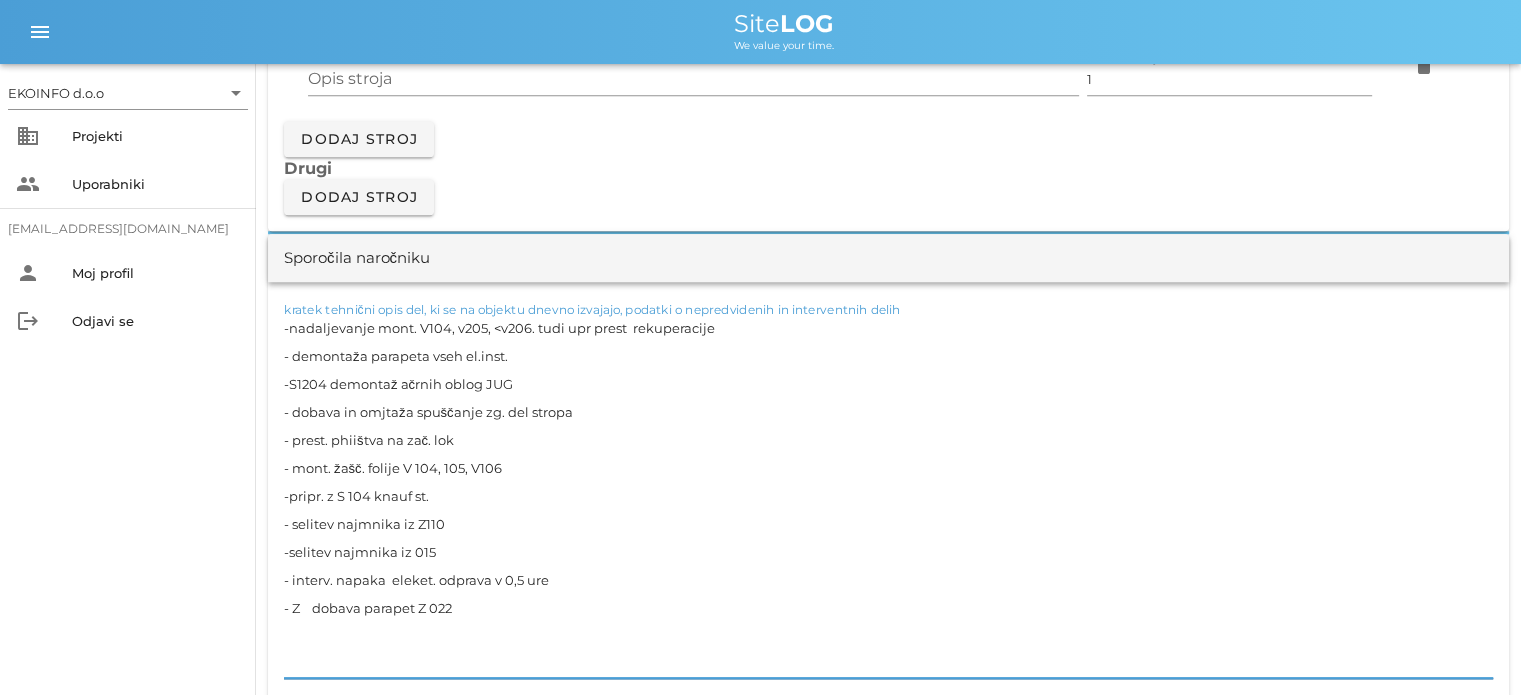 click on "-nadaljevanje mont. V104, v205, <v206. tudi upr prest  rekuperacije
- demontaža parapeta vseh el.inst.
-S1204 demontaž ačrnih oblog JUG
- dobava in omjtaža spuščanje zg. del stropa
- prest. phiištva na zač. lok
- mont. žašč. folije V 104, 105, V106
-pripr. z S 104 knauf st.
- selitev najmnika iz Z110
-selitev najmnika iz 015
- interv. napaka  eleket. odprava v 0,5 ure
- Z    dobava parapet Z 022" at bounding box center [888, 496] 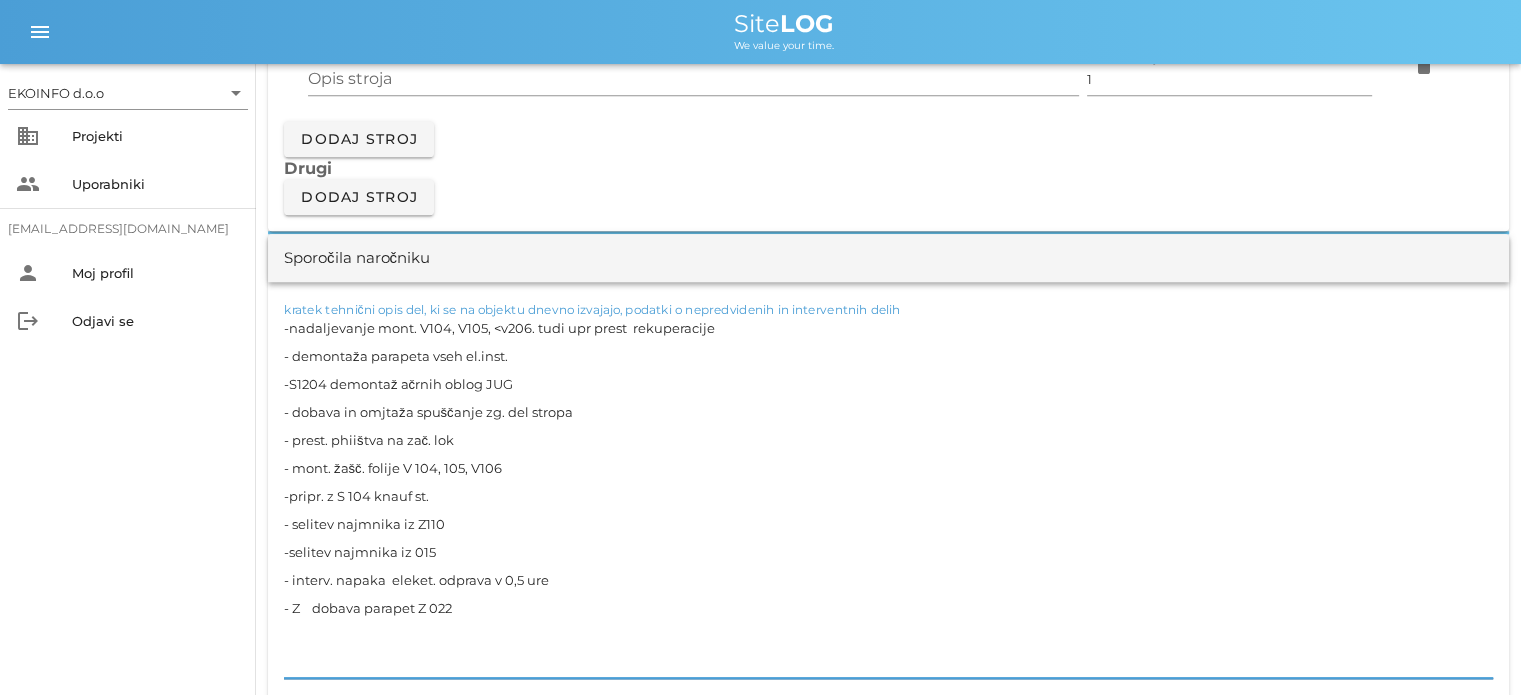 click on "-nadaljevanje mont. V104, V105, <v206. tudi upr prest  rekuperacije
- demontaža parapeta vseh el.inst.
-S1204 demontaž ačrnih oblog JUG
- dobava in omjtaža spuščanje zg. del stropa
- prest. phiištva na zač. lok
- mont. žašč. folije V 104, 105, V106
-pripr. z S 104 knauf st.
- selitev najmnika iz Z110
-selitev najmnika iz 015
- interv. napaka  eleket. odprava v 0,5 ure
- Z    dobava parapet Z 022" at bounding box center [888, 496] 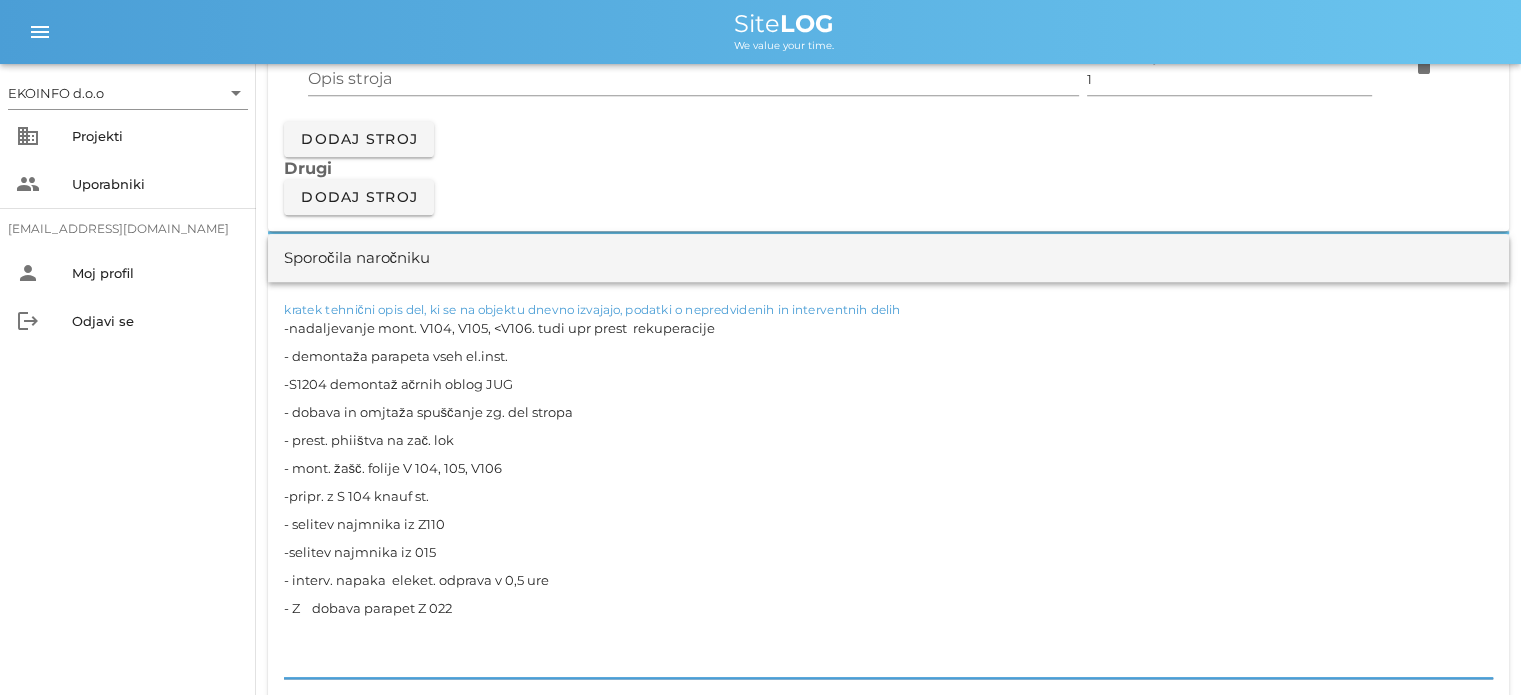 click on "-nadaljevanje mont. V104, V105, <V106. tudi upr prest  rekuperacije
- demontaža parapeta vseh el.inst.
-S1204 demontaž ačrnih oblog JUG
- dobava in omjtaža spuščanje zg. del stropa
- prest. phiištva na zač. lok
- mont. žašč. folije V 104, 105, V106
-pripr. z S 104 knauf st.
- selitev najmnika iz Z110
-selitev najmnika iz 015
- interv. napaka  eleket. odprava v 0,5 ure
- Z    dobava parapet Z 022" at bounding box center [888, 496] 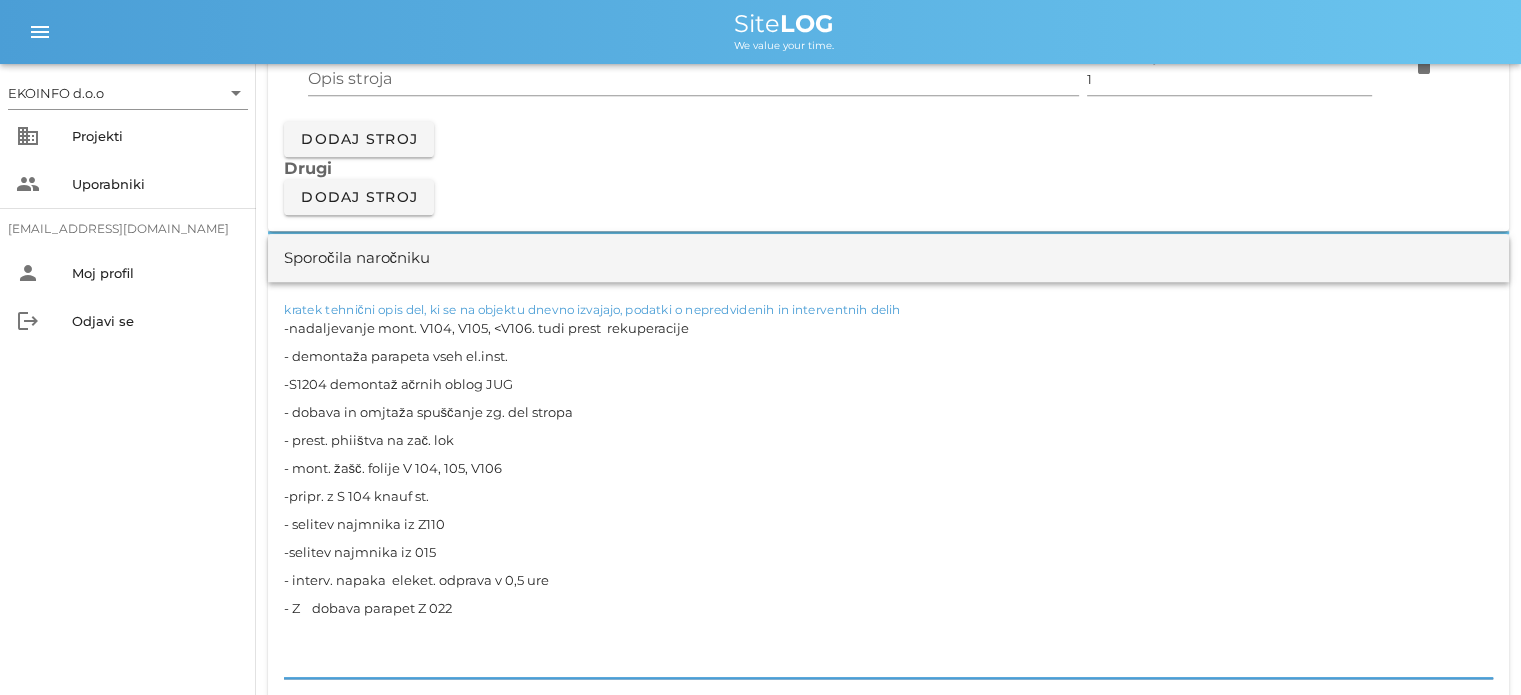 click on "-nadaljevanje mont. V104, V105, <V106. tudi prest  rekuperacije
- demontaža parapeta vseh el.inst.
-S1204 demontaž ačrnih oblog JUG
- dobava in omjtaža spuščanje zg. del stropa
- prest. phiištva na zač. lok
- mont. žašč. folije V 104, 105, V106
-pripr. z S 104 knauf st.
- selitev najmnika iz Z110
-selitev najmnika iz 015
- interv. napaka  eleket. odprava v 0,5 ure
- Z    dobava parapet Z 022" at bounding box center [888, 496] 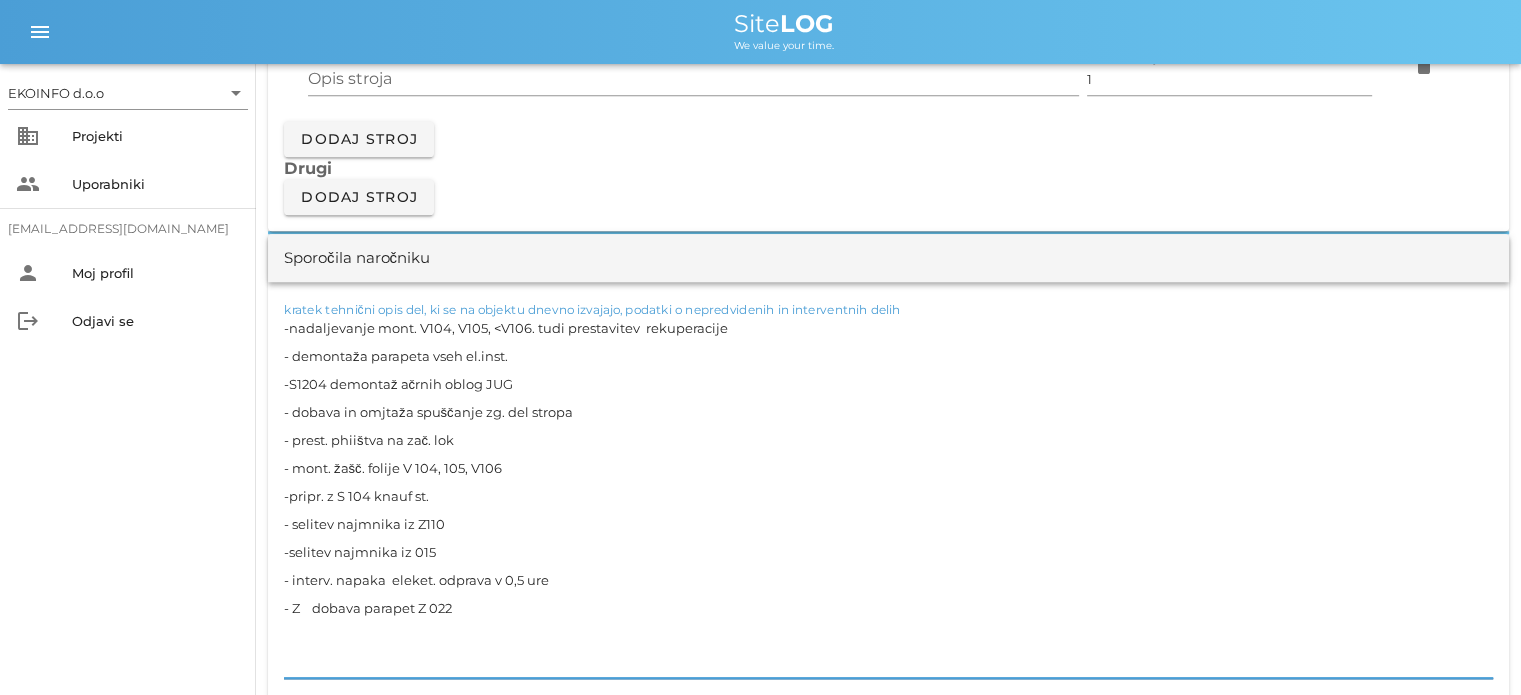 click on "-nadaljevanje mont. V104, V105, <V106. tudi prestavitev  rekuperacije
- demontaža parapeta vseh el.inst.
-S1204 demontaž ačrnih oblog JUG
- dobava in omjtaža spuščanje zg. del stropa
- prest. phiištva na zač. lok
- mont. žašč. folije V 104, 105, V106
-pripr. z S 104 knauf st.
- selitev najmnika iz Z110
-selitev najmnika iz 015
- interv. napaka  eleket. odprava v 0,5 ure
- Z    dobava parapet Z 022" at bounding box center [888, 496] 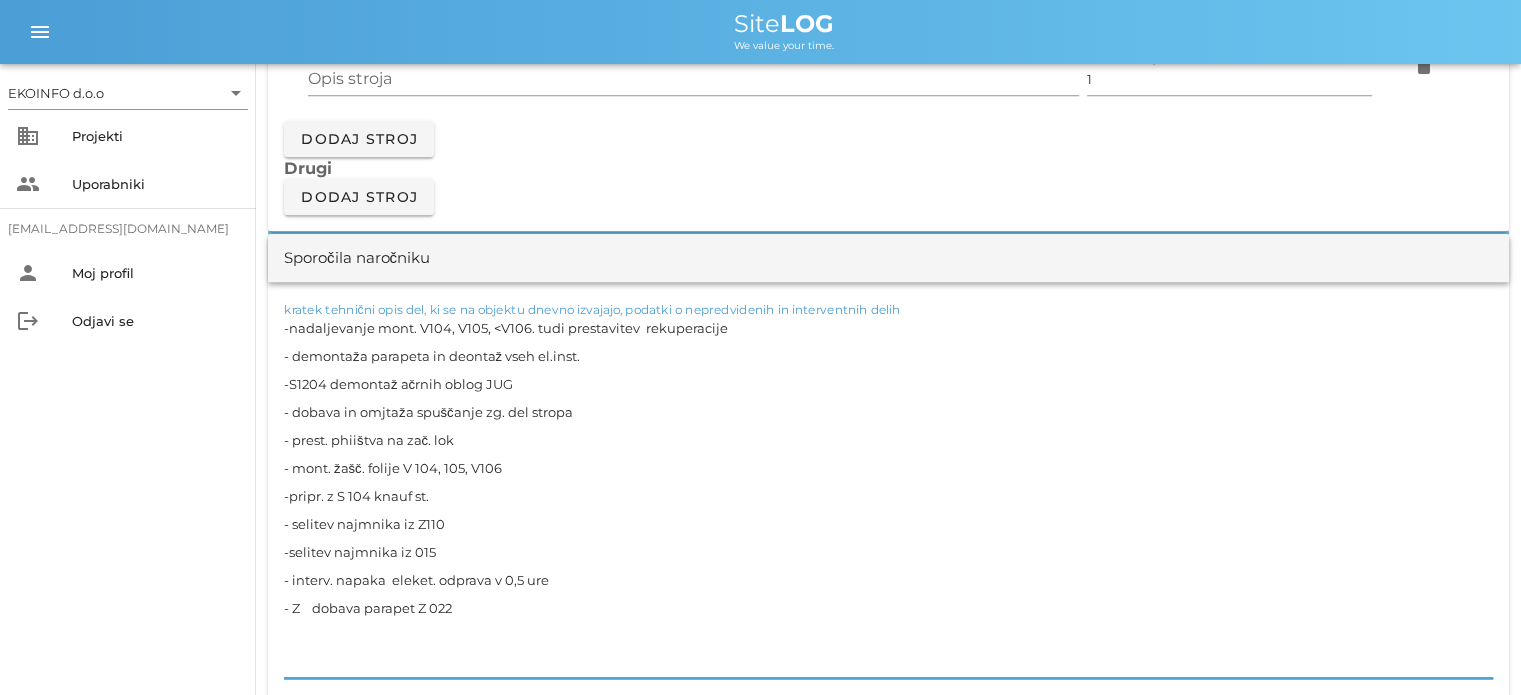 click on "-nadaljevanje mont. V104, V105, <V106. tudi prestavitev  rekuperacije
- demontaža parapeta in deontaž vseh el.inst.
-S1204 demontaž ačrnih oblog JUG
- dobava in omjtaža spuščanje zg. del stropa
- prest. phiištva na zač. lok
- mont. žašč. folije V 104, 105, V106
-pripr. z S 104 knauf st.
- selitev najmnika iz Z110
-selitev najmnika iz 015
- interv. napaka  eleket. odprava v 0,5 ure
- Z    dobava parapet Z 022" at bounding box center (888, 496) 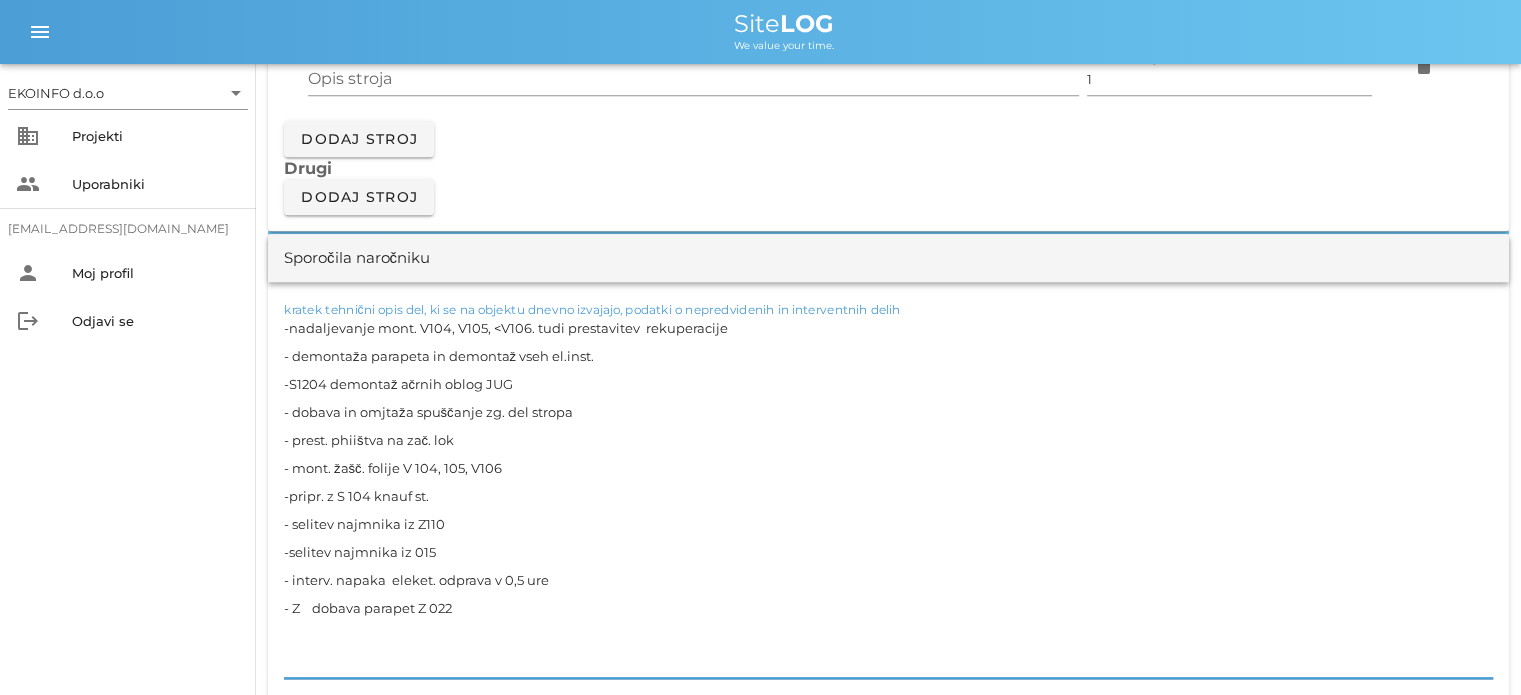 click on "-nadaljevanje mont. V104, V105, <V106. tudi prestavitev  rekuperacije
- demontaža parapeta in demontaž vseh el.inst.
-S1204 demontaž ačrnih oblog JUG
- dobava in omjtaža spuščanje zg. del stropa
- prest. phiištva na zač. lok
- mont. žašč. folije V 104, 105, V106
-pripr. z S 104 knauf st.
- selitev najmnika iz Z110
-selitev najmnika iz 015
- interv. napaka  eleket. odprava v 0,5 ure
- Z    dobava parapet Z 022" at bounding box center (888, 496) 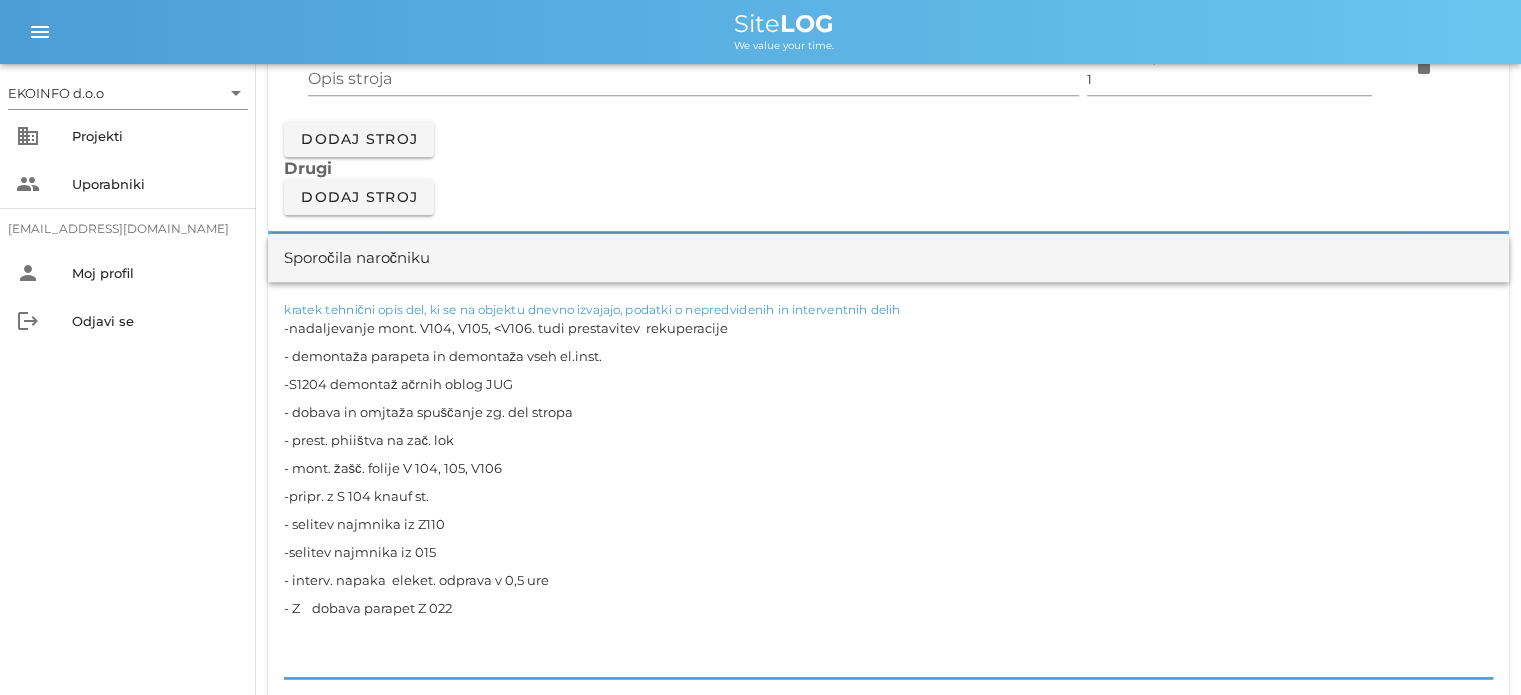 click on "-nadaljevanje mont. V104, V105, <V106. tudi prestavitev  rekuperacije
- demontaža parapeta in demontaža vseh el.inst.
-S1204 demontaž ačrnih oblog JUG
- dobava in omjtaža spuščanje zg. del stropa
- prest. phiištva na zač. lok
- mont. žašč. folije V 104, 105, V106
-pripr. z S 104 knauf st.
- selitev najmnika iz Z110
-selitev najmnika iz 015
- interv. napaka  eleket. odprava v 0,5 ure
- Z    dobava parapet Z 022" at bounding box center (888, 496) 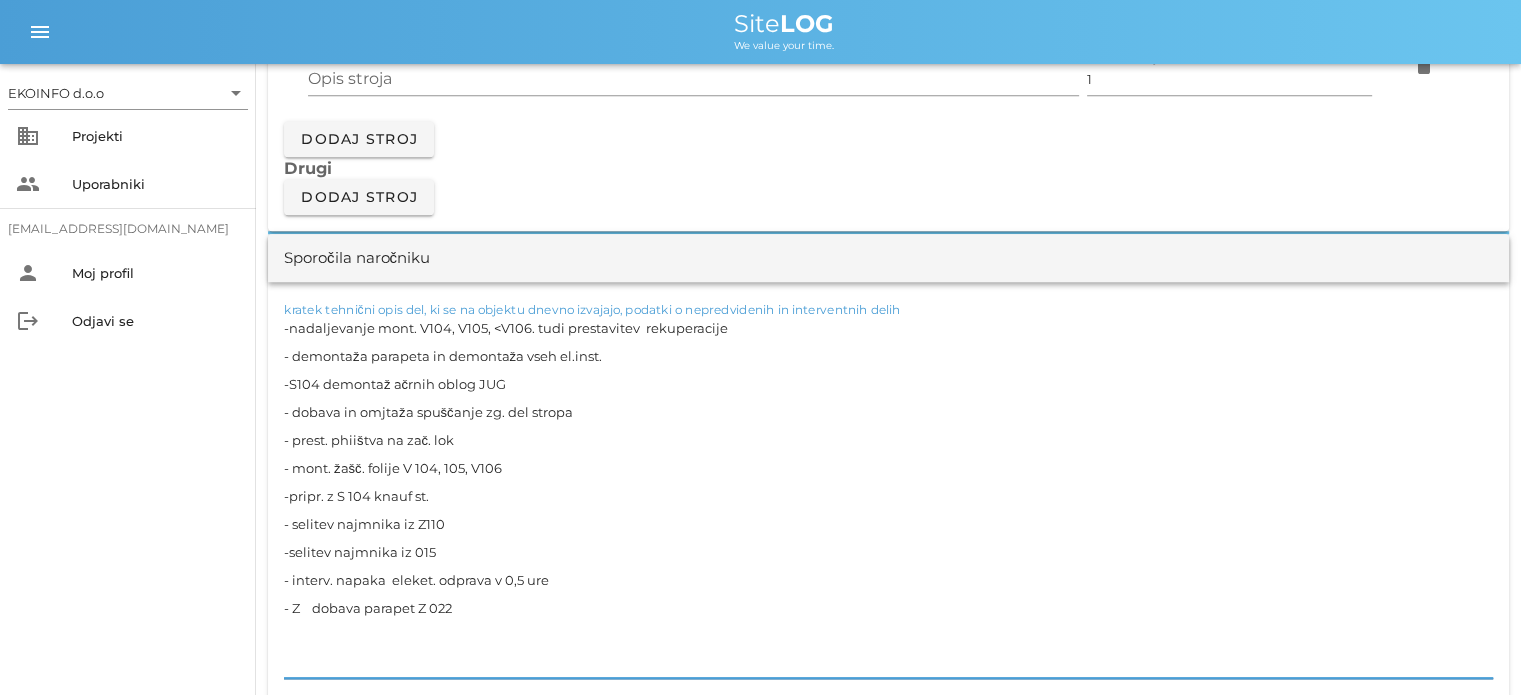 click on "-nadaljevanje mont. V104, V105, <V106. tudi prestavitev  rekuperacije
- demontaža parapeta in demontaža vseh el.inst.
-S104 demontaž ačrnih oblog JUG
- dobava in omjtaža spuščanje zg. del stropa
- prest. phiištva na zač. lok
- mont. žašč. folije V 104, 105, V106
-pripr. z S 104 knauf st.
- selitev najmnika iz Z110
-selitev najmnika iz 015
- interv. napaka  eleket. odprava v 0,5 ure
- Z    dobava parapet Z 022" at bounding box center (888, 496) 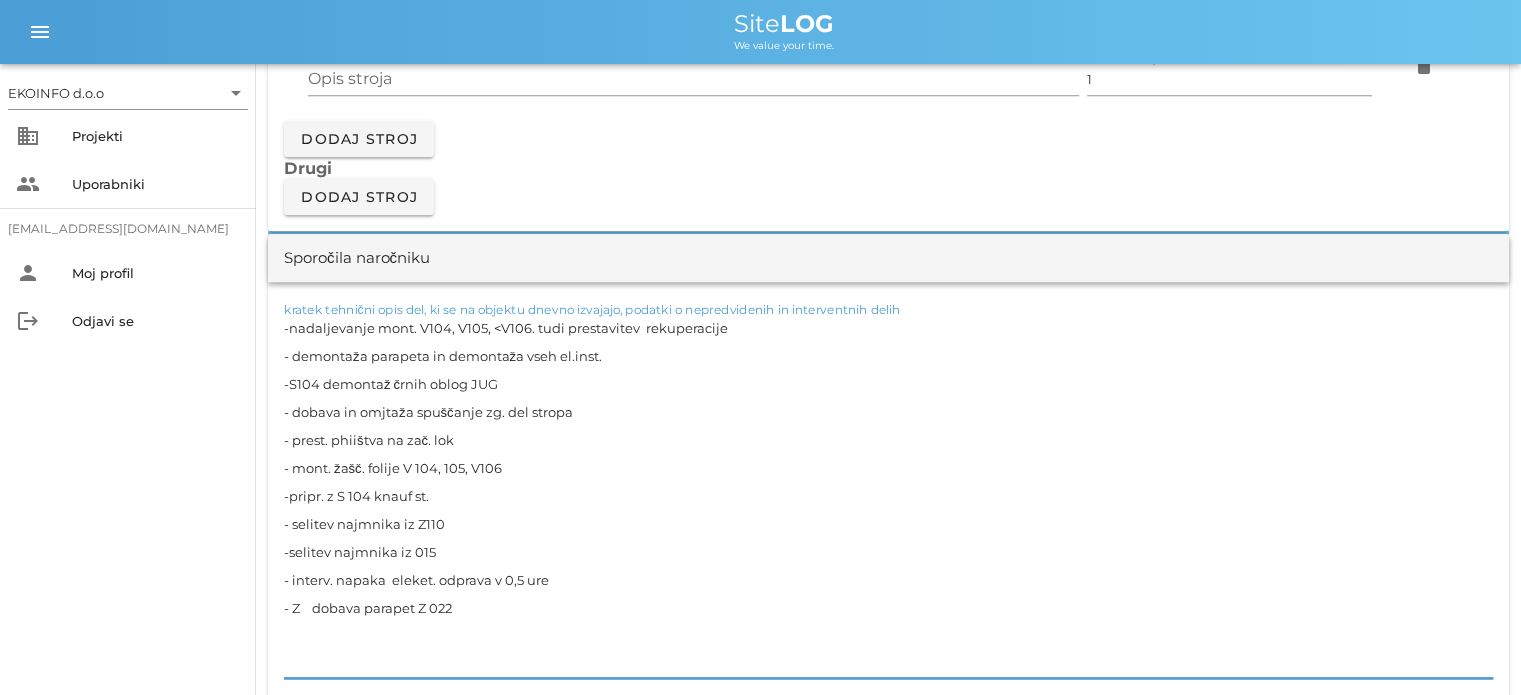 click on "-nadaljevanje mont. V104, V105, <V106. tudi prestavitev  rekuperacije
- demontaža parapeta in demontaža vseh el.inst.
-S104 demontaž črnih oblog JUG
- dobava in omjtaža spuščanje zg. del stropa
- prest. phiištva na zač. lok
- mont. žašč. folije V 104, 105, V106
-pripr. z S 104 knauf st.
- selitev najmnika iz Z110
-selitev najmnika iz 015
- interv. napaka  eleket. odprava v 0,5 ure
- Z    dobava parapet Z 022" at bounding box center (888, 496) 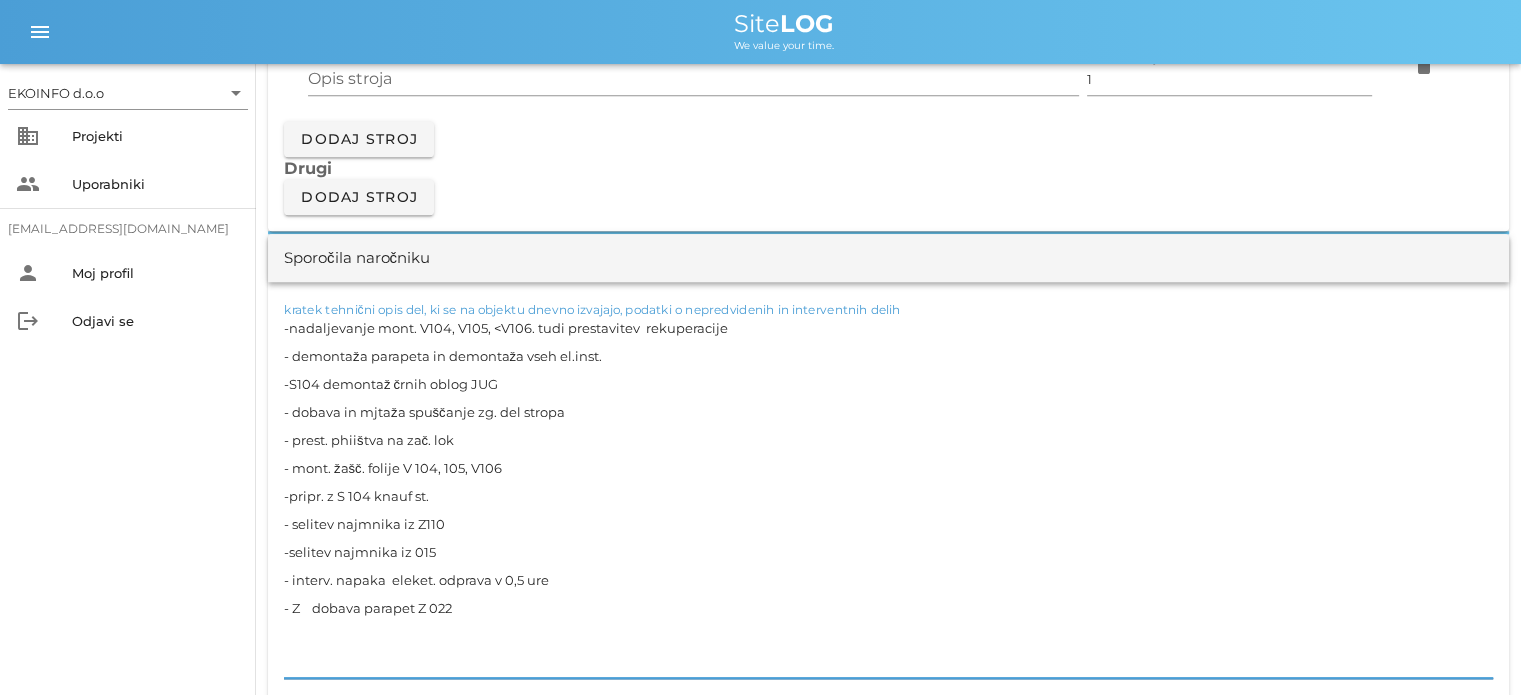 click on "-nadaljevanje mont. V104, V105, <V106. tudi prestavitev  rekuperacije
- demontaža parapeta in demontaža vseh el.inst.
-S104 demontaž črnih oblog JUG
- dobava in mjtaža spuščanje zg. del stropa
- prest. phiištva na zač. lok
- mont. žašč. folije V 104, 105, V106
-pripr. z S 104 knauf st.
- selitev najmnika iz Z110
-selitev najmnika iz 015
- interv. napaka  eleket. odprava v 0,5 ure
- Z    dobava parapet Z 022" at bounding box center [888, 496] 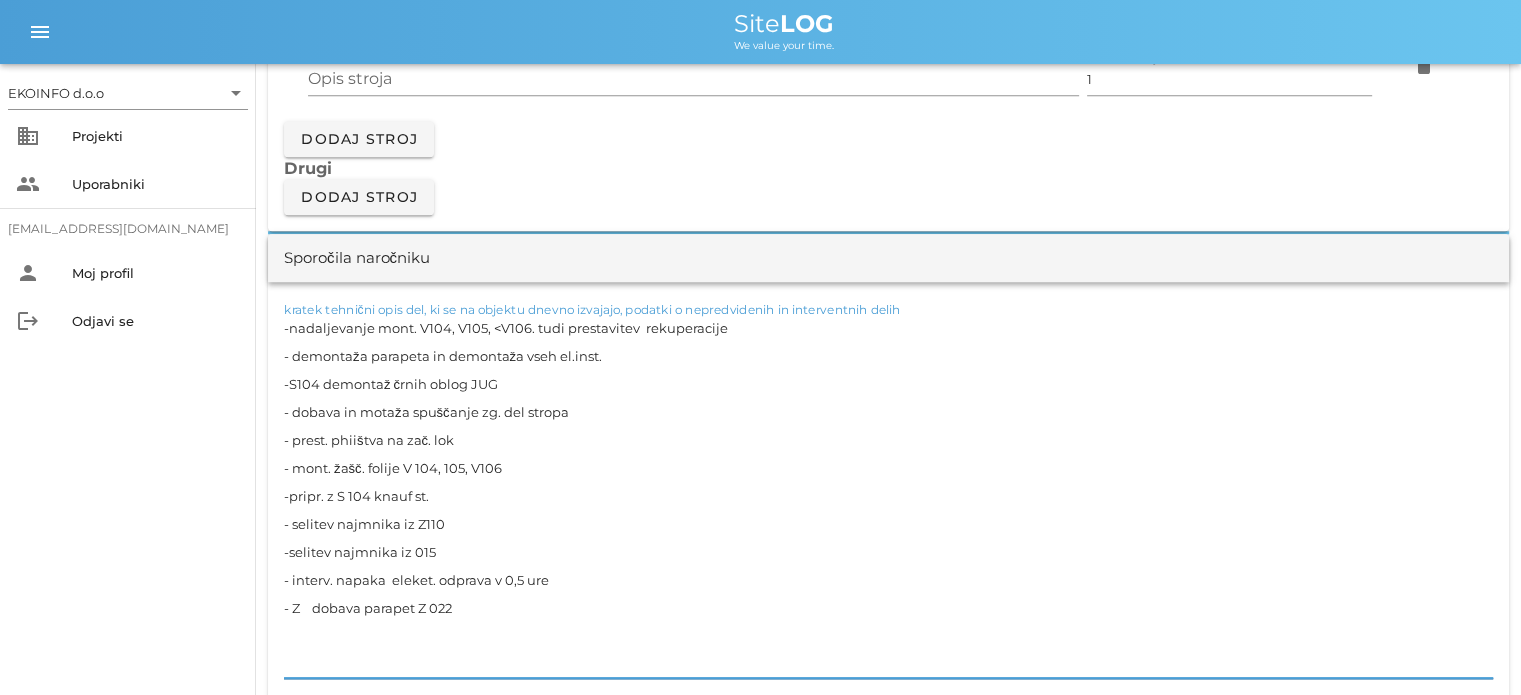 click on "-nadaljevanje mont. V104, V105, <V106. tudi prestavitev  rekuperacije
- demontaža parapeta in demontaža vseh el.inst.
-S104 demontaž črnih oblog JUG
- dobava in motaža spuščanje zg. del stropa
- prest. phiištva na zač. lok
- mont. žašč. folije V 104, 105, V106
-pripr. z S 104 knauf st.
- selitev najmnika iz Z110
-selitev najmnika iz 015
- interv. napaka  eleket. odprava v 0,5 ure
- Z    dobava parapet Z 022" at bounding box center (888, 496) 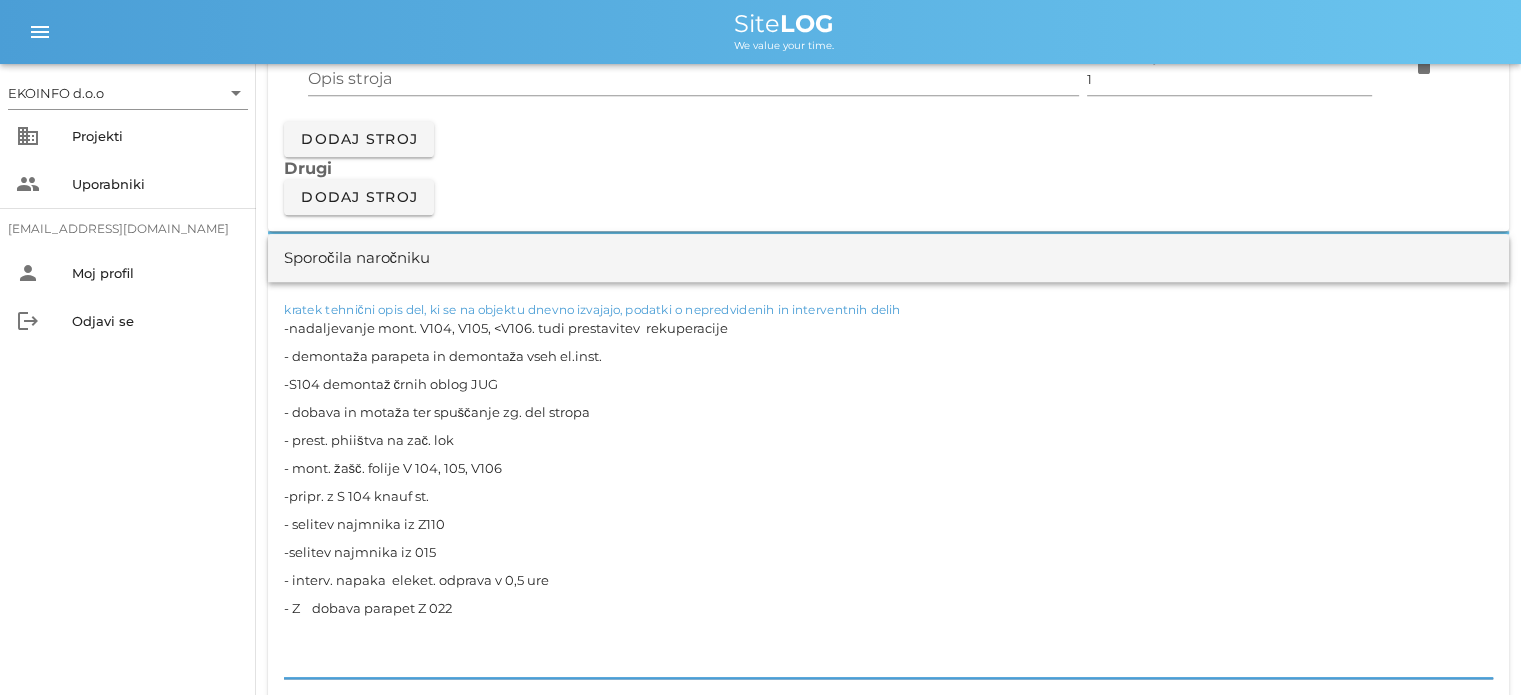 click on "-nadaljevanje mont. V104, V105, <V106. tudi prestavitev  rekuperacije
- demontaža parapeta in demontaža vseh el.inst.
-S104 demontaž črnih oblog JUG
- dobava in motaža ter spuščanje zg. del stropa
- prest. phiištva na zač. lok
- mont. žašč. folije V 104, 105, V106
-pripr. z S 104 knauf st.
- selitev najmnika iz Z110
-selitev najmnika iz 015
- interv. napaka  eleket. odprava v 0,5 ure
- Z    dobava parapet Z 022" at bounding box center [888, 496] 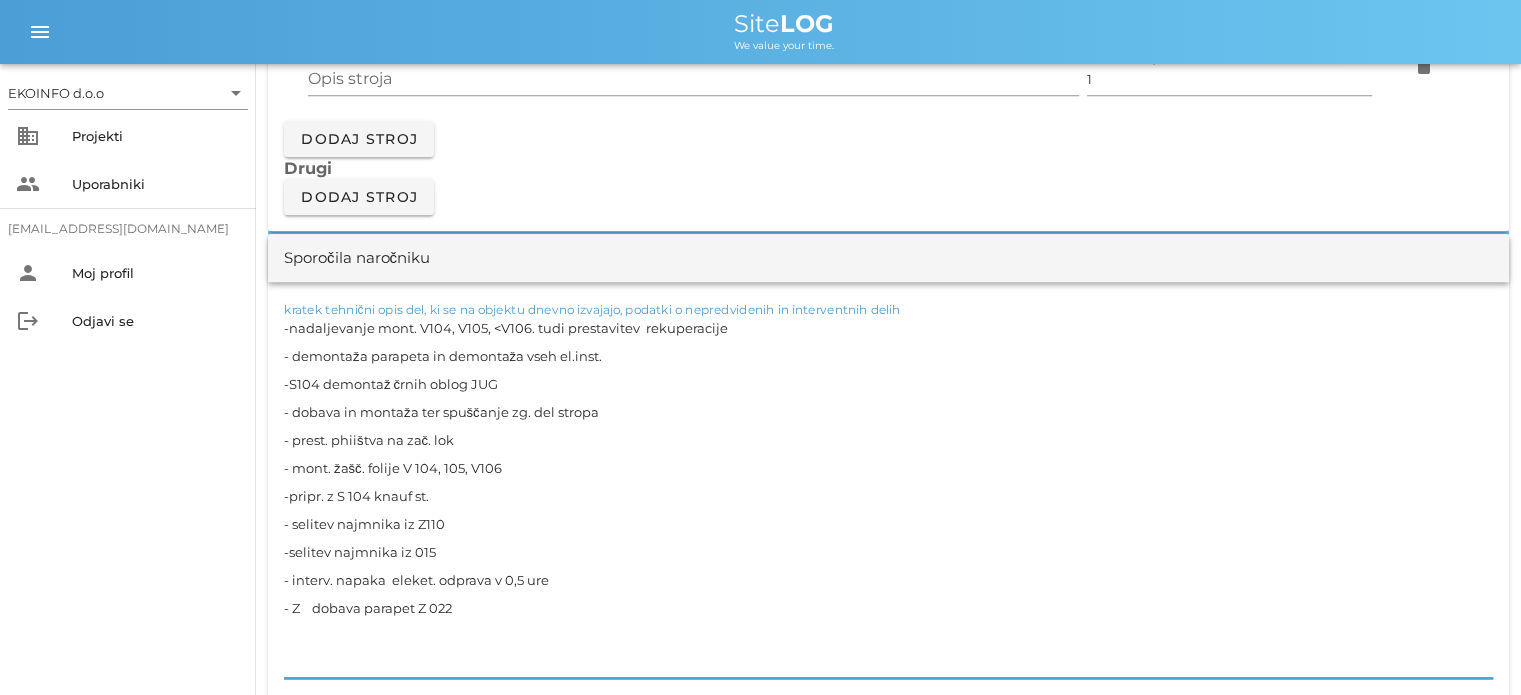 click on "-nadaljevanje mont. V104, V105, <V106. tudi prestavitev  rekuperacije
- demontaža parapeta in demontaža vseh el.inst.
-S104 demontaž črnih oblog JUG
- dobava in montaža ter spuščanje zg. del stropa
- prest. phiištva na zač. lok
- mont. žašč. folije V 104, 105, V106
-pripr. z S 104 knauf st.
- selitev najmnika iz Z110
-selitev najmnika iz 015
- interv. napaka  eleket. odprava v 0,5 ure
- Z    dobava parapet Z 022" at bounding box center (888, 496) 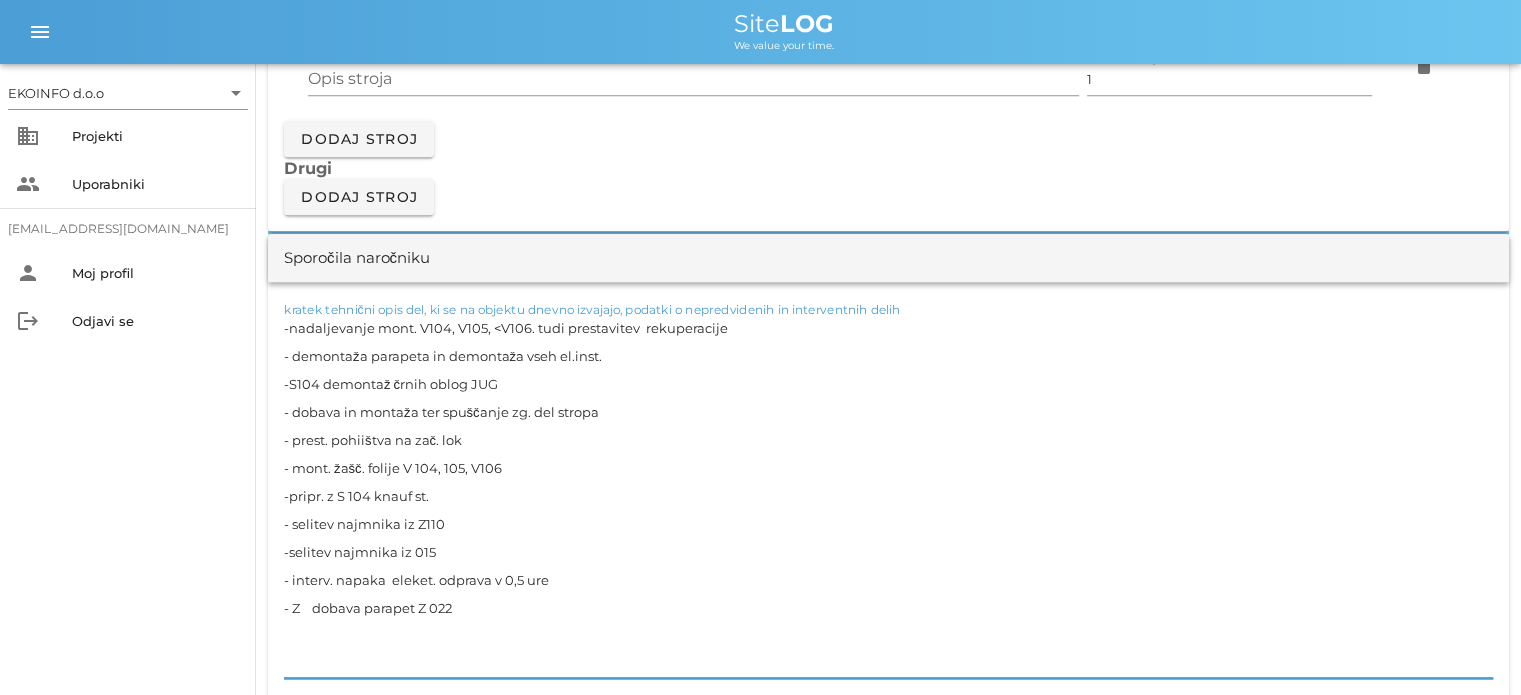 click on "-nadaljevanje mont. V104, V105, <V106. tudi prestavitev  rekuperacije
- demontaža parapeta in demontaža vseh el.inst.
-S104 demontaž črnih oblog JUG
- dobava in montaža ter spuščanje zg. del stropa
- prest. pohiištva na zač. lok
- mont. žašč. folije V 104, 105, V106
-pripr. z S 104 knauf st.
- selitev najmnika iz Z110
-selitev najmnika iz 015
- interv. napaka  eleket. odprava v 0,5 ure
- Z    dobava parapet Z 022" at bounding box center (888, 496) 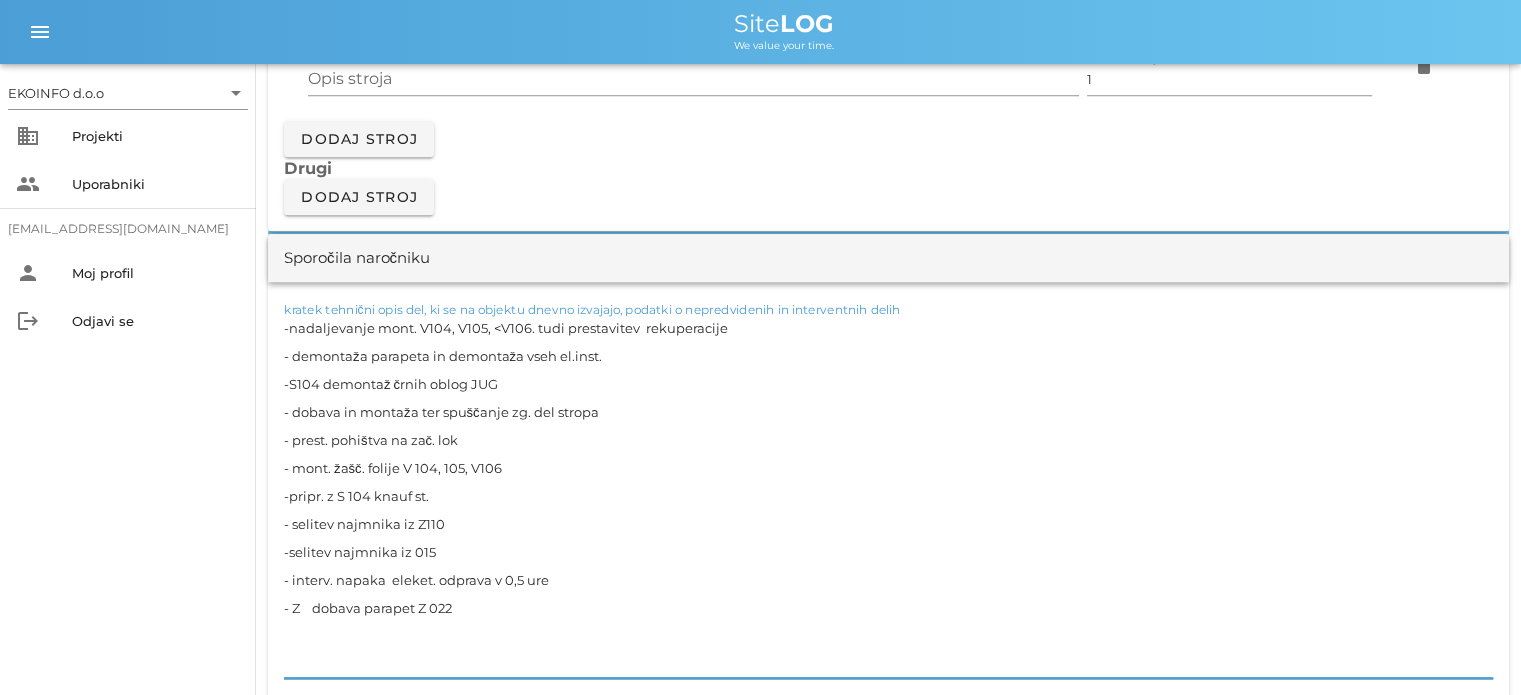 click on "-nadaljevanje mont. V104, V105, <V106. tudi prestavitev  rekuperacije
- demontaža parapeta in demontaža vseh el.inst.
-S104 demontaž črnih oblog JUG
- dobava in montaža ter spuščanje zg. del stropa
- prest. pohištva na zač. lok
- mont. žašč. folije V 104, 105, V106
-pripr. z S 104 knauf st.
- selitev najmnika iz Z110
-selitev najmnika iz 015
- interv. napaka  eleket. odprava v 0,5 ure
- Z    dobava parapet Z 022" at bounding box center (888, 496) 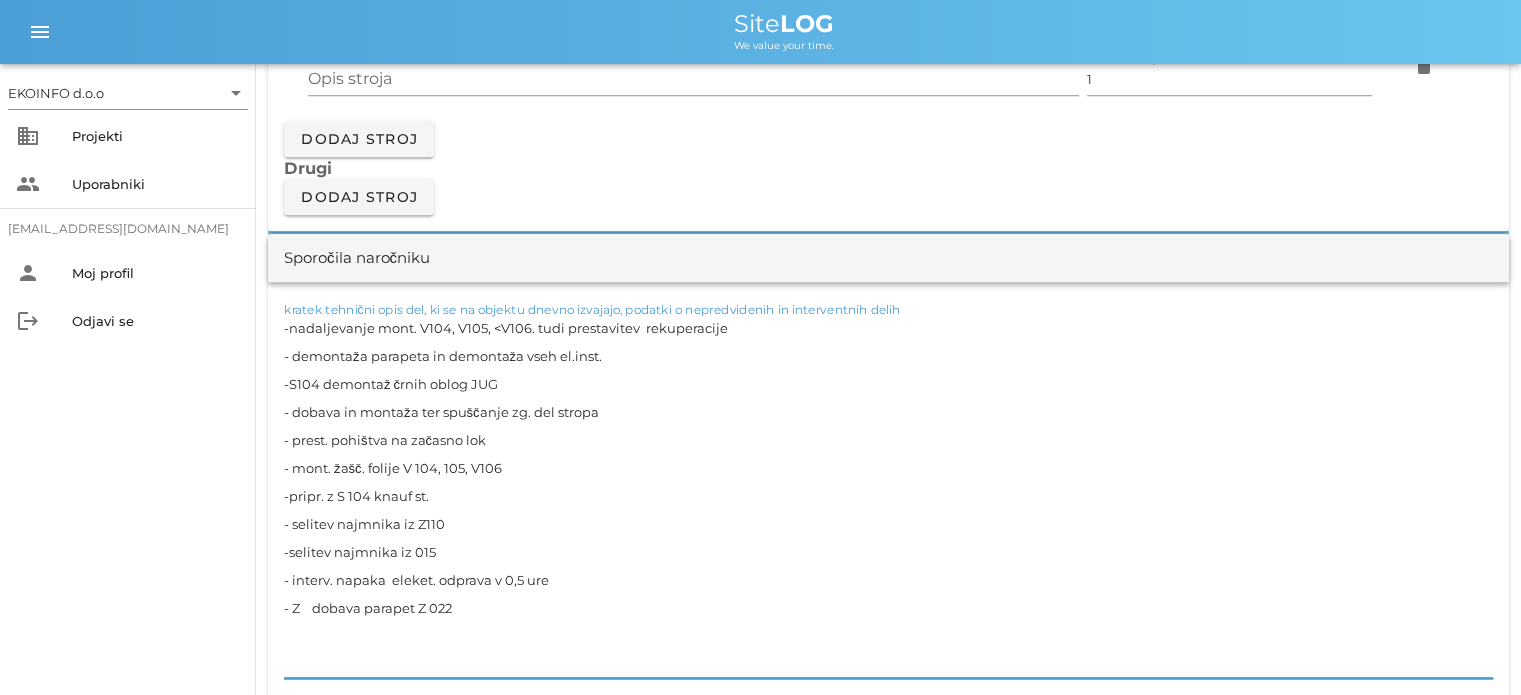 click on "-nadaljevanje mont. V104, V105, <V106. tudi prestavitev  rekuperacije
- demontaža parapeta in demontaža vseh el.inst.
-S104 demontaž črnih oblog JUG
- dobava in montaža ter spuščanje zg. del stropa
- prest. pohištva na začasno lok
- mont. žašč. folije V 104, 105, V106
-pripr. z S 104 knauf st.
- selitev najmnika iz Z110
-selitev najmnika iz 015
- interv. napaka  eleket. odprava v 0,5 ure
- Z    dobava parapet Z 022" at bounding box center (888, 496) 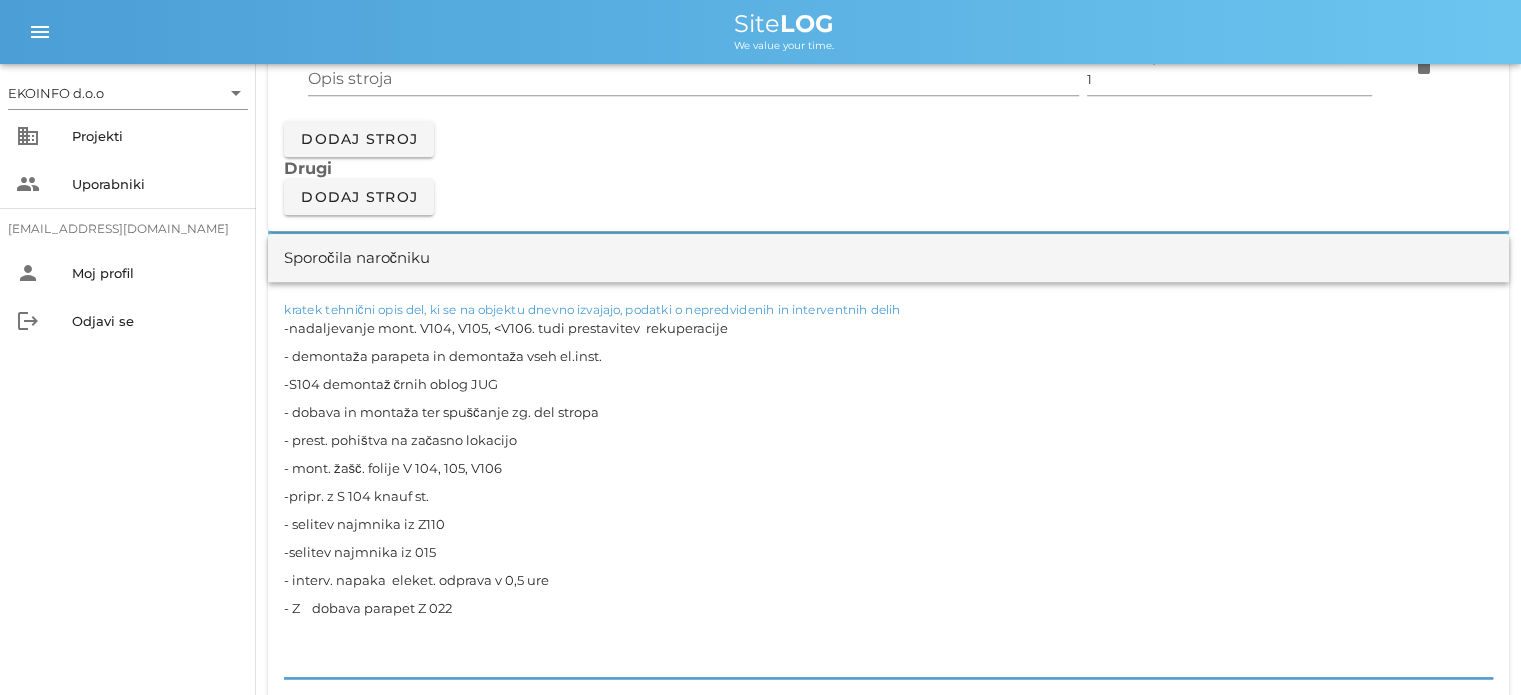 click on "-nadaljevanje mont. V104, V105, <V106. tudi prestavitev  rekuperacije
- demontaža parapeta in demontaža vseh el.inst.
-S104 demontaž črnih oblog JUG
- dobava in montaža ter spuščanje zg. del stropa
- prest. pohištva na začasno lokacijo
- mont. žašč. folije V 104, 105, V106
-pripr. z S 104 knauf st.
- selitev najmnika iz Z110
-selitev najmnika iz 015
- interv. napaka  eleket. odprava v 0,5 ure
- Z    dobava parapet Z 022" at bounding box center [888, 496] 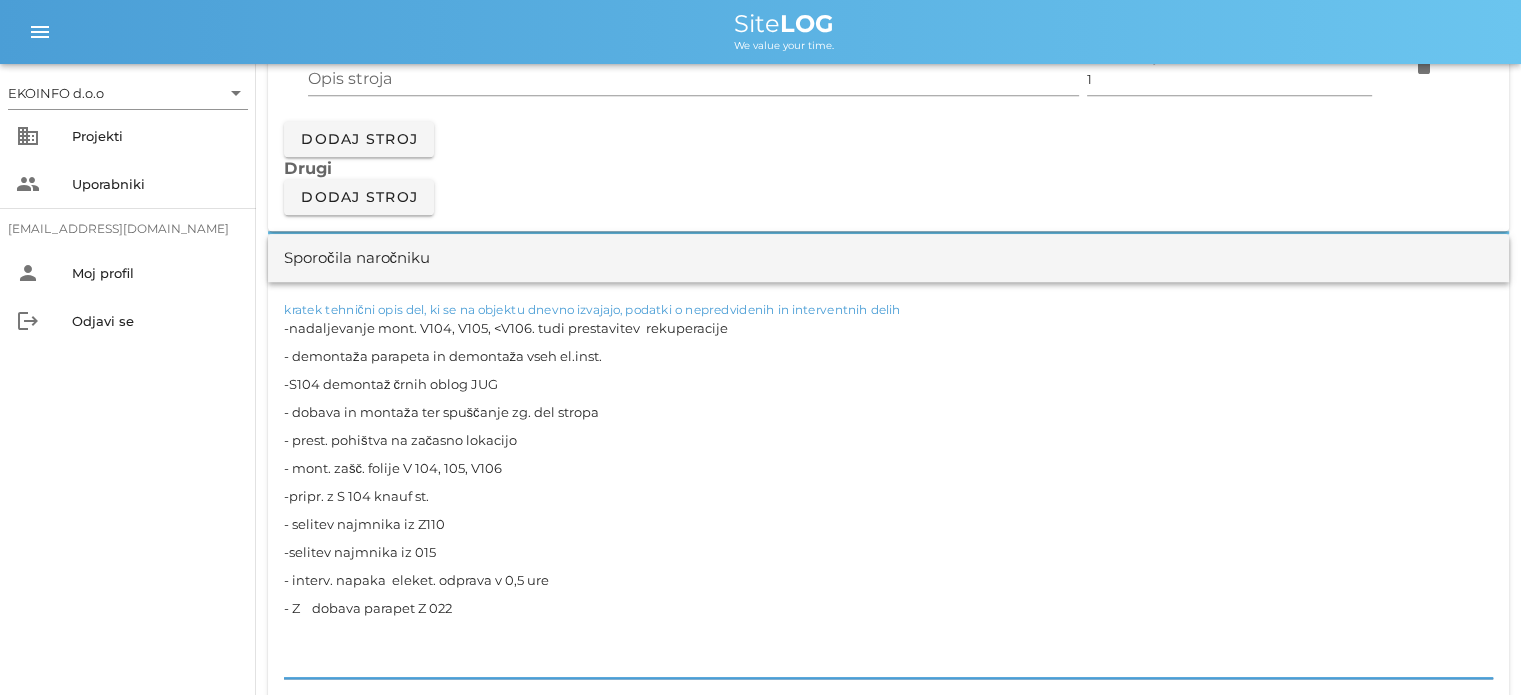 click on "-nadaljevanje mont. V104, V105, <V106. tudi prestavitev  rekuperacije
- demontaža parapeta in demontaža vseh el.inst.
-S104 demontaž črnih oblog JUG
- dobava in montaža ter spuščanje zg. del stropa
- prest. pohištva na začasno lokacijo
- mont. zašč. folije V 104, 105, V106
-pripr. z S 104 knauf st.
- selitev najmnika iz Z110
-selitev najmnika iz 015
- interv. napaka  eleket. odprava v 0,5 ure
- Z    dobava parapet Z 022" at bounding box center [888, 496] 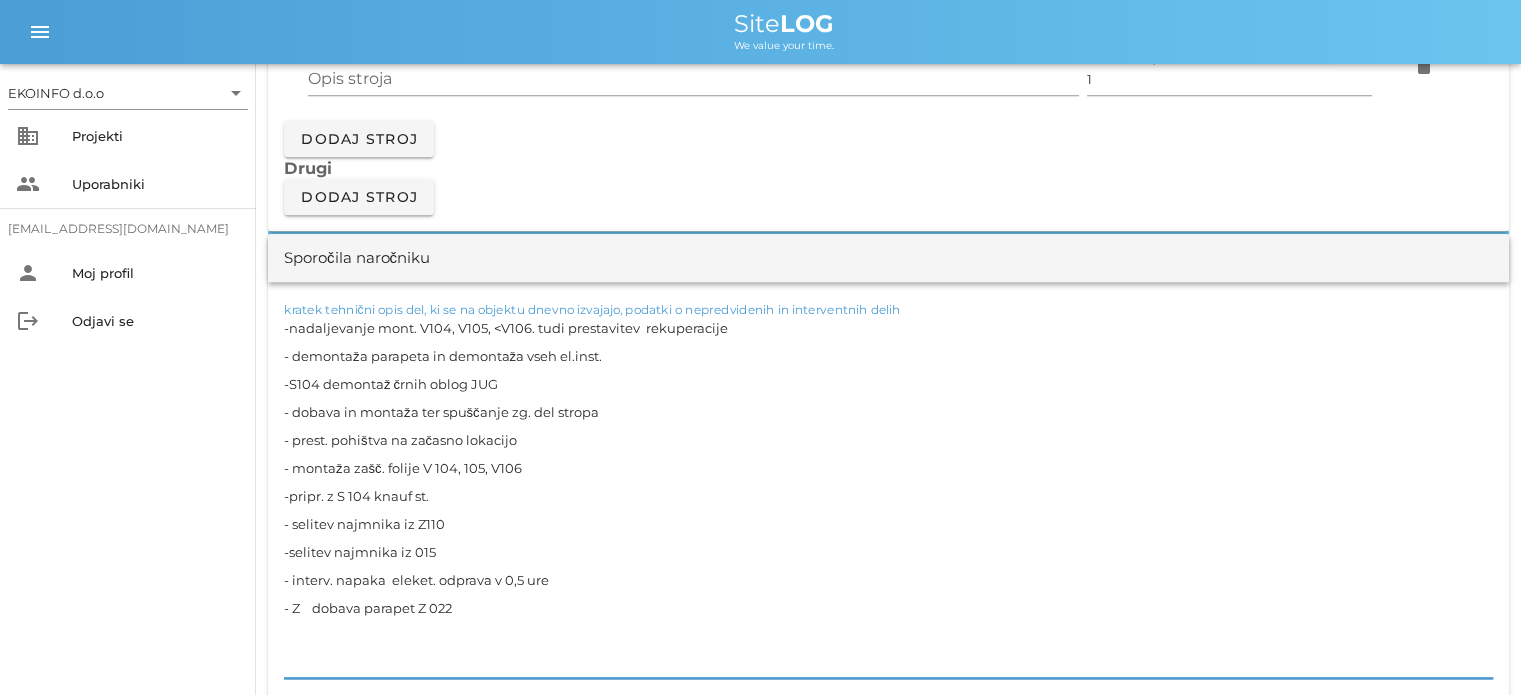 click on "-nadaljevanje mont. V104, V105, <V106. tudi prestavitev  rekuperacije
- demontaža parapeta in demontaža vseh el.inst.
-S104 demontaž črnih oblog JUG
- dobava in montaža ter spuščanje zg. del stropa
- prest. pohištva na začasno lokacijo
- montaža zašč. folije V 104, 105, V106
-pripr. z S 104 knauf st.
- selitev najmnika iz Z110
-selitev najmnika iz 015
- interv. napaka  eleket. odprava v 0,5 ure
- Z    dobava parapet Z 022" at bounding box center (888, 496) 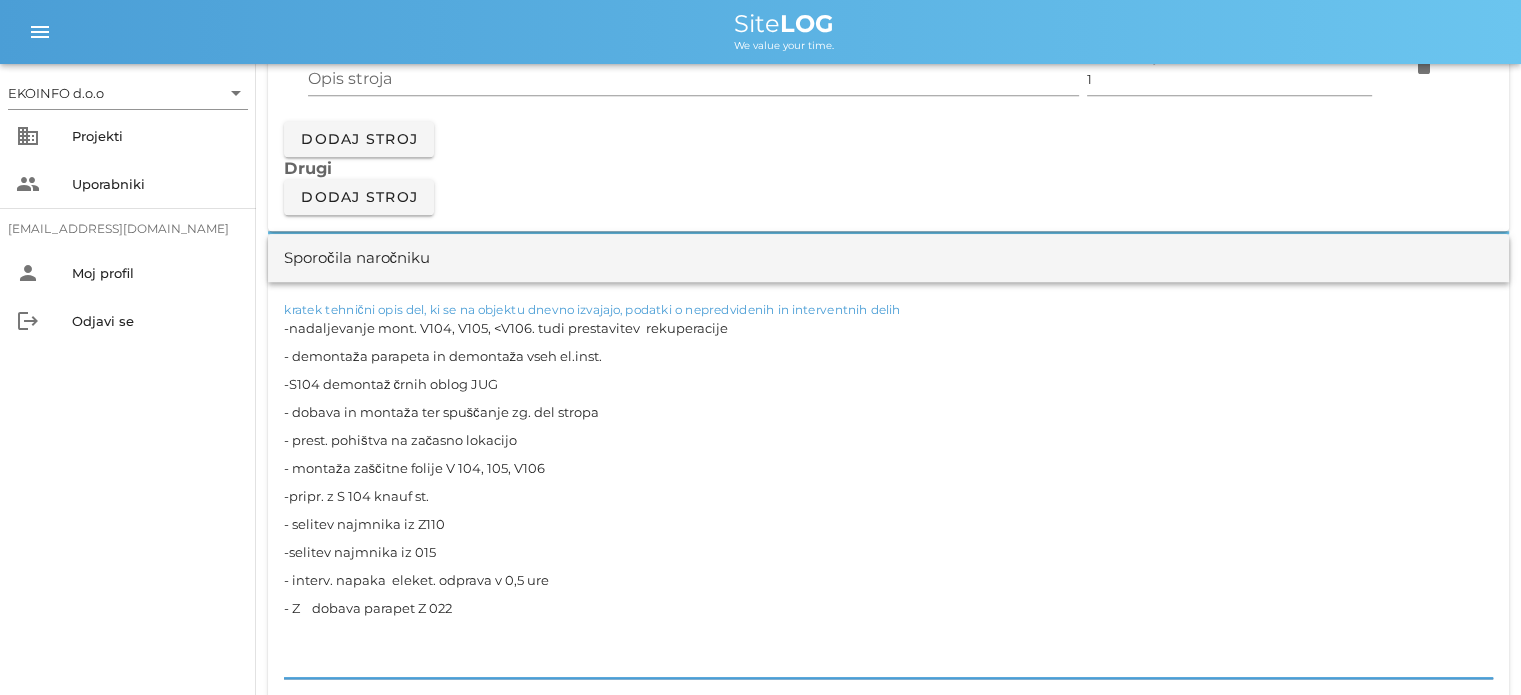 click on "-nadaljevanje mont. V104, V105, <V106. tudi prestavitev  rekuperacije
- demontaža parapeta in demontaža vseh el.inst.
-S104 demontaž črnih oblog JUG
- dobava in montaža ter spuščanje zg. del stropa
- prest. pohištva na začasno lokacijo
- montaža zaščitne folije V 104, 105, V106
-pripr. z S 104 knauf st.
- selitev najmnika iz Z110
-selitev najmnika iz 015
- interv. napaka  eleket. odprava v 0,5 ure
- Z    dobava parapet Z 022" at bounding box center (888, 496) 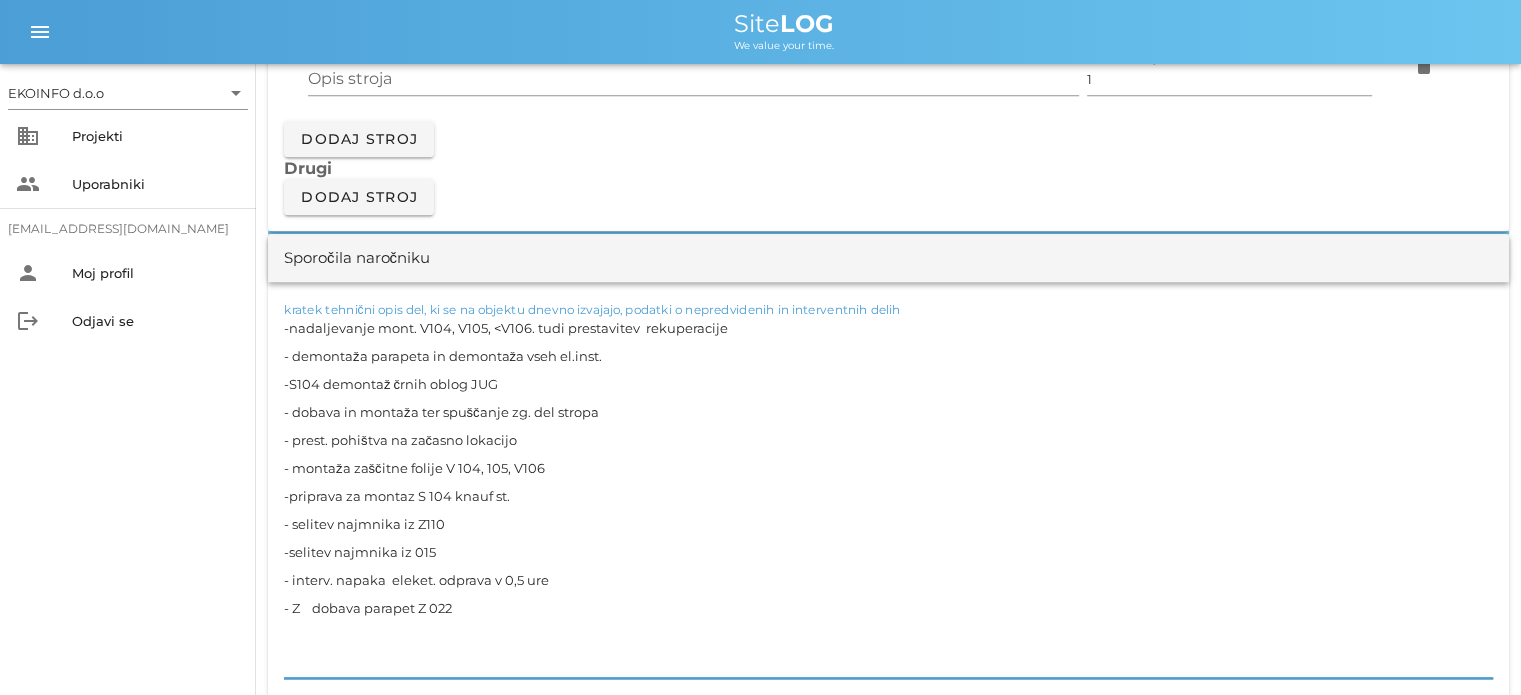drag, startPoint x: 425, startPoint y: 530, endPoint x: 422, endPoint y: 512, distance: 18.248287 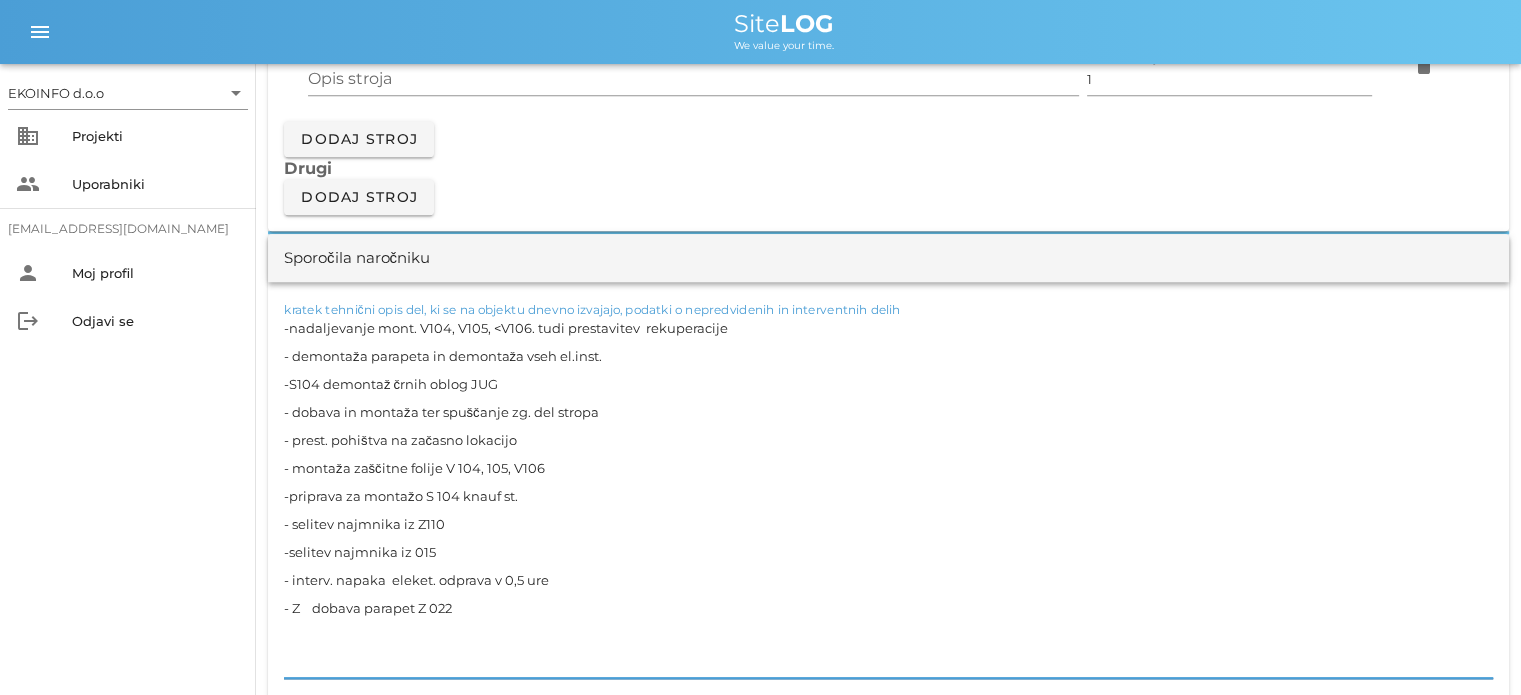 click on "-nadaljevanje mont. V104, V105, <V106. tudi prestavitev  rekuperacije
- demontaža parapeta in demontaža vseh el.inst.
-S104 demontaž črnih oblog JUG
- dobava in montaža ter spuščanje zg. del stropa
- prest. pohištva na začasno lokacijo
- montaža zaščitne folije V 104, 105, V106
-priprava za montažo S 104 knauf st.
- selitev najmnika iz Z110
-selitev najmnika iz 015
- interv. napaka  eleket. odprava v 0,5 ure
- Z    dobava parapet Z 022" at bounding box center [888, 496] 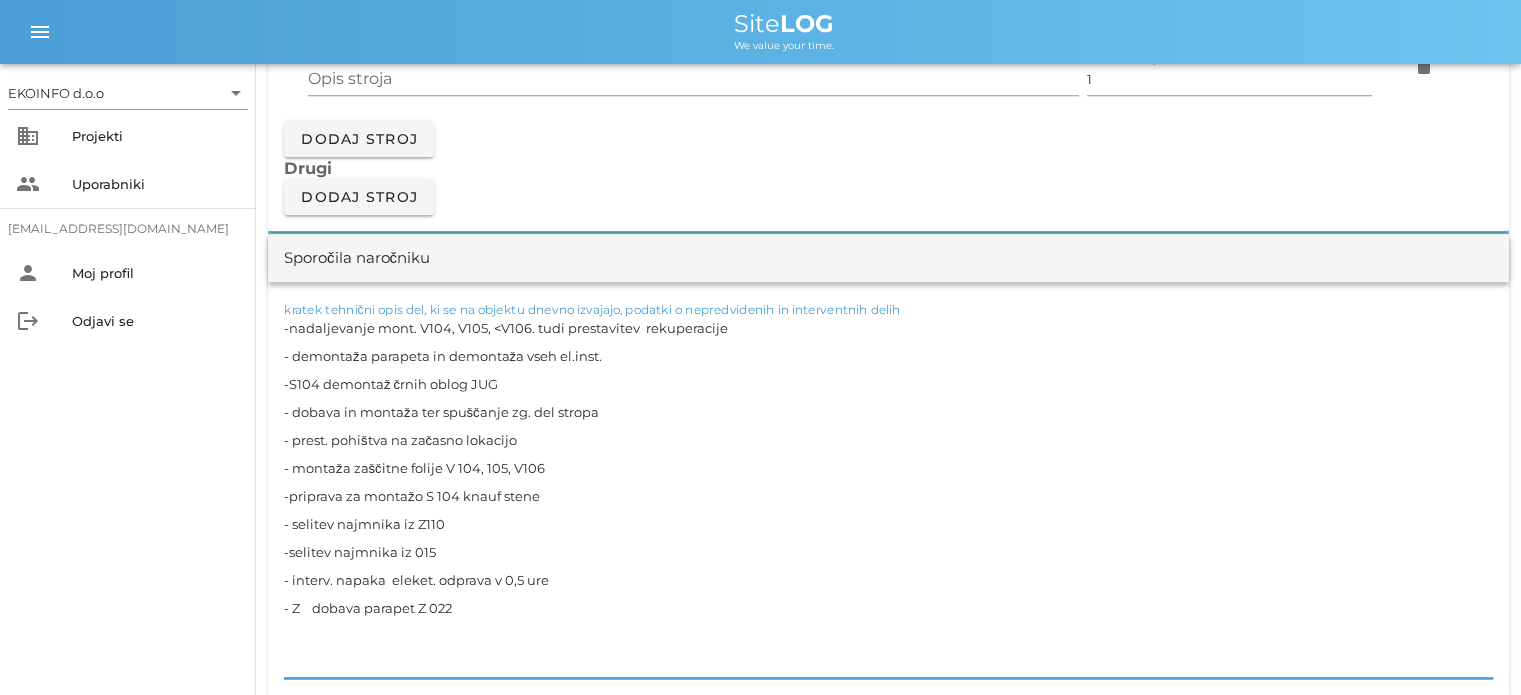 click on "-nadaljevanje mont. V104, V105, <V106. tudi prestavitev  rekuperacije
- demontaža parapeta in demontaža vseh el.inst.
-S104 demontaž črnih oblog JUG
- dobava in montaža ter spuščanje zg. del stropa
- prest. pohištva na začasno lokacijo
- montaža zaščitne folije V 104, 105, V106
-priprava za montažo S 104 knauf stene
- selitev najmnika iz Z110
-selitev najmnika iz 015
- interv. napaka  eleket. odprava v 0,5 ure
- Z    dobava parapet Z 022" at bounding box center [888, 496] 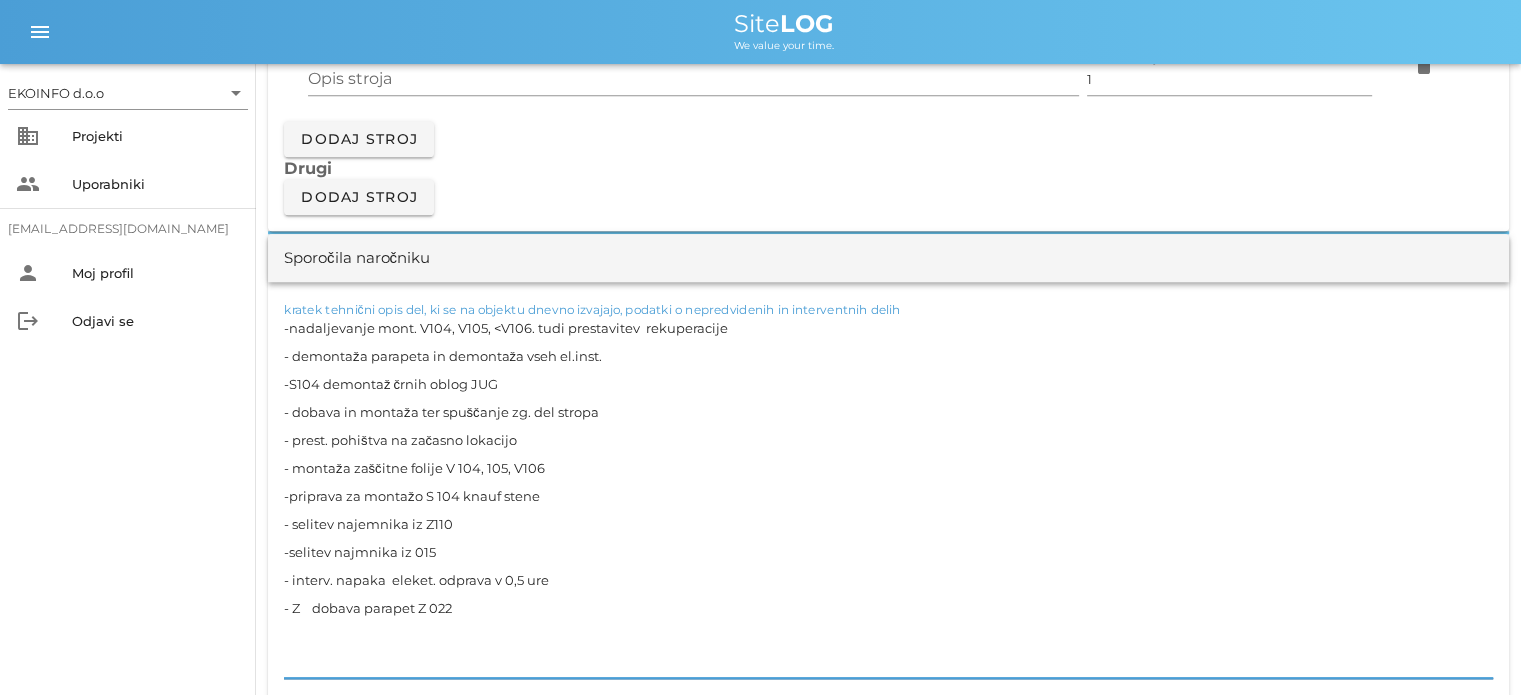 click on "-nadaljevanje mont. V104, V105, <V106. tudi prestavitev  rekuperacije
- demontaža parapeta in demontaža vseh el.inst.
-S104 demontaž črnih oblog JUG
- dobava in montaža ter spuščanje zg. del stropa
- prest. pohištva na začasno lokacijo
- montaža zaščitne folije V 104, 105, V106
-priprava za montažo S 104 knauf stene
- selitev najemnika iz Z110
-selitev najmnika iz 015
- interv. napaka  eleket. odprava v 0,5 ure
- Z    dobava parapet Z 022" at bounding box center [888, 496] 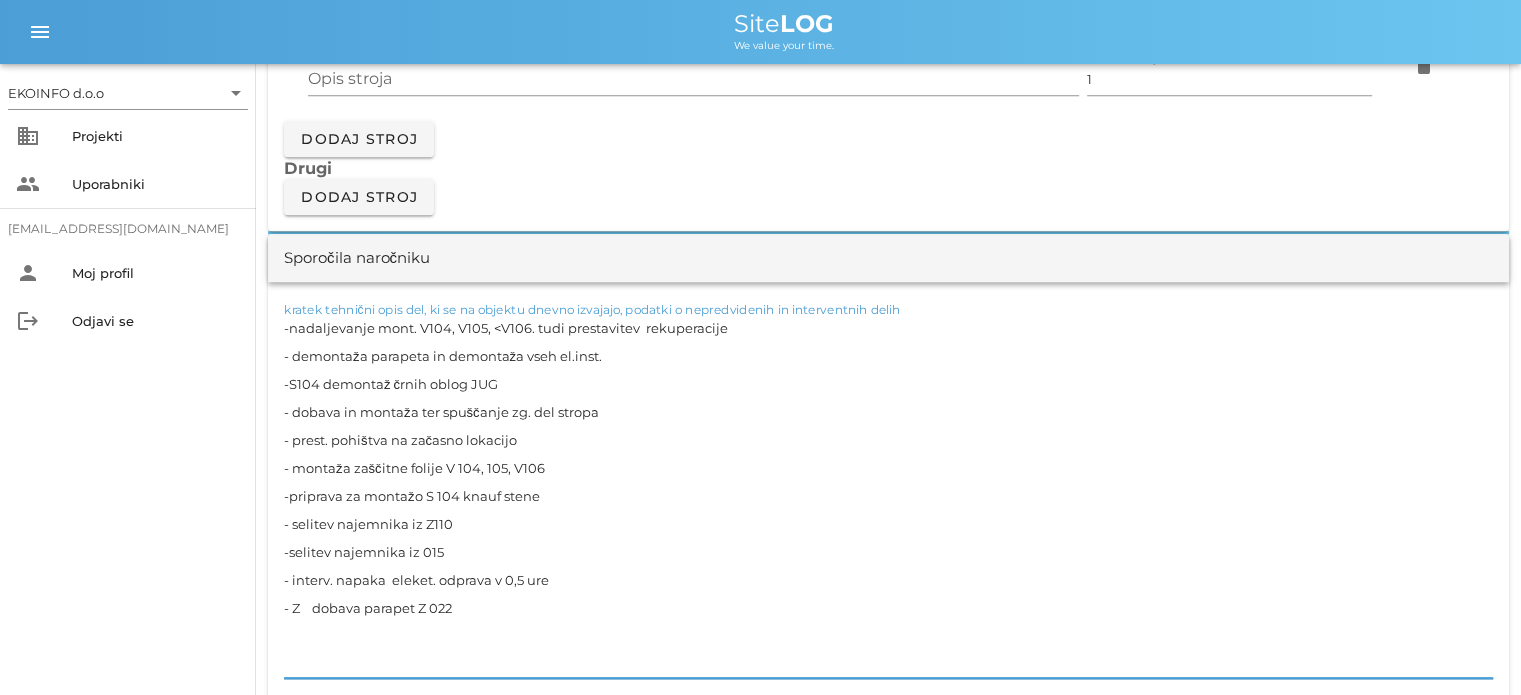 drag, startPoint x: 547, startPoint y: 575, endPoint x: 279, endPoint y: 583, distance: 268.1194 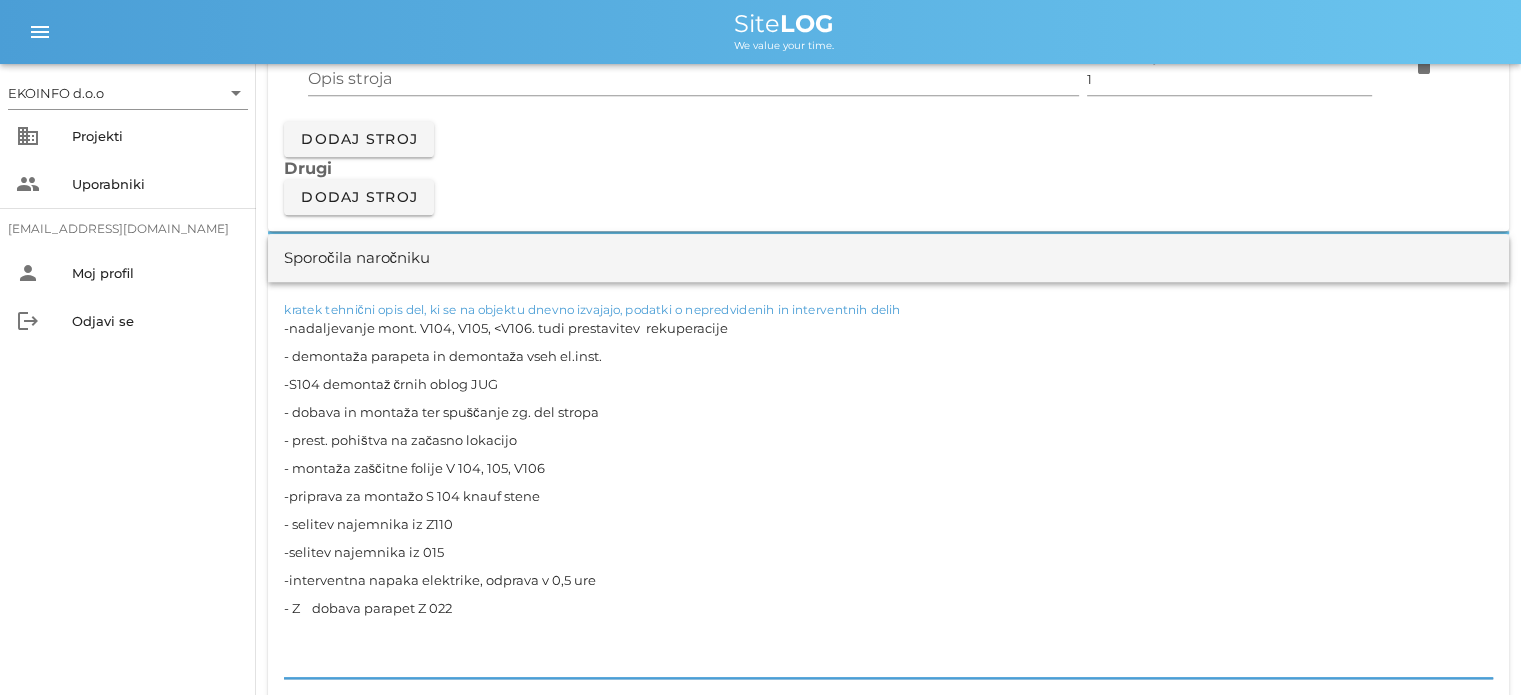 drag, startPoint x: 471, startPoint y: 605, endPoint x: 230, endPoint y: 611, distance: 241.07468 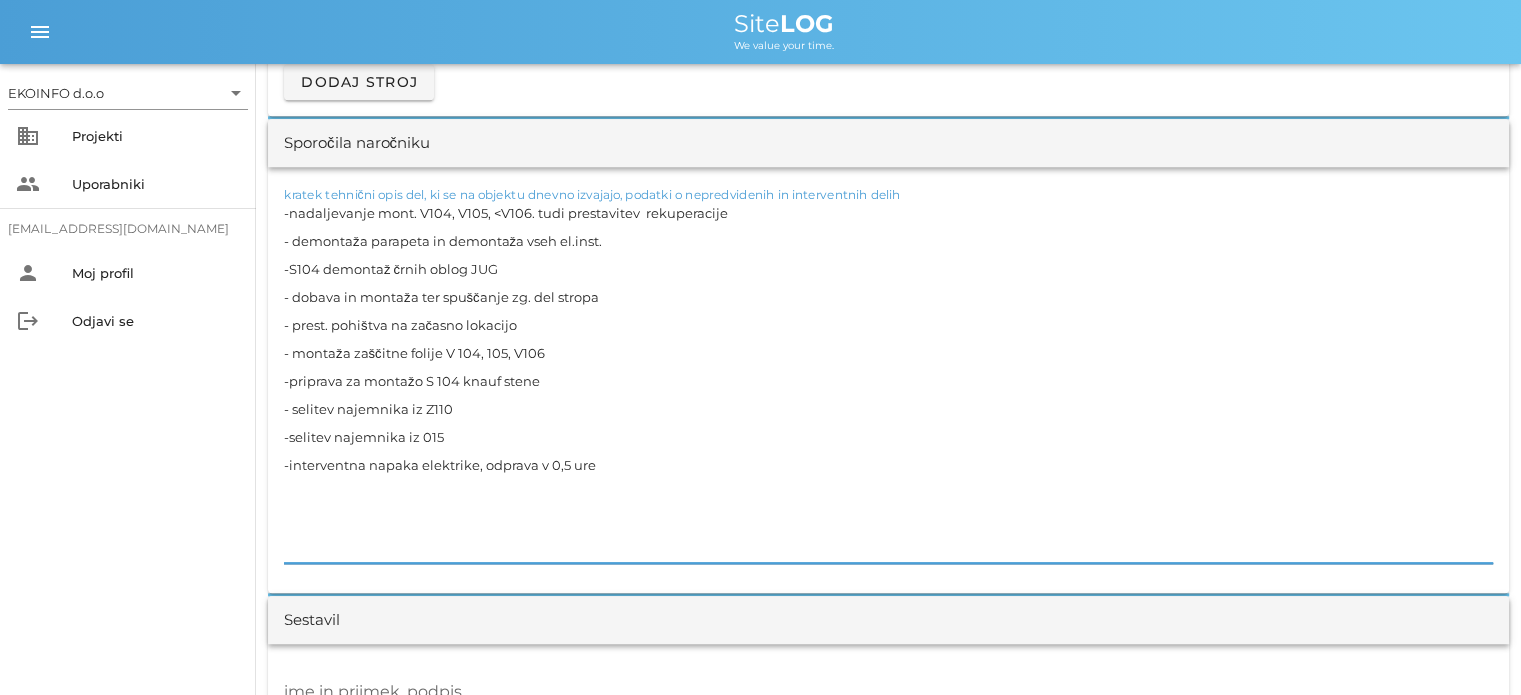 scroll, scrollTop: 2000, scrollLeft: 0, axis: vertical 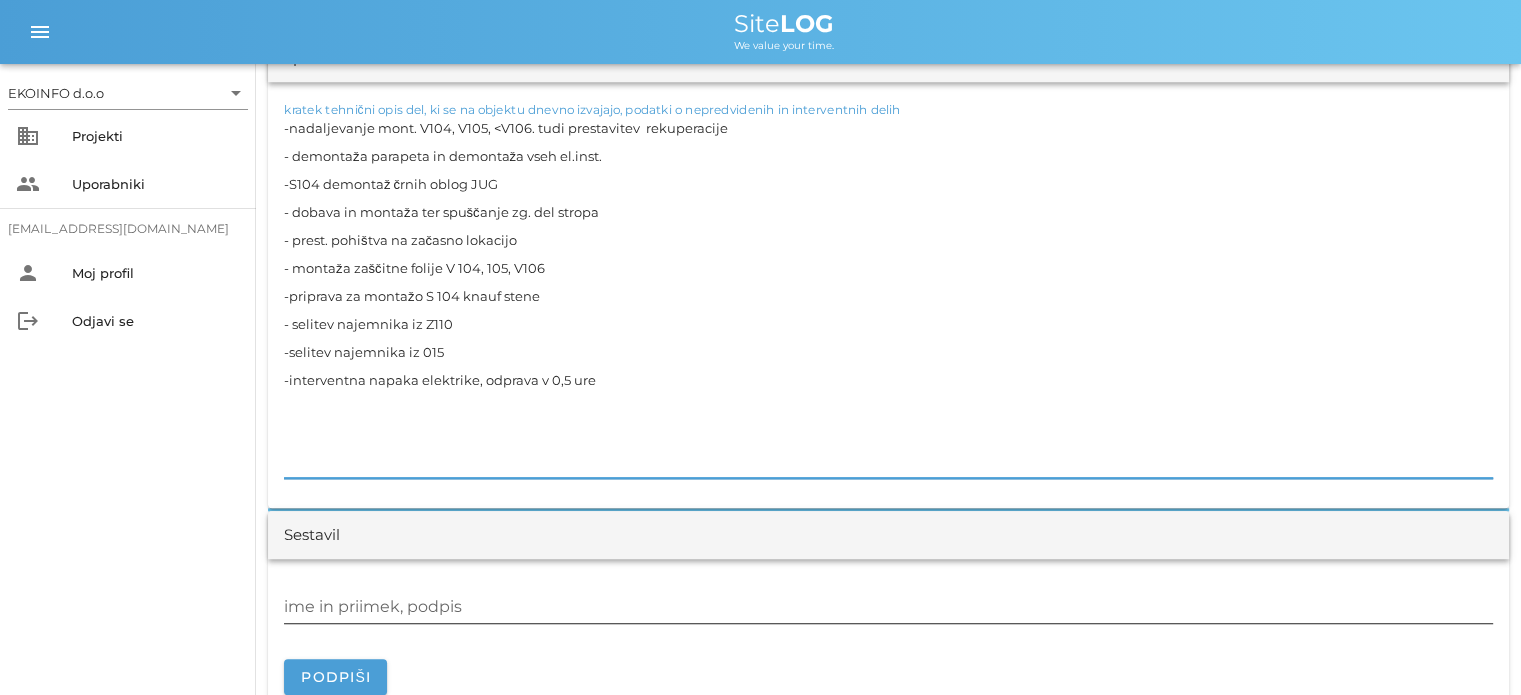 type on "-nadaljevanje mont. V104, V105, <V106. tudi prestavitev  rekuperacije
- demontaža parapeta in demontaža vseh el.inst.
-S104 demontaž črnih oblog JUG
- dobava in montaža ter spuščanje zg. del stropa
- prest. pohištva na začasno lokacijo
- montaža zaščitne folije V 104, 105, V106
-priprava za montažo S 104 knauf stene
- selitev najemnika iz Z110
-selitev najemnika iz 015
-interventna napaka elektrike, odprava v 0,5 ure" 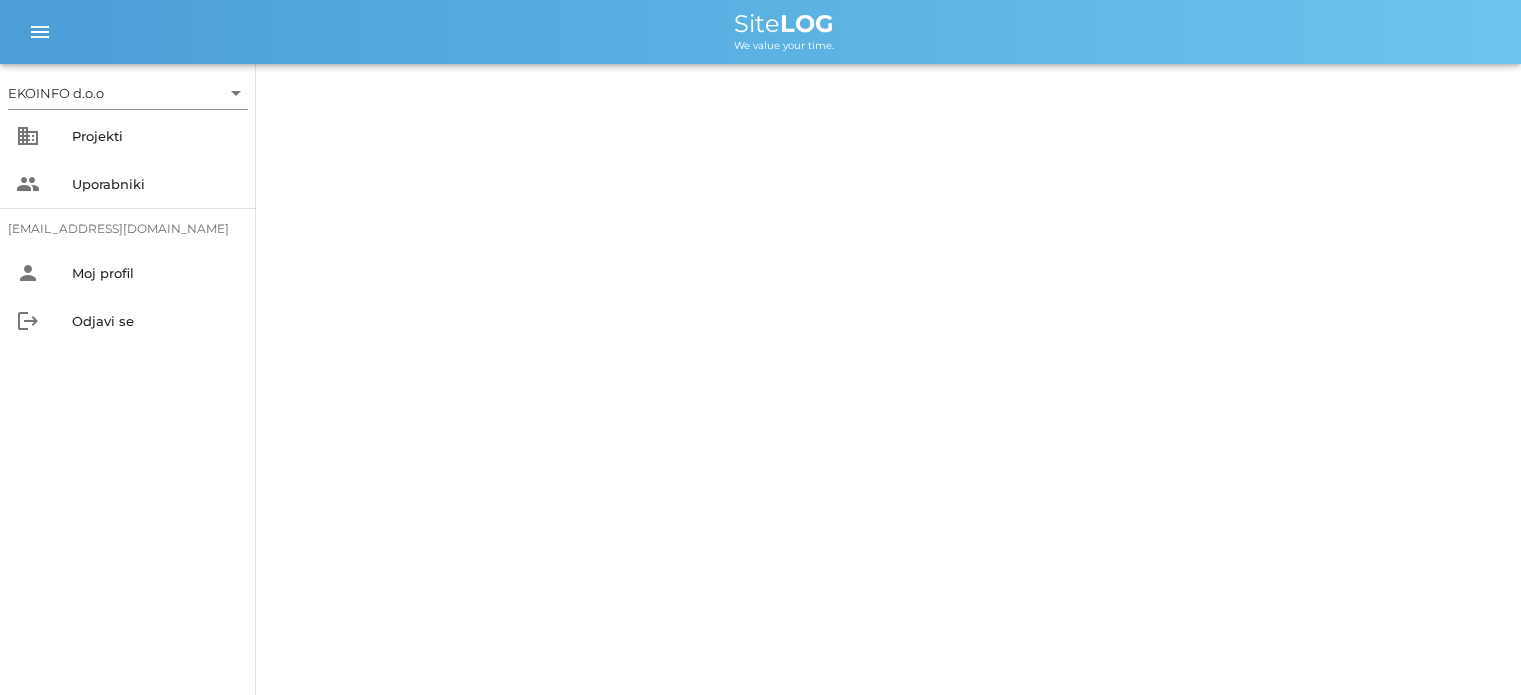scroll, scrollTop: 0, scrollLeft: 0, axis: both 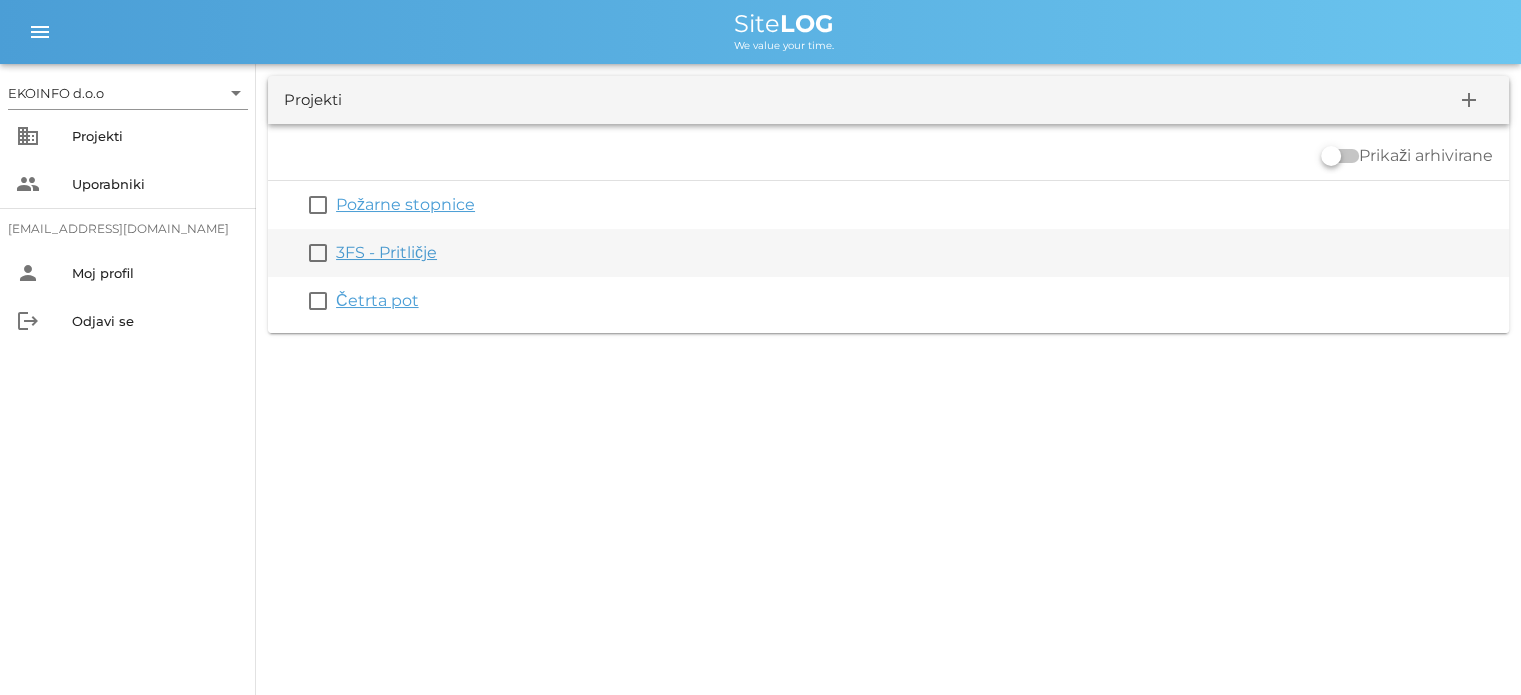 click on "3FS - Pritličje" at bounding box center (386, 252) 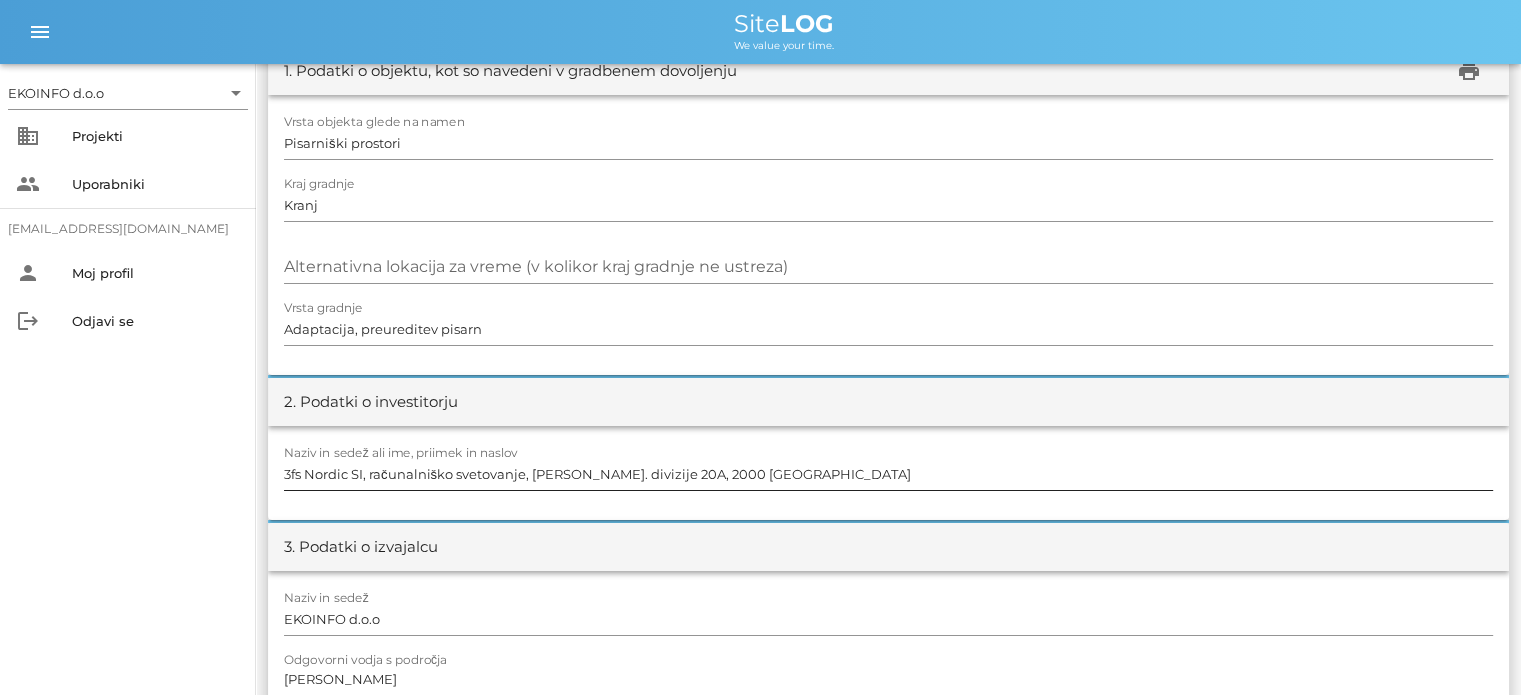 scroll, scrollTop: 0, scrollLeft: 0, axis: both 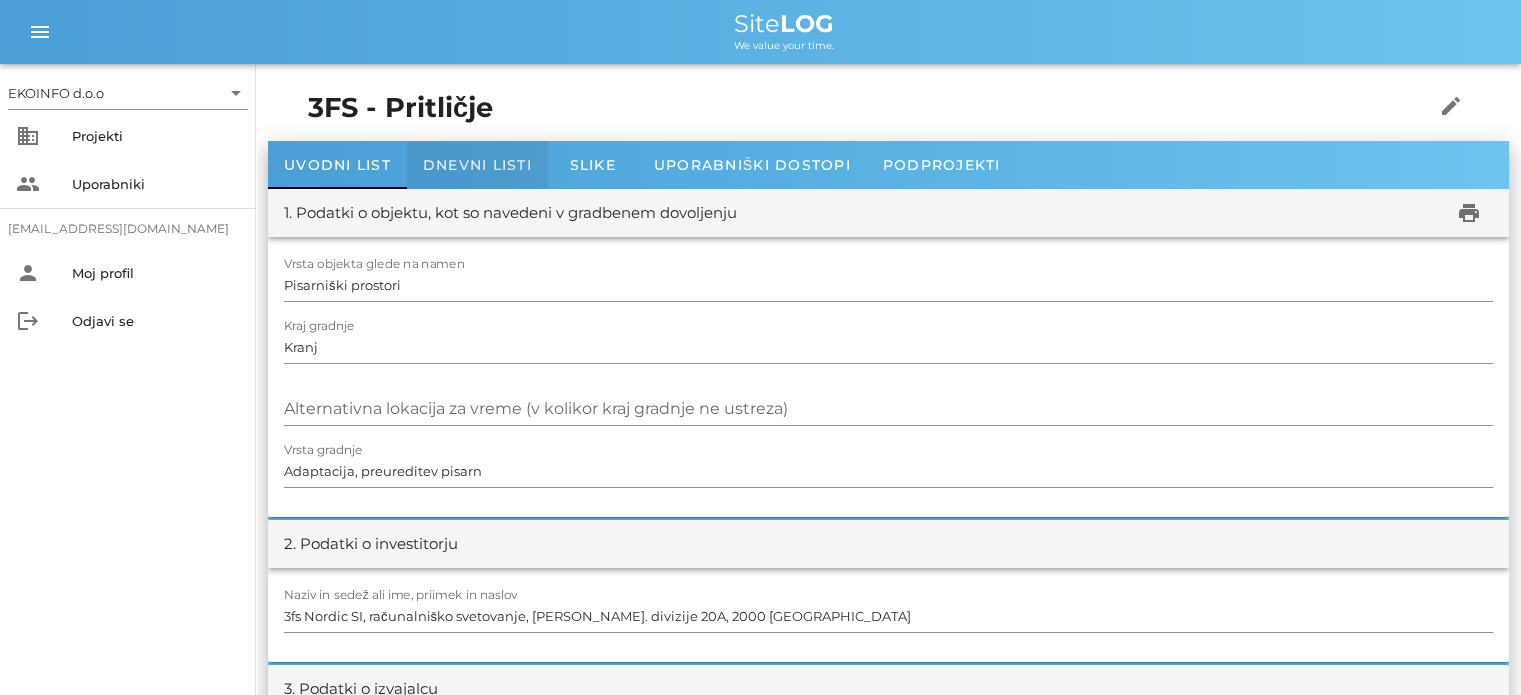 click on "Dnevni listi" at bounding box center (477, 165) 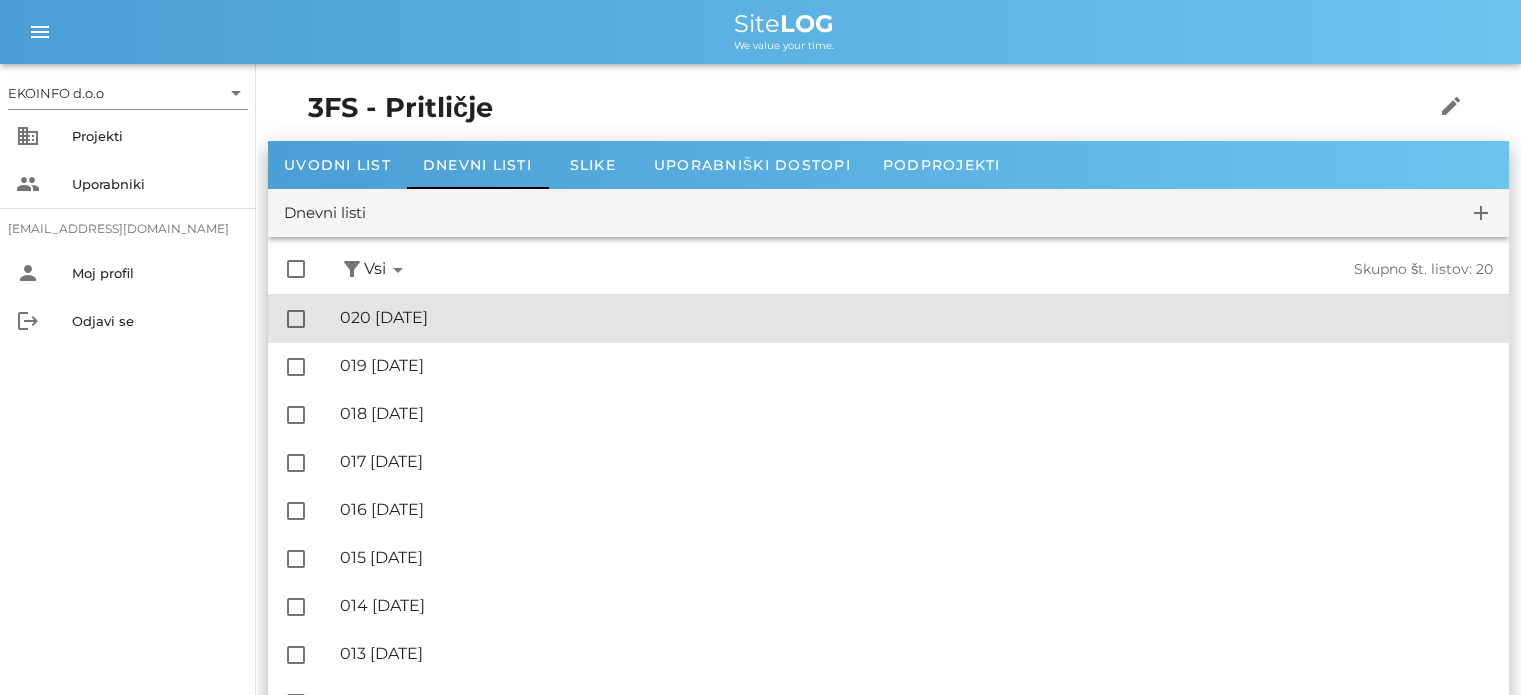 click on "🔏  020 [DATE]" at bounding box center (916, 317) 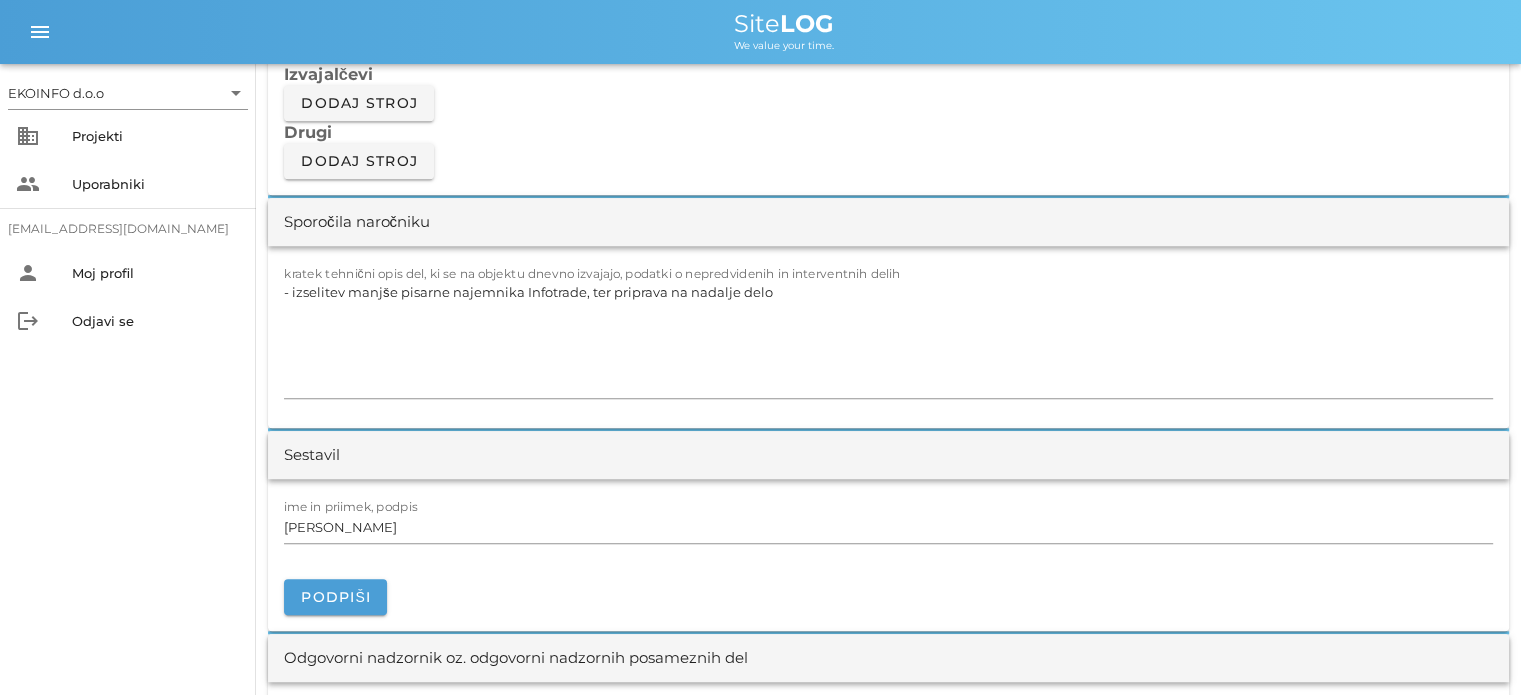 scroll, scrollTop: 1900, scrollLeft: 0, axis: vertical 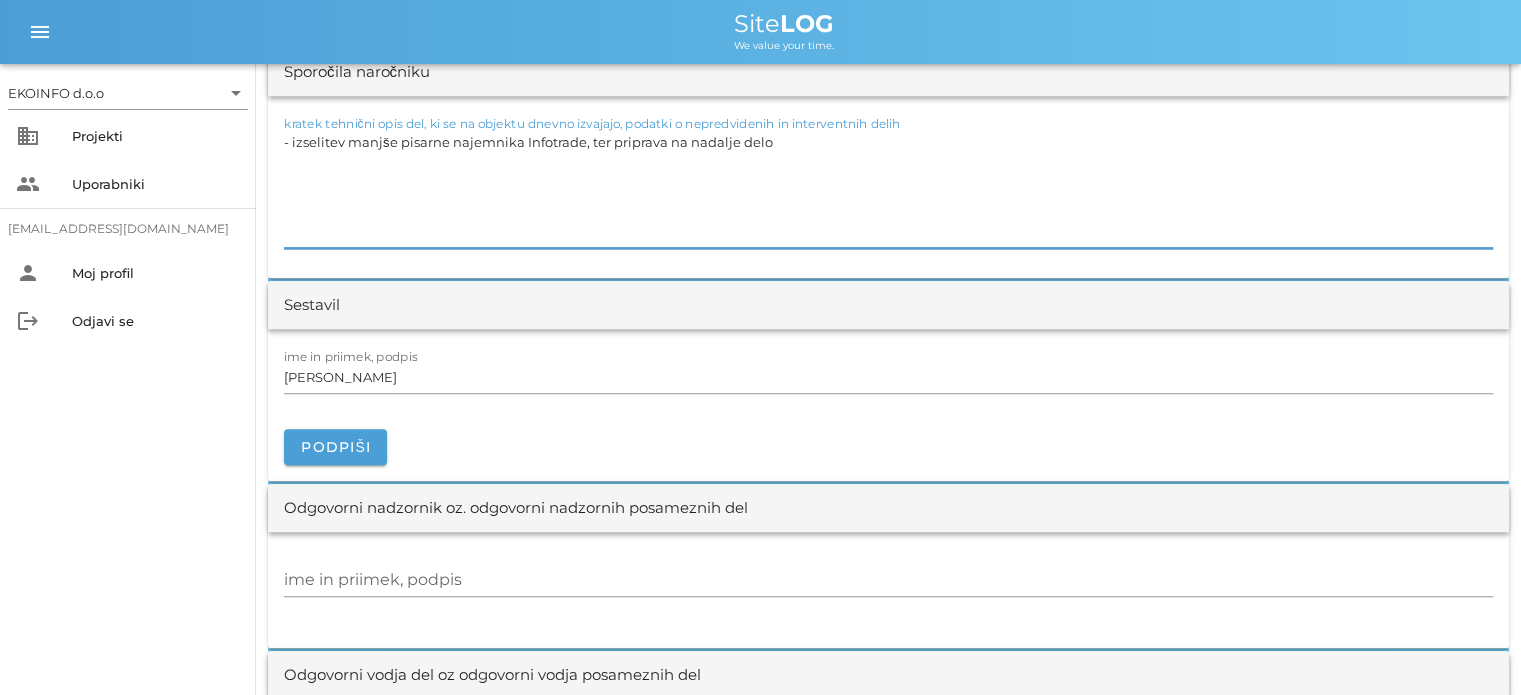 click on "- izselitev manjše pisarne najemnika Infotrade, ter priprava na nadalje delo" at bounding box center (888, 188) 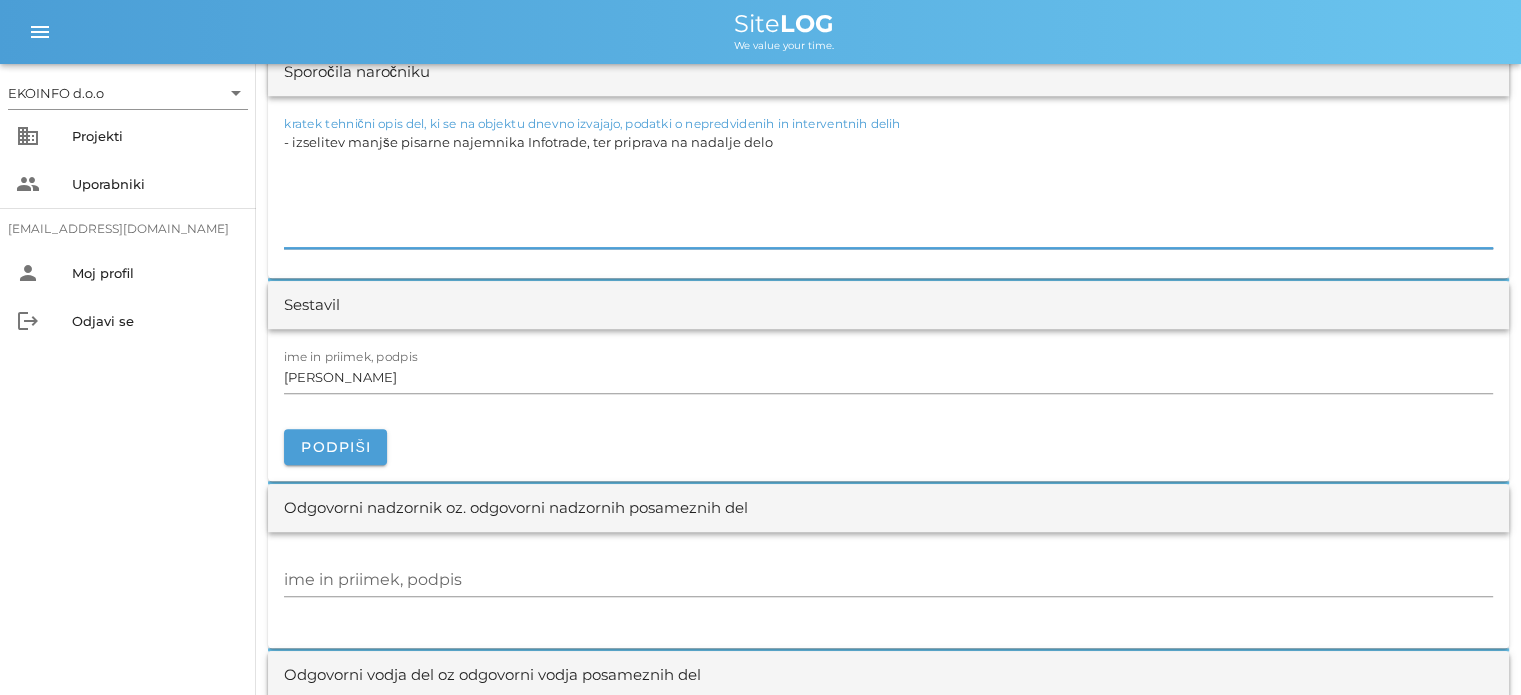 type on "- izselitev manjše pisarne najemnika Infotrade, ter priprava na nadalje delo" 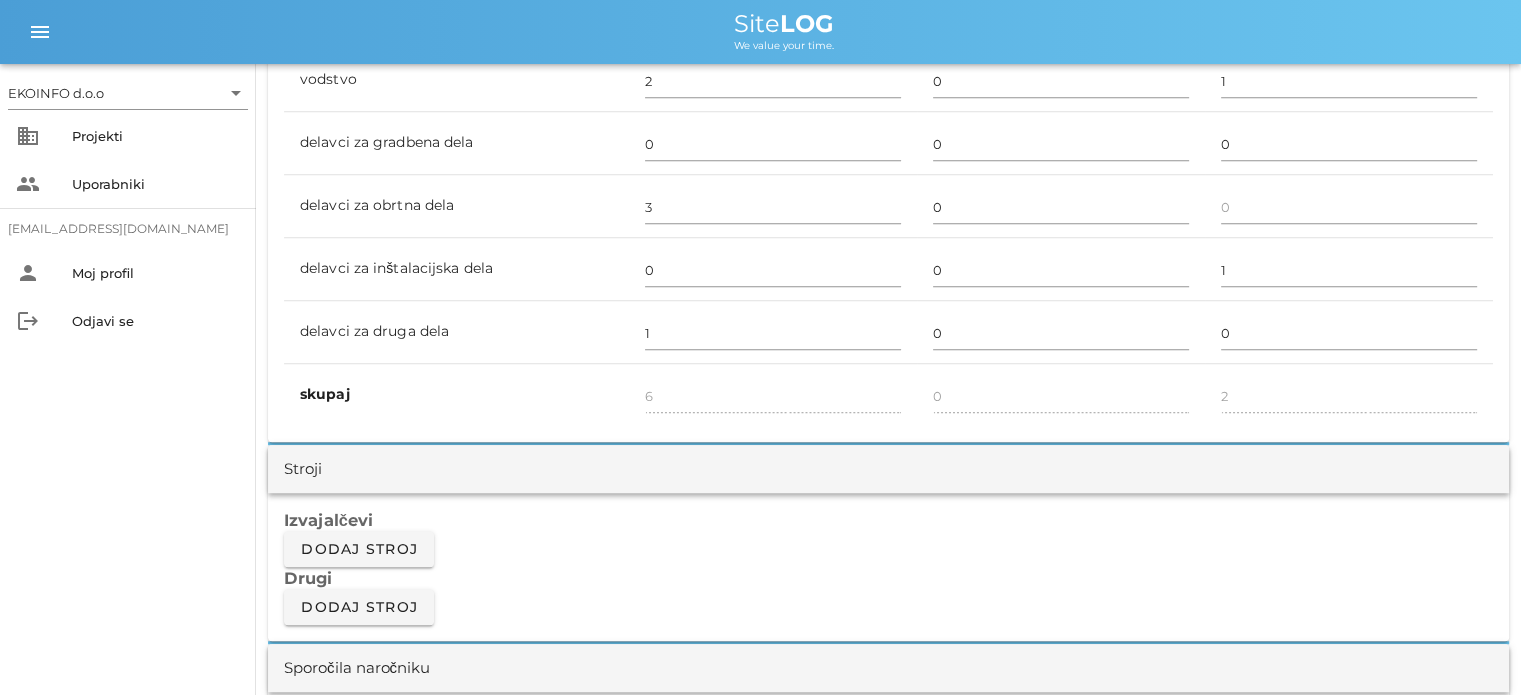 scroll, scrollTop: 1200, scrollLeft: 0, axis: vertical 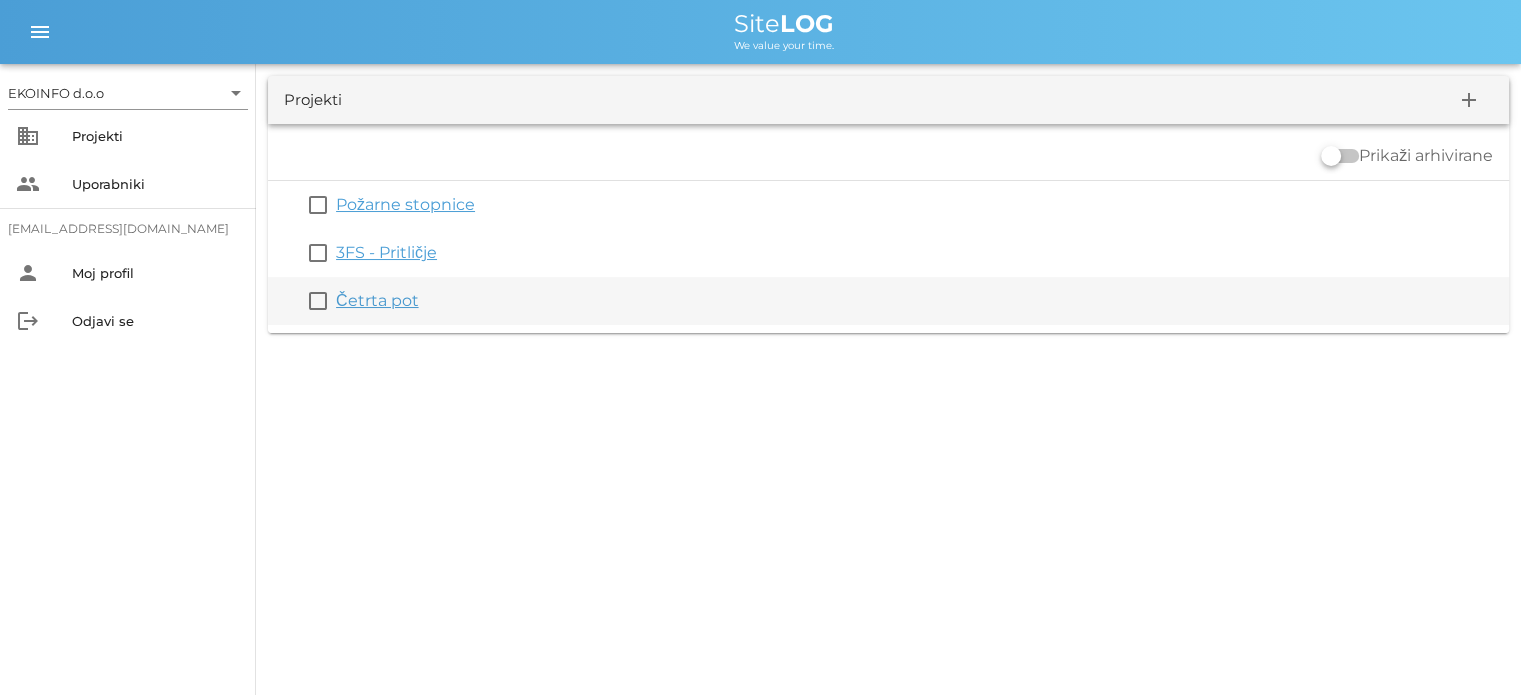 click on "Četrta pot" at bounding box center [377, 300] 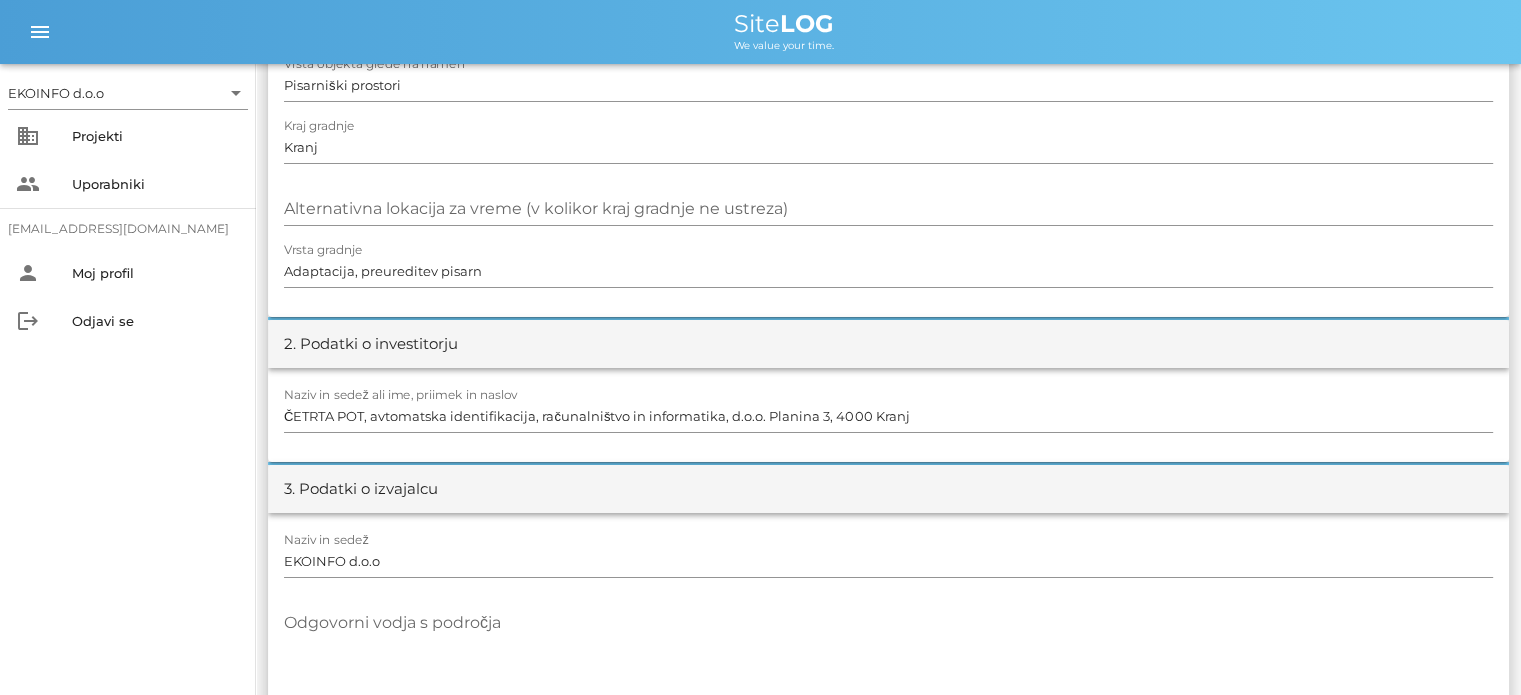 scroll, scrollTop: 0, scrollLeft: 0, axis: both 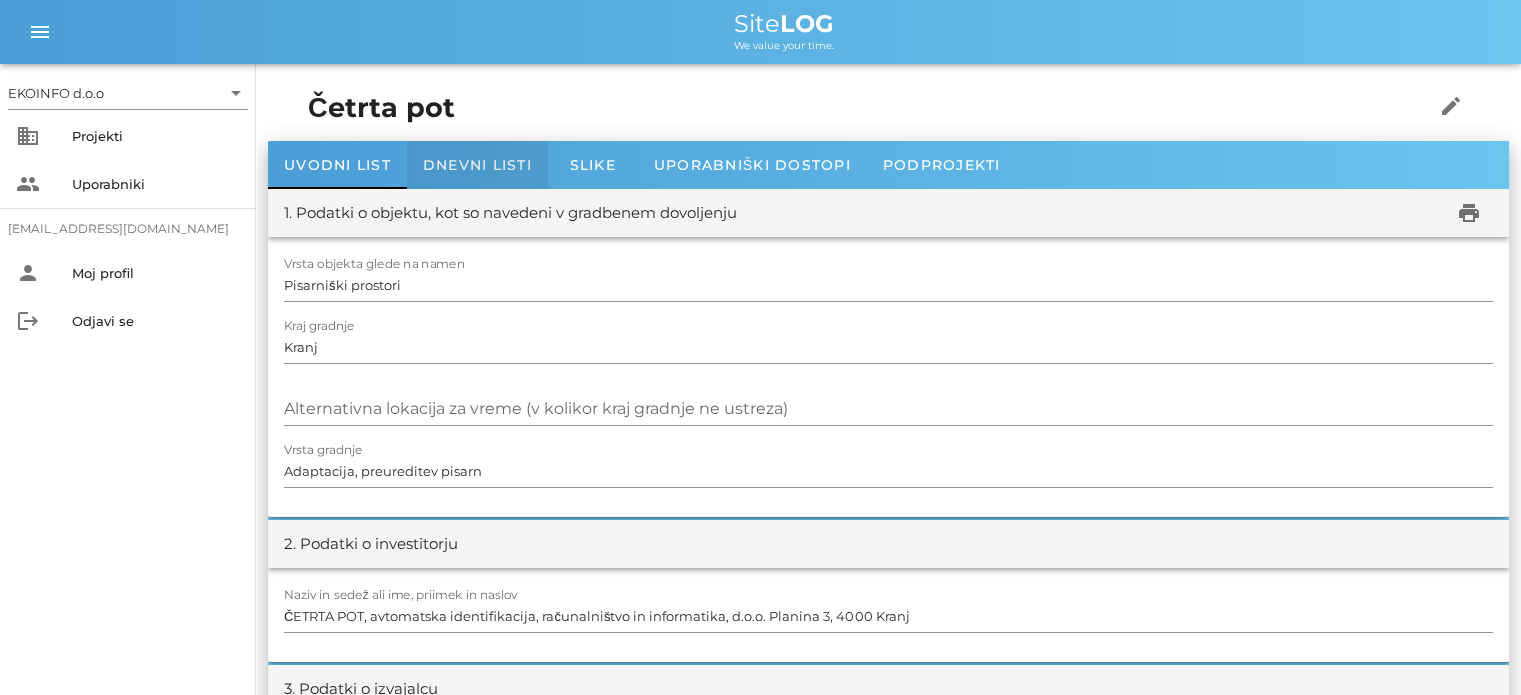 click on "Dnevni listi" at bounding box center (477, 165) 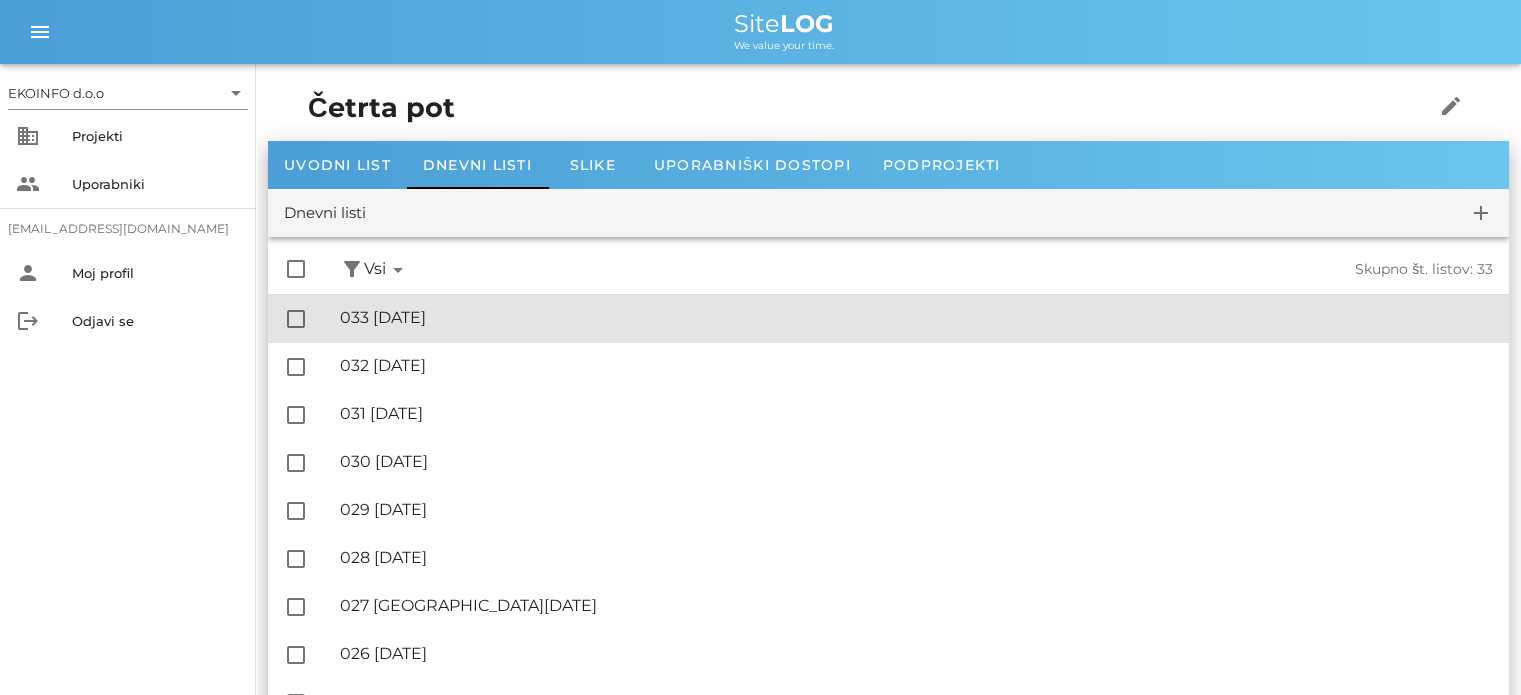 click on "🔏  033 [DATE]" at bounding box center [916, 317] 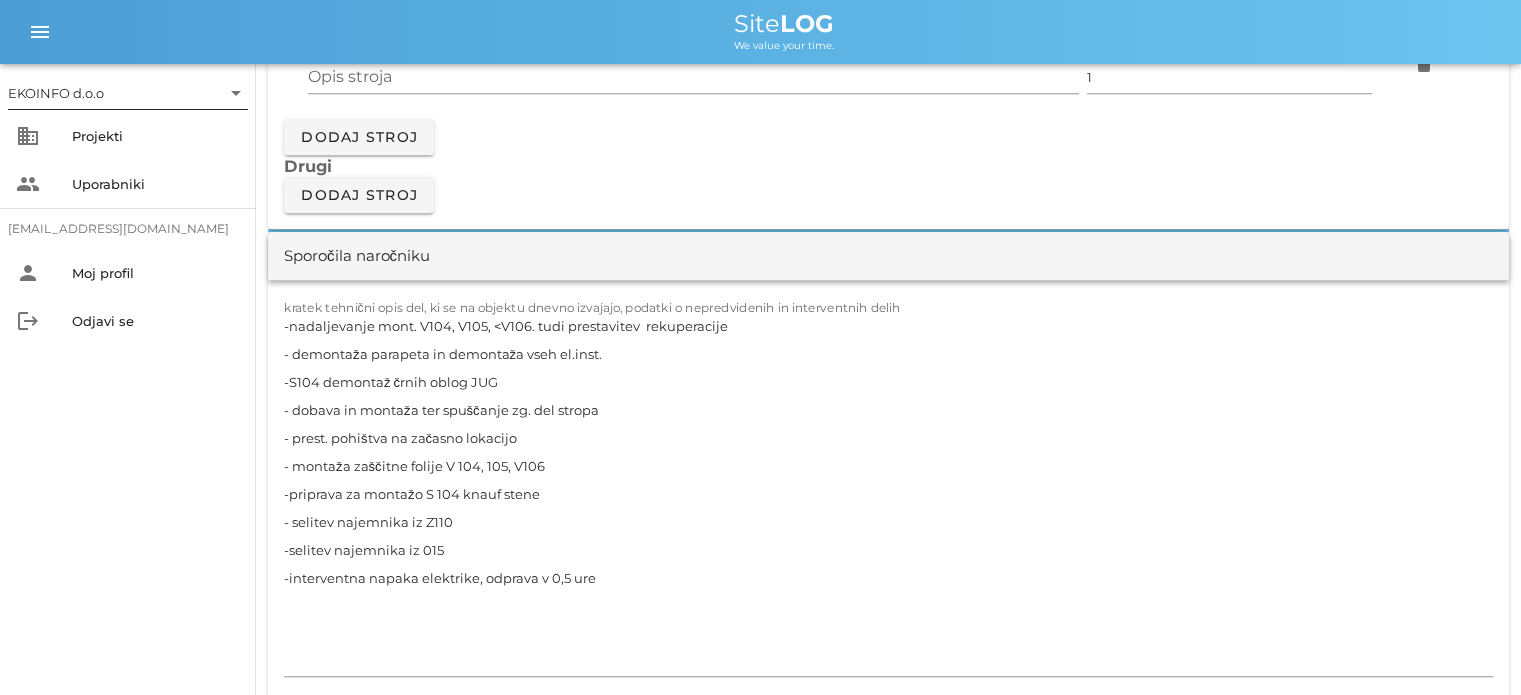 scroll, scrollTop: 1800, scrollLeft: 0, axis: vertical 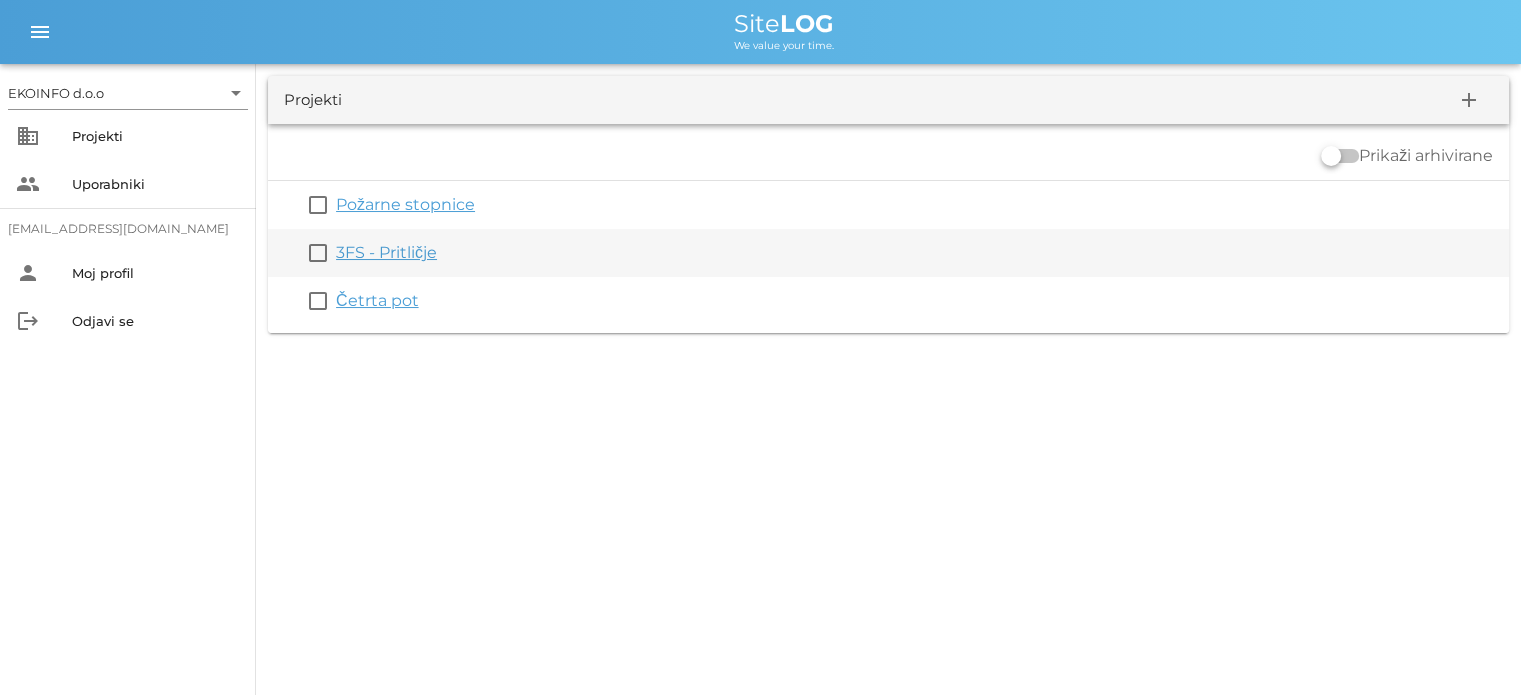 click on "3FS - Pritličje" at bounding box center [386, 252] 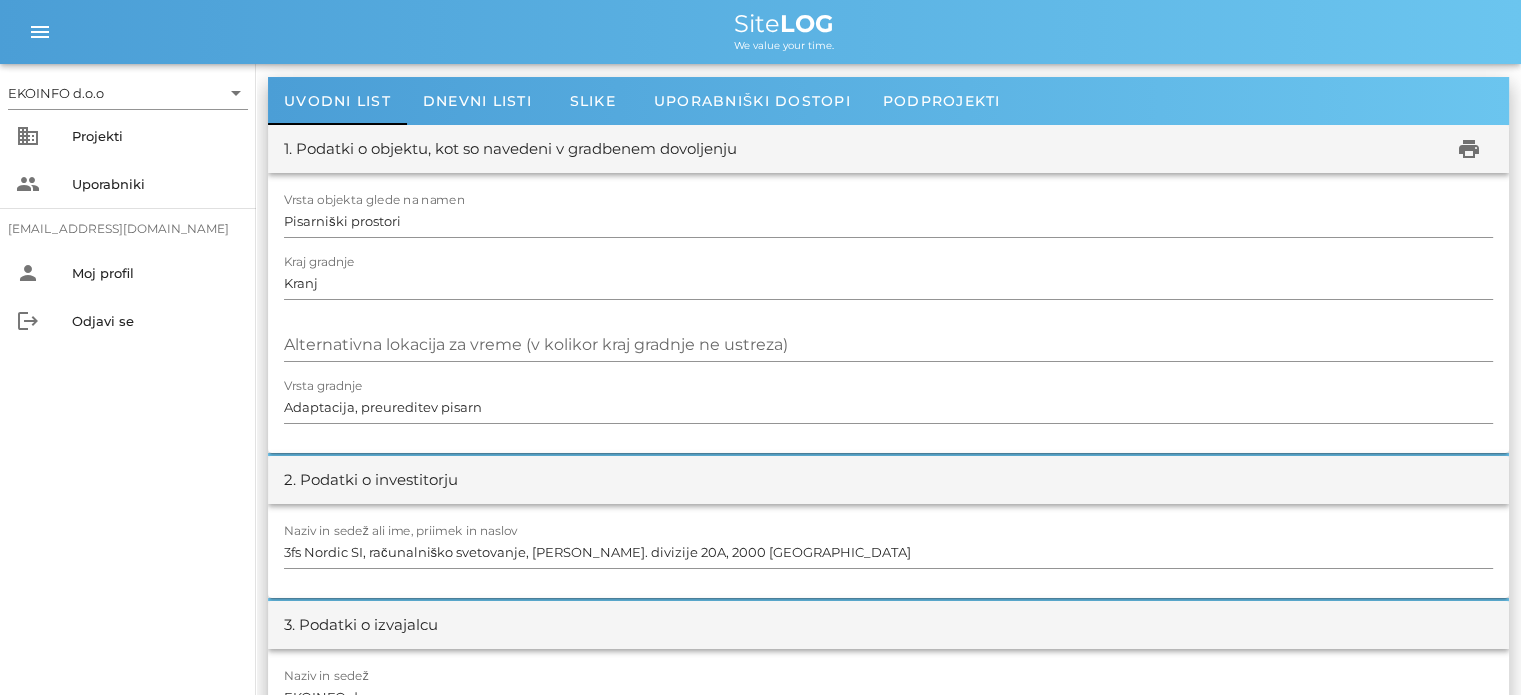 scroll, scrollTop: 0, scrollLeft: 0, axis: both 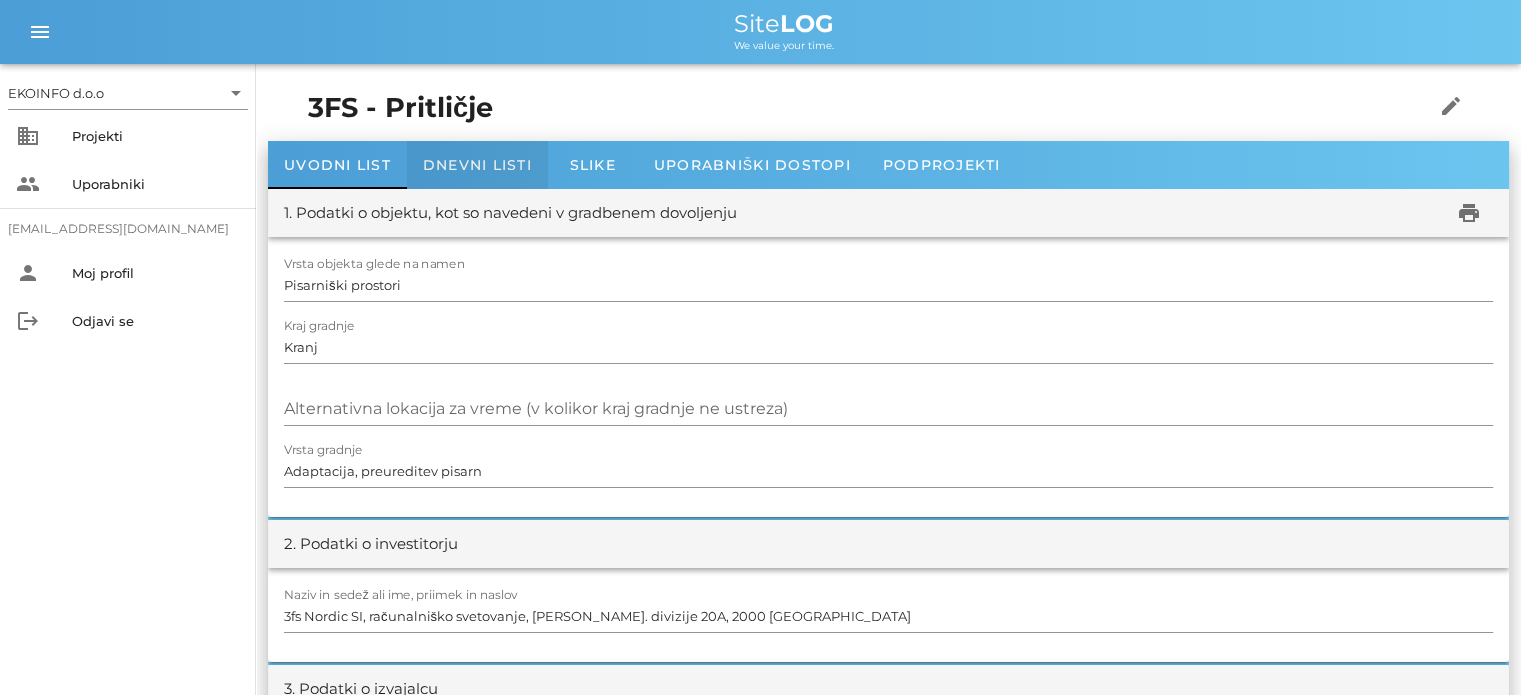 click on "Dnevni listi" at bounding box center (477, 165) 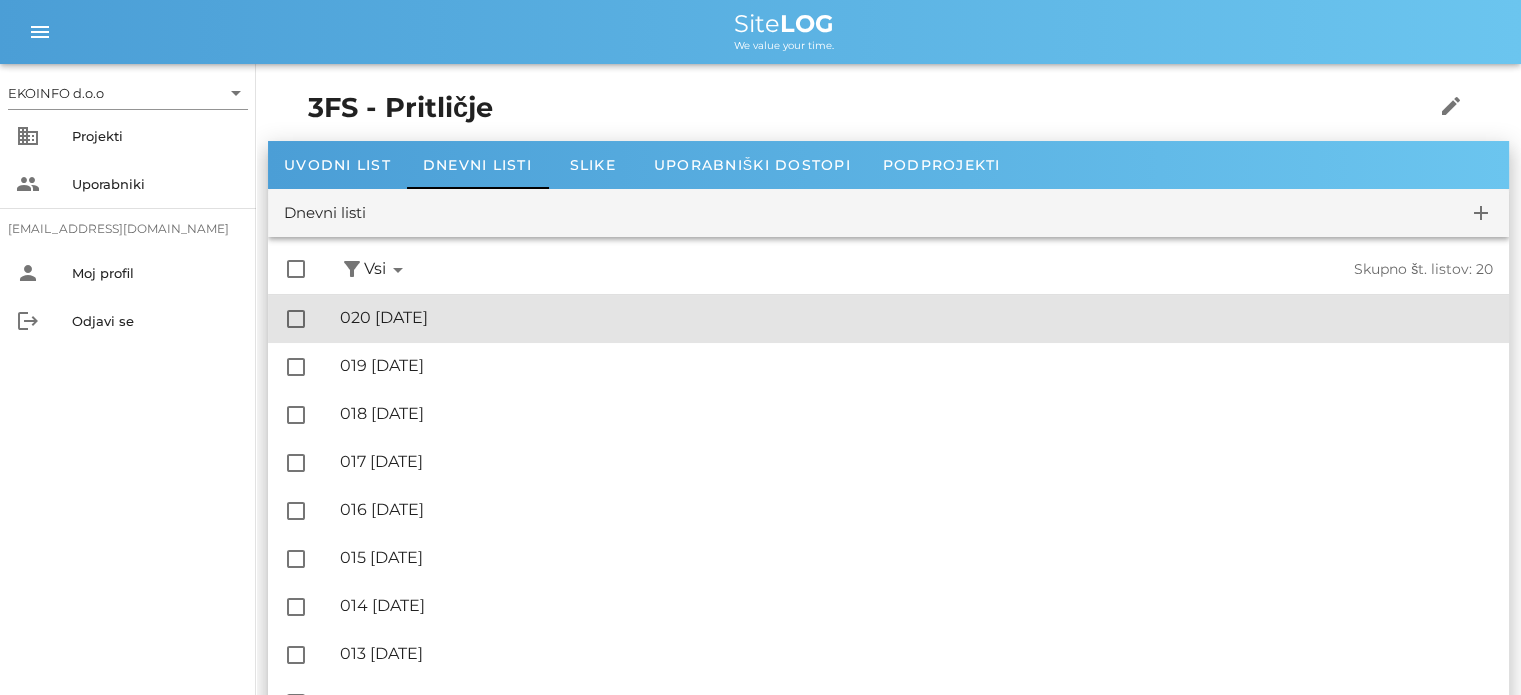 click on "🔏  020 [DATE]" at bounding box center [916, 317] 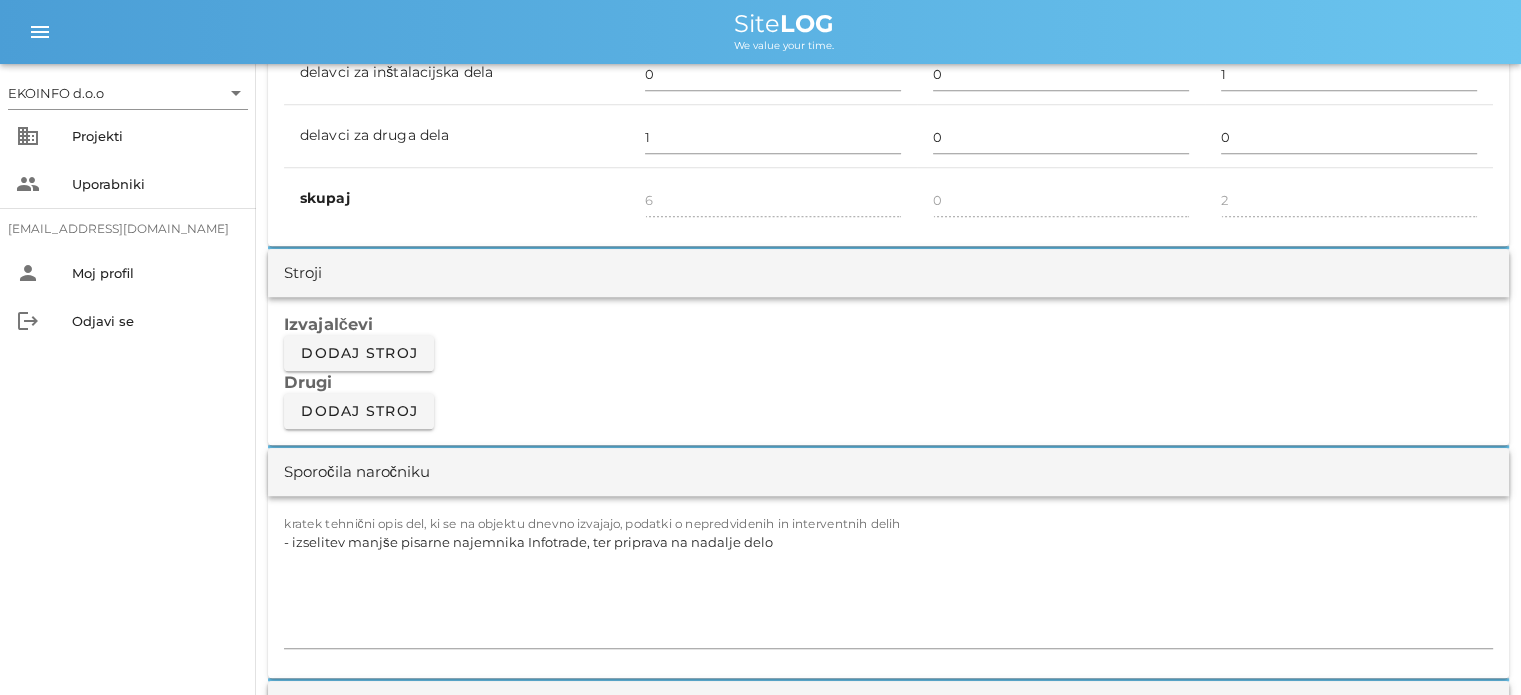 scroll, scrollTop: 1600, scrollLeft: 0, axis: vertical 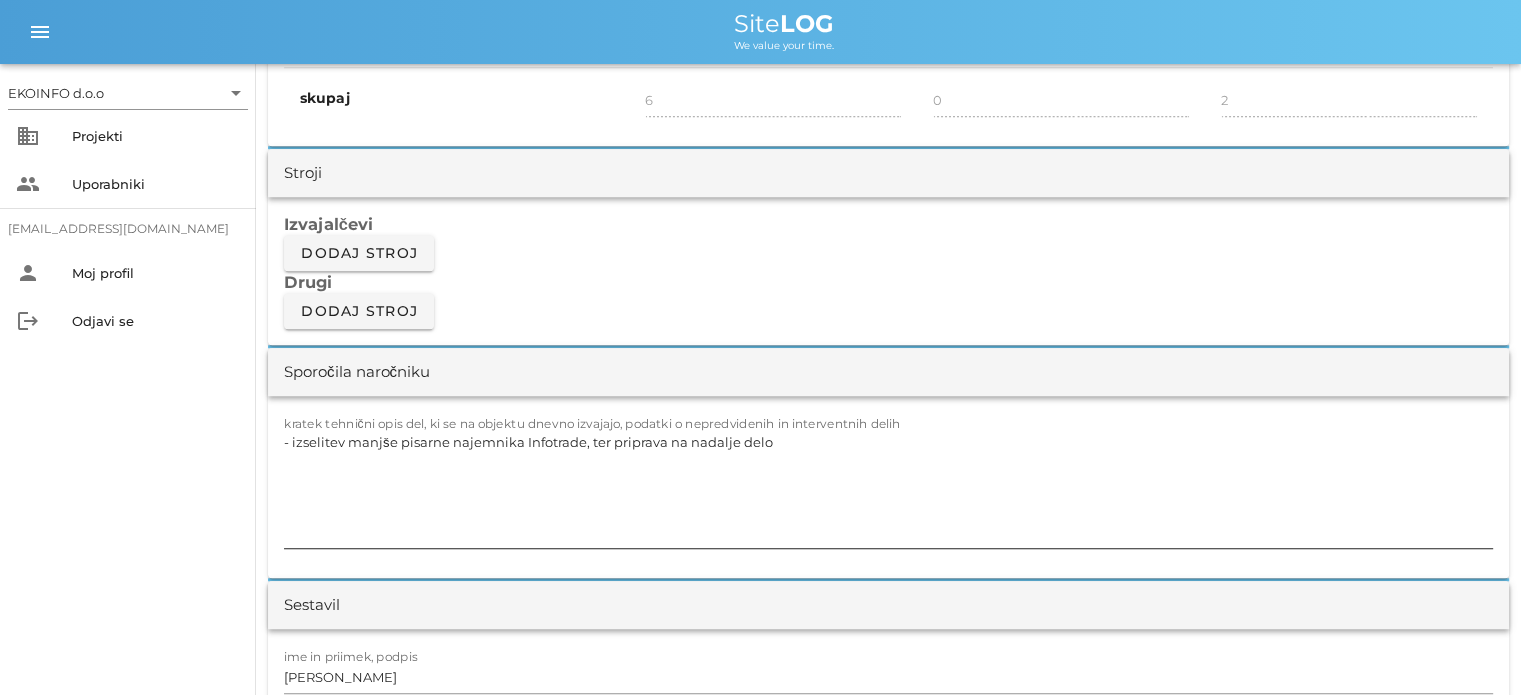 click on "- izselitev manjše pisarne najemnika Infotrade, ter priprava na nadalje delo" at bounding box center [888, 488] 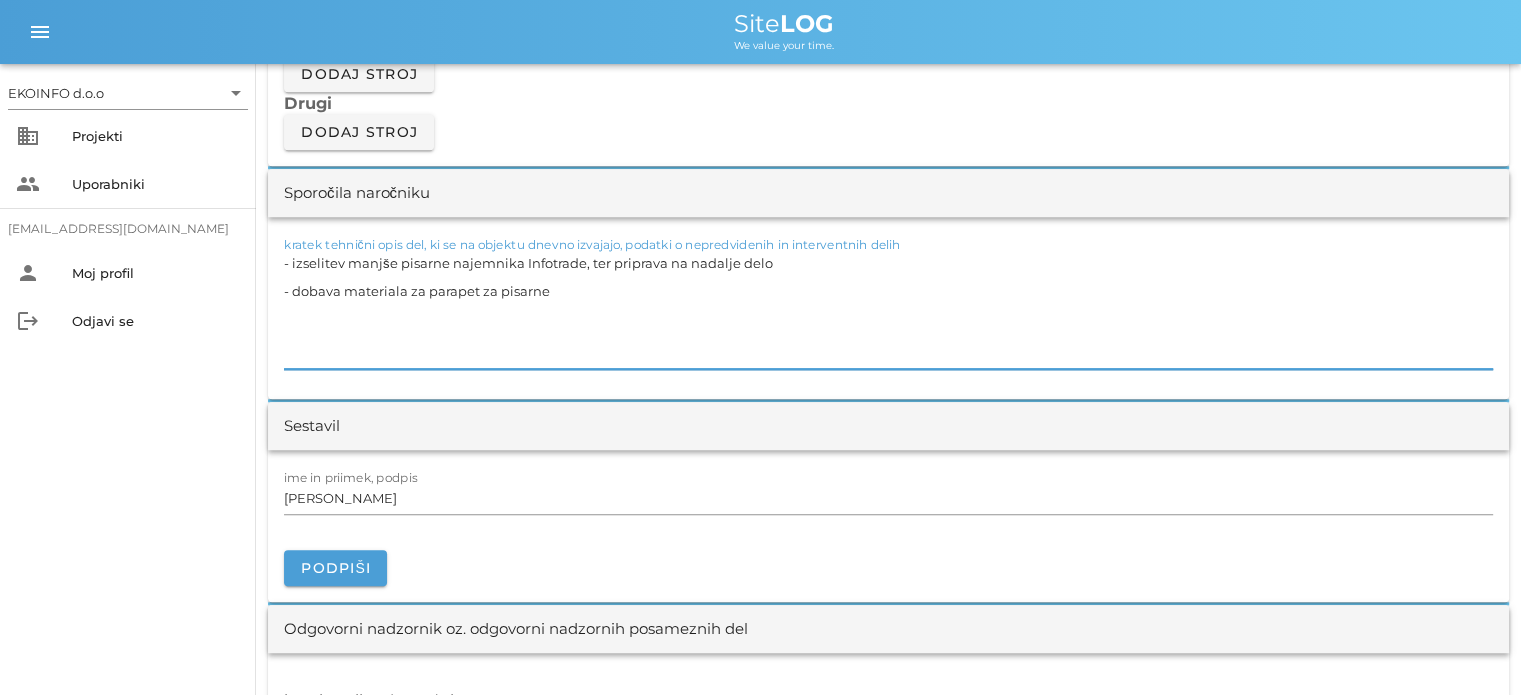 scroll, scrollTop: 1800, scrollLeft: 0, axis: vertical 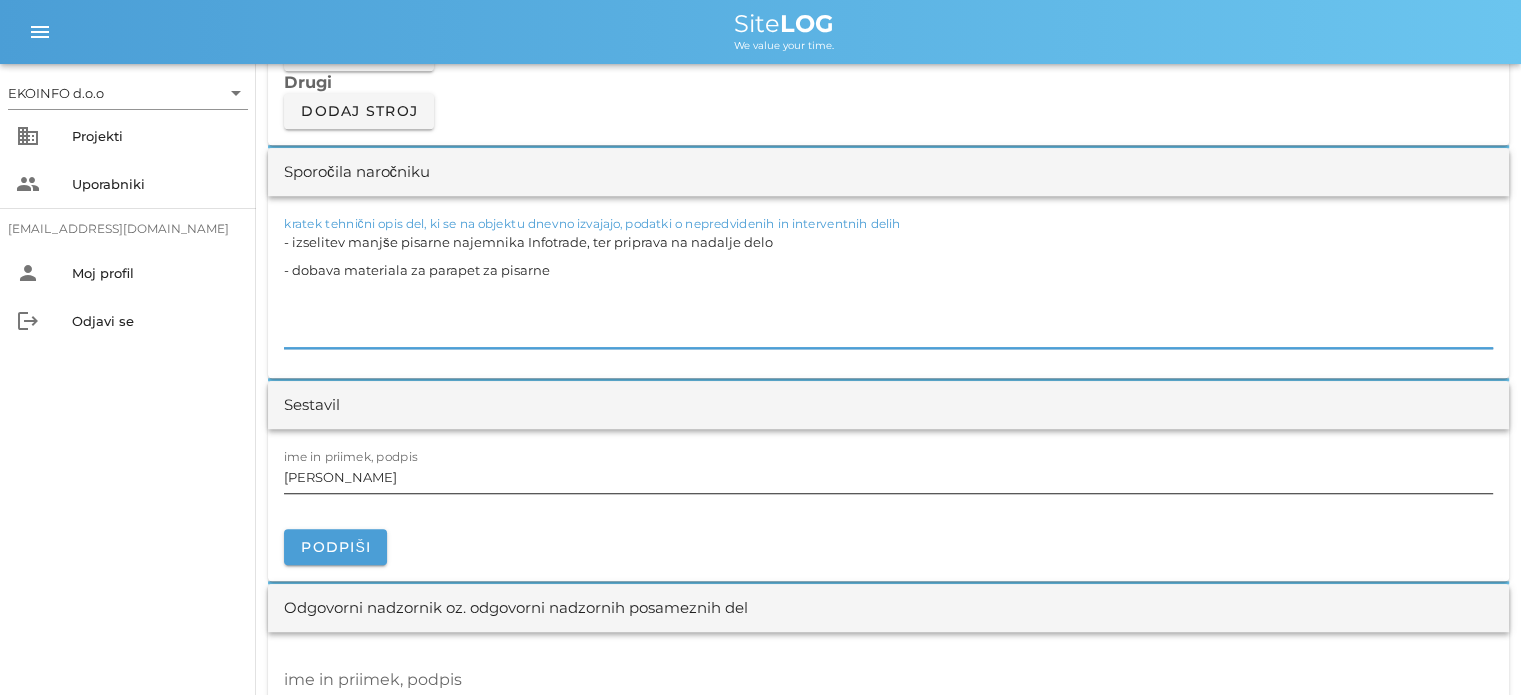 type on "- izselitev manjše pisarne najemnika Infotrade, ter priprava na nadalje delo
- dobava materiala za parapet za pisarne" 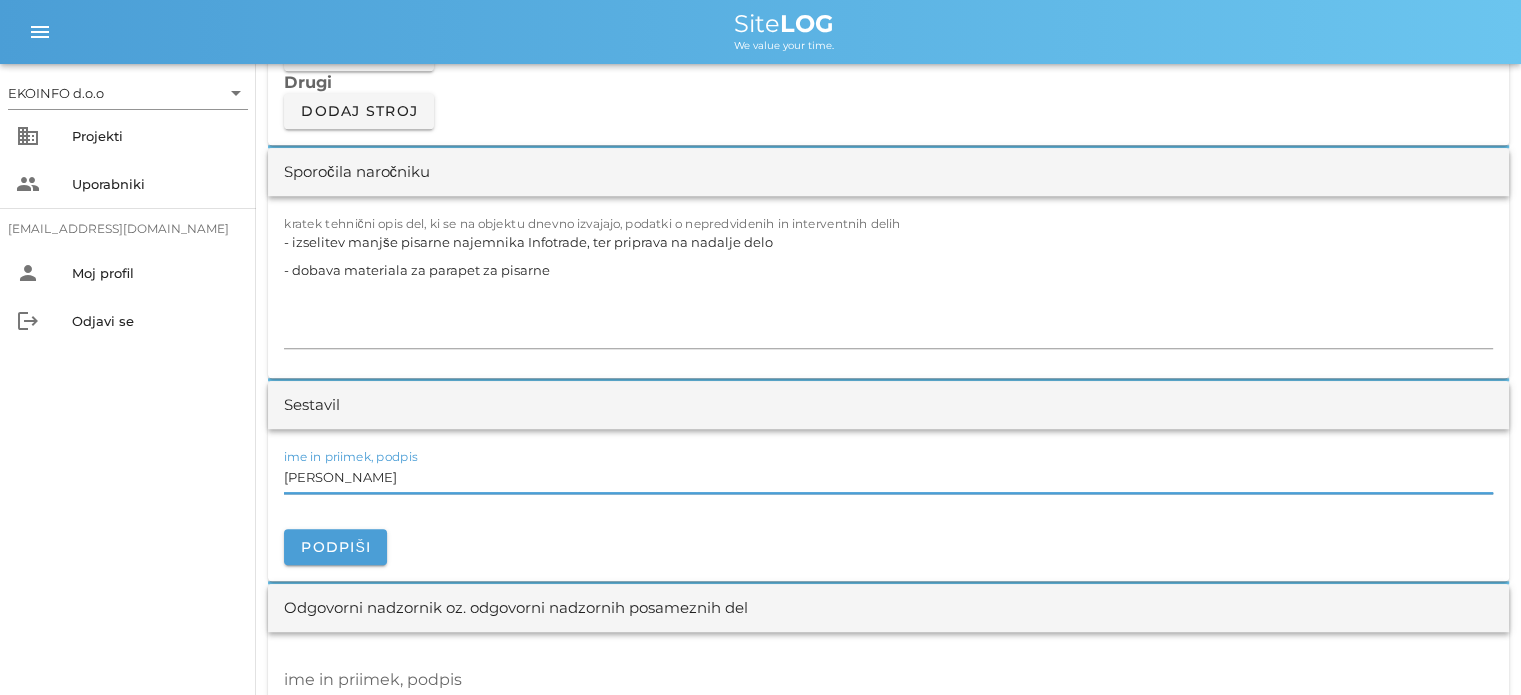 click on "[PERSON_NAME]" at bounding box center [888, 477] 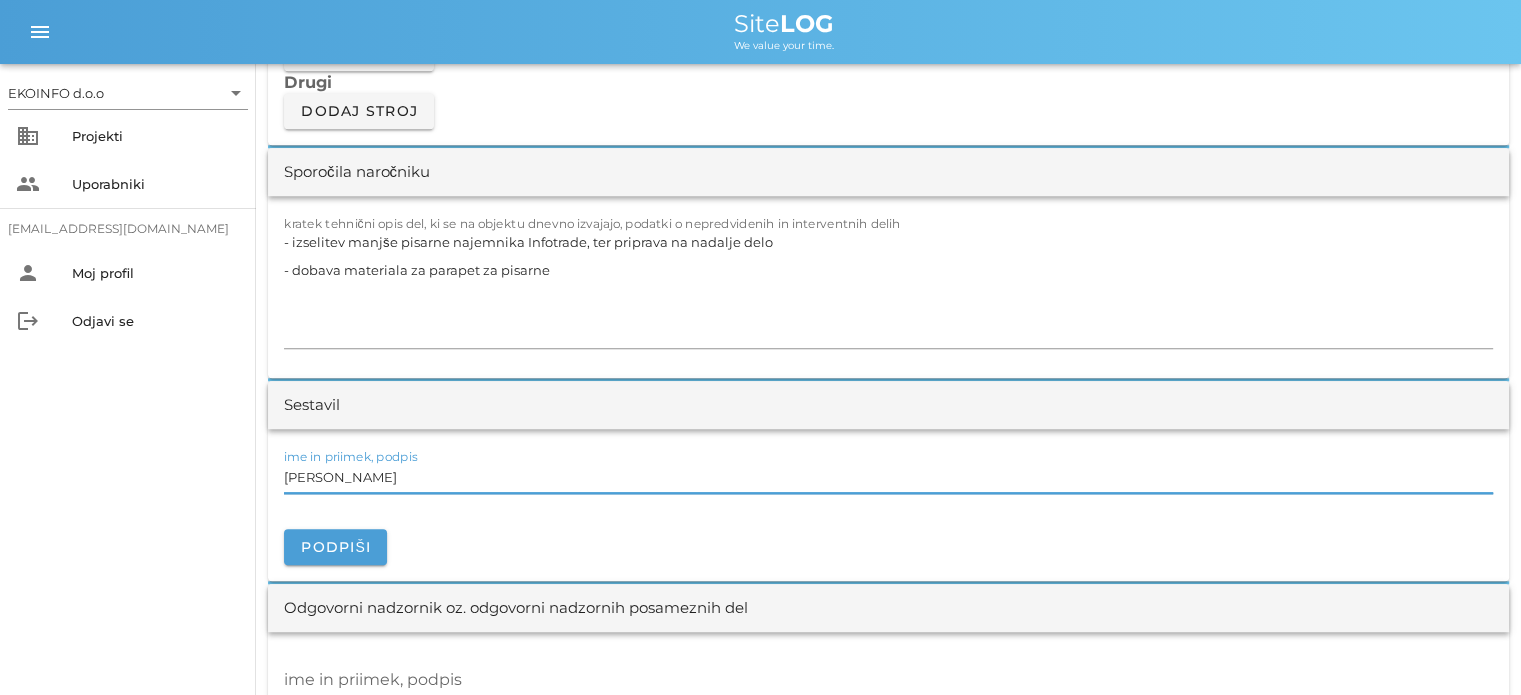type on "[PERSON_NAME]" 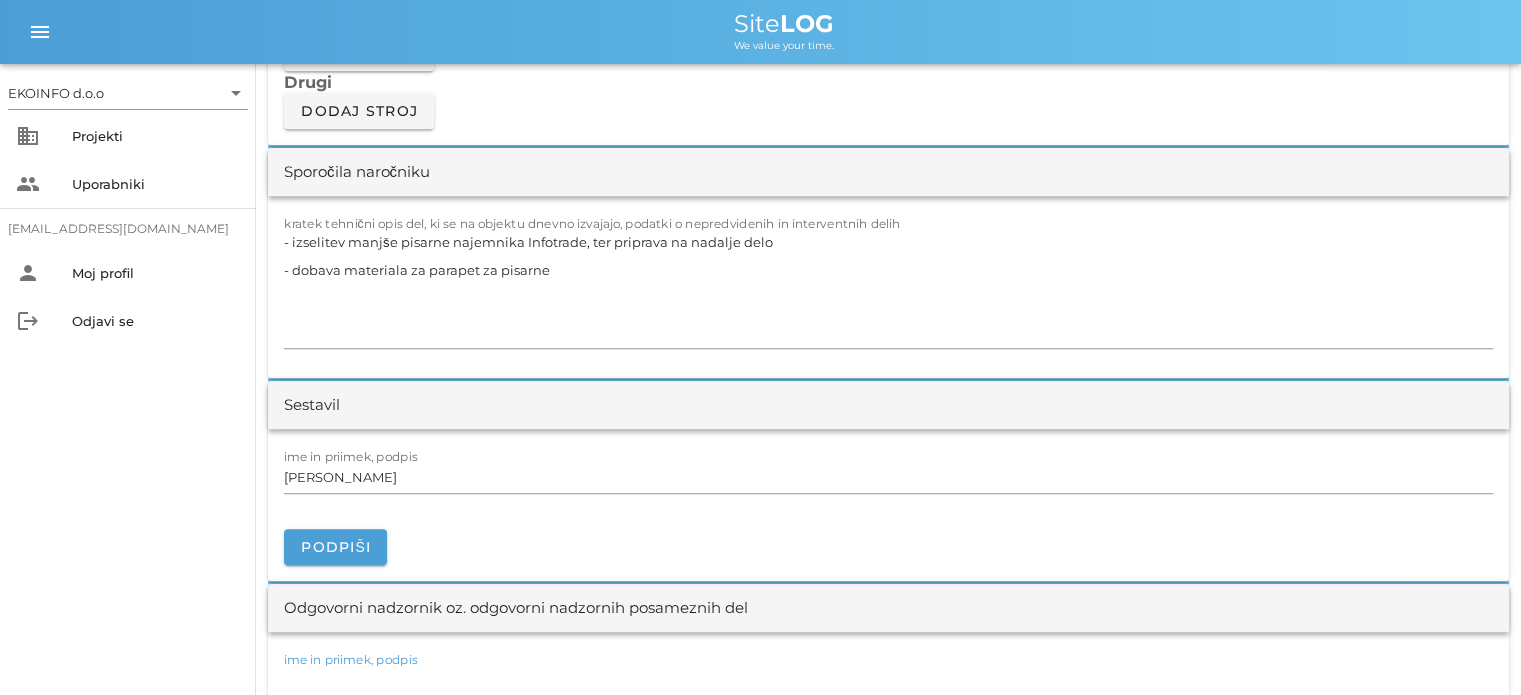 click on "ime in priimek, podpis" at bounding box center [888, 680] 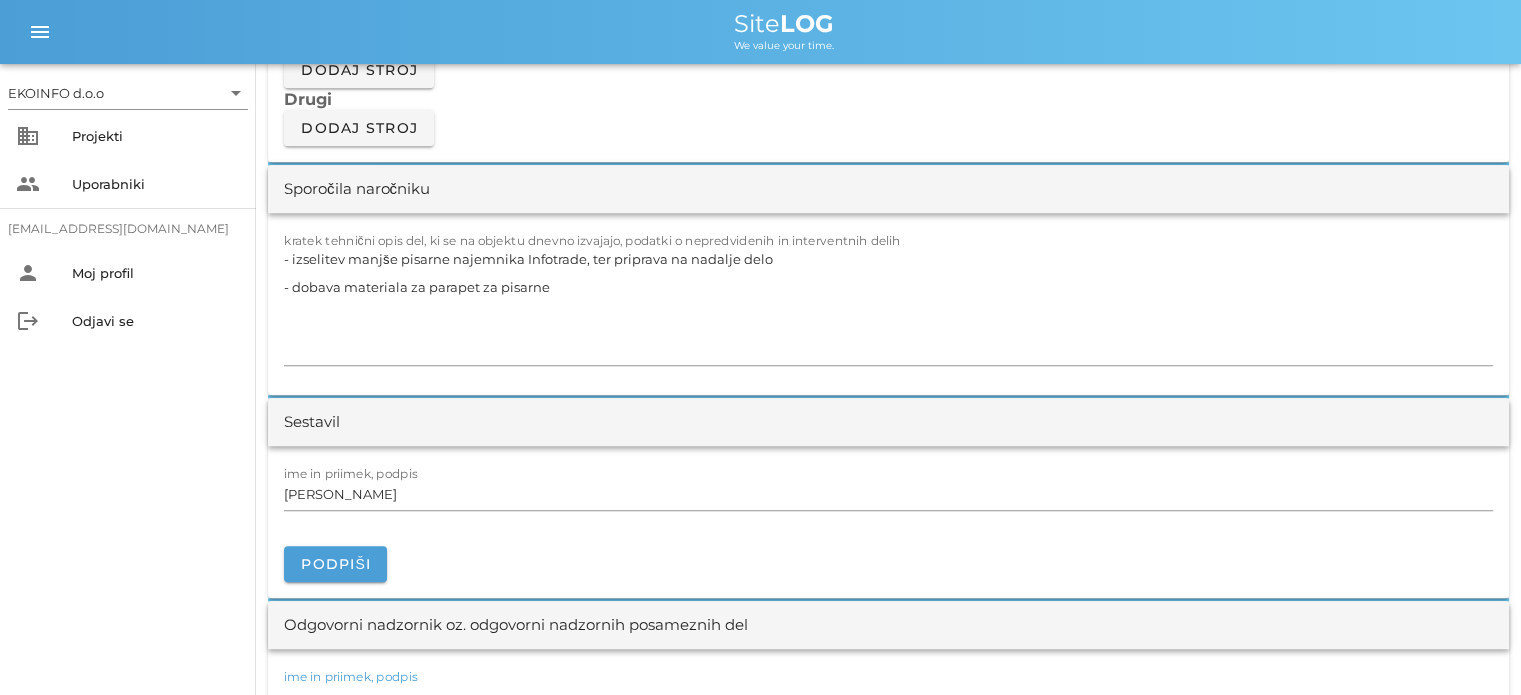 scroll, scrollTop: 2000, scrollLeft: 0, axis: vertical 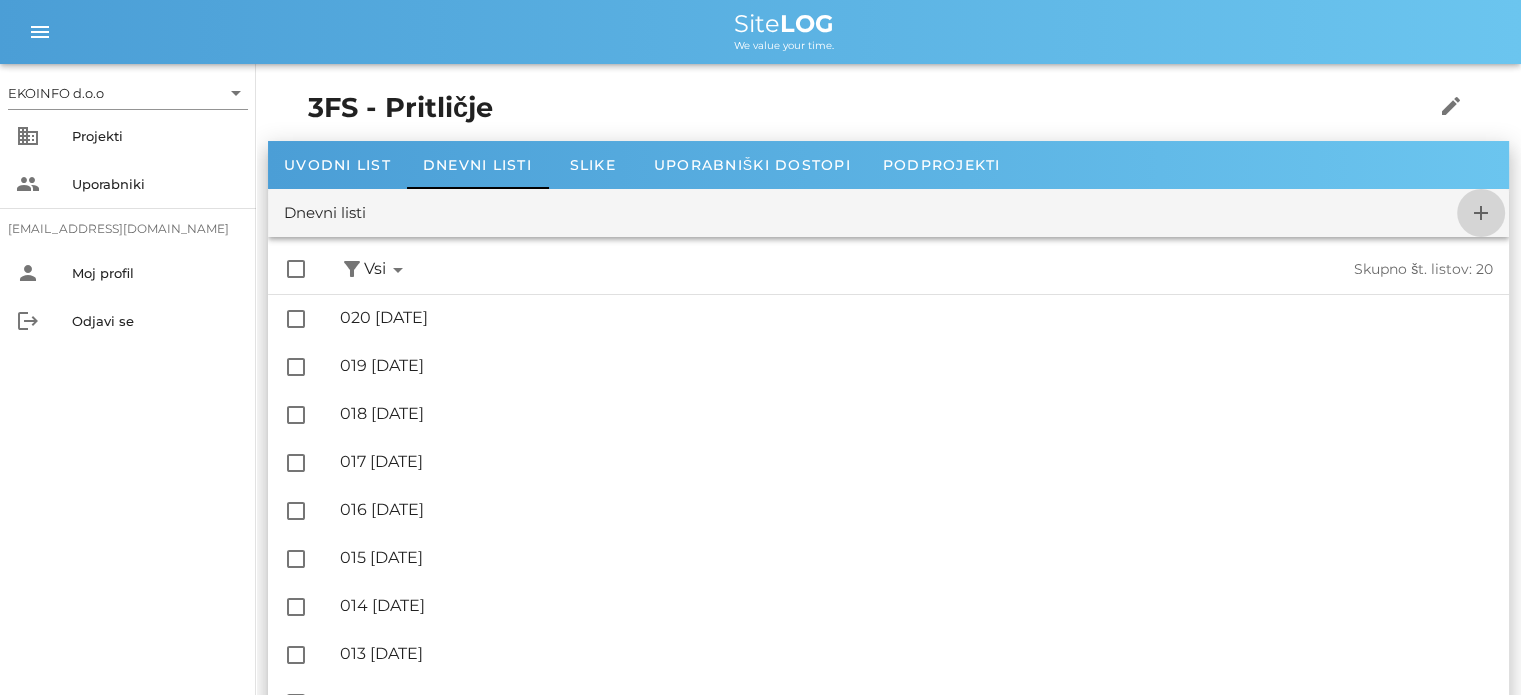click on "add" at bounding box center [1481, 213] 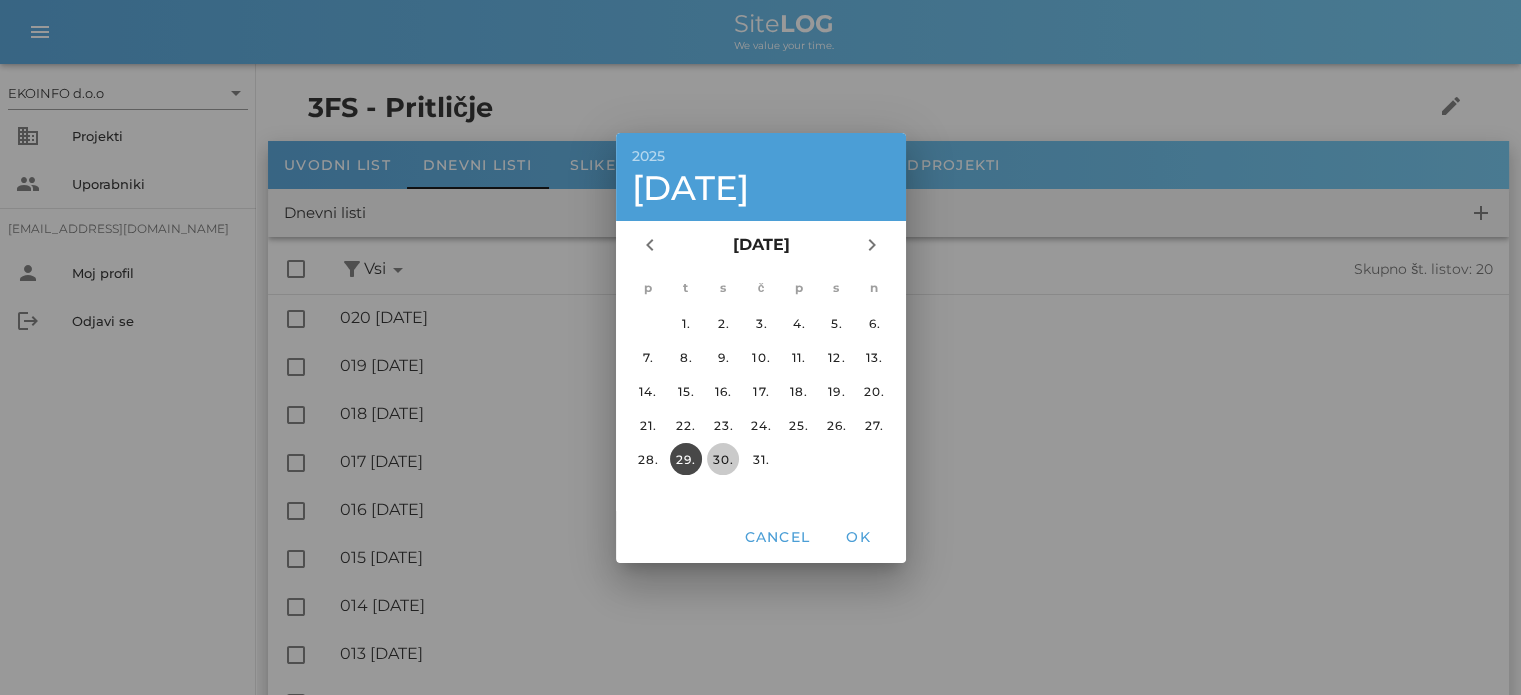 click on "30." at bounding box center (723, 458) 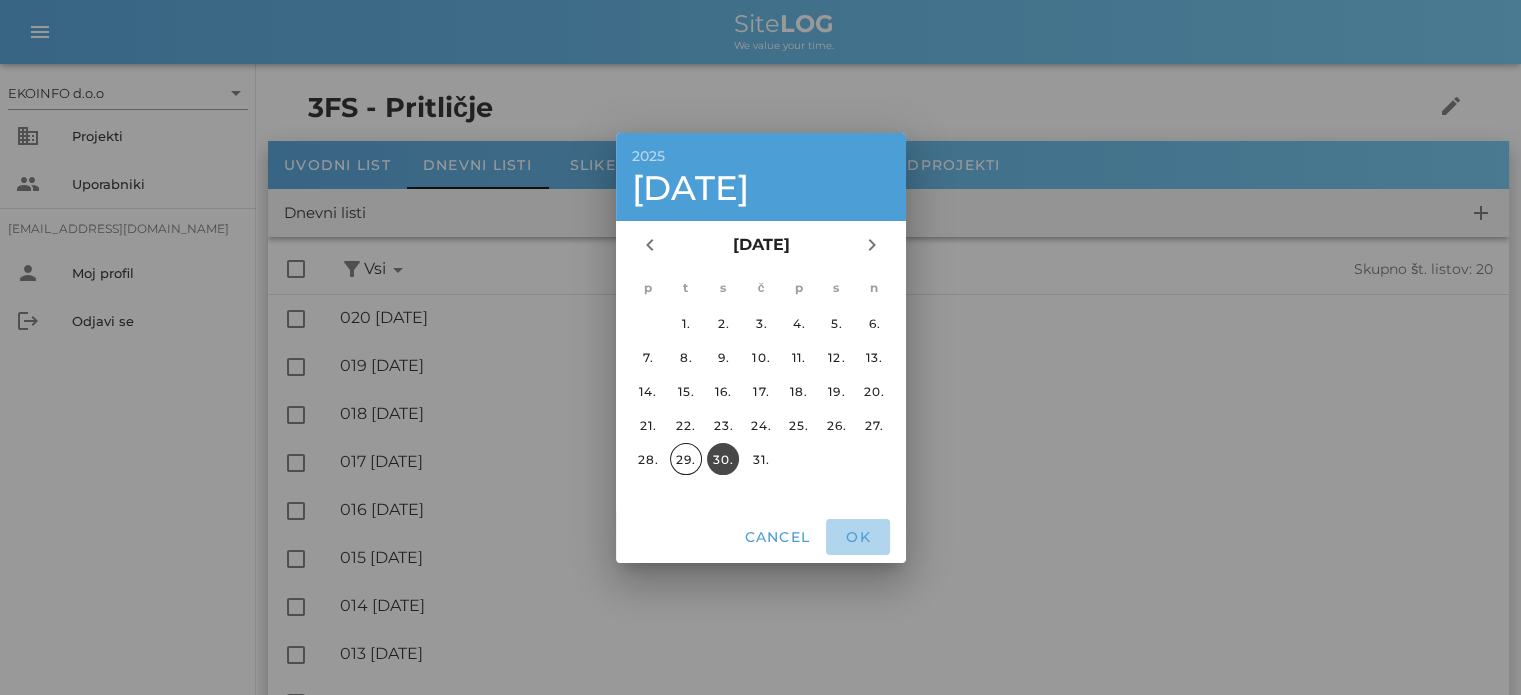 click on "OK" at bounding box center [858, 537] 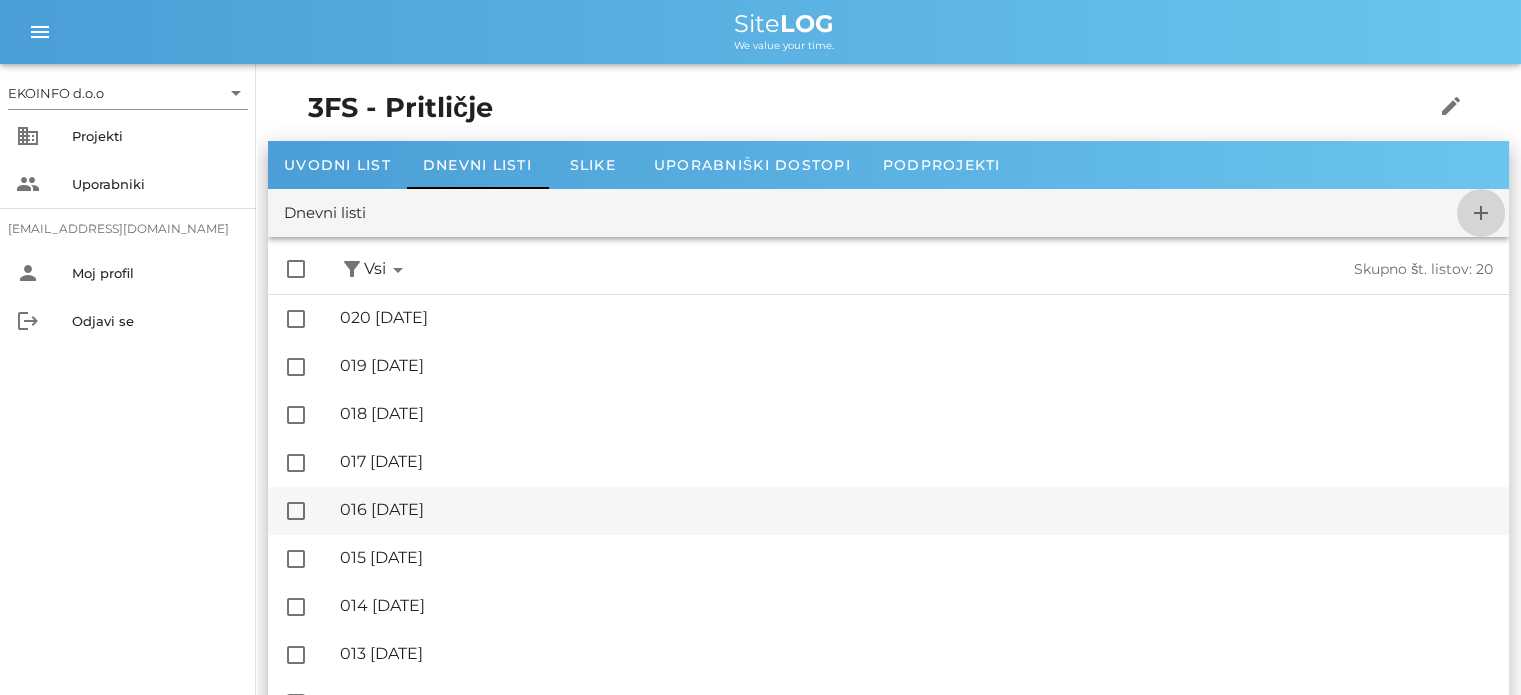 checkbox on "false" 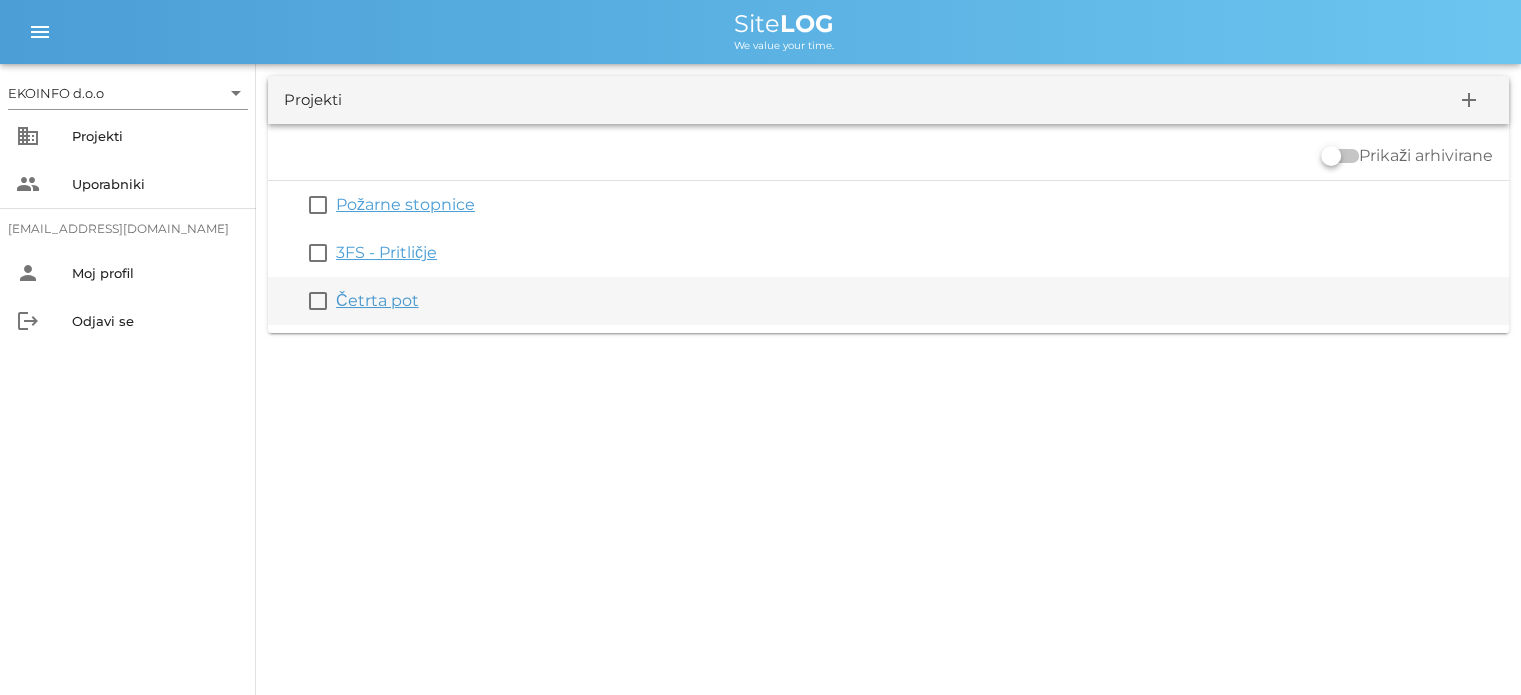 click on "Četrta pot" at bounding box center [377, 300] 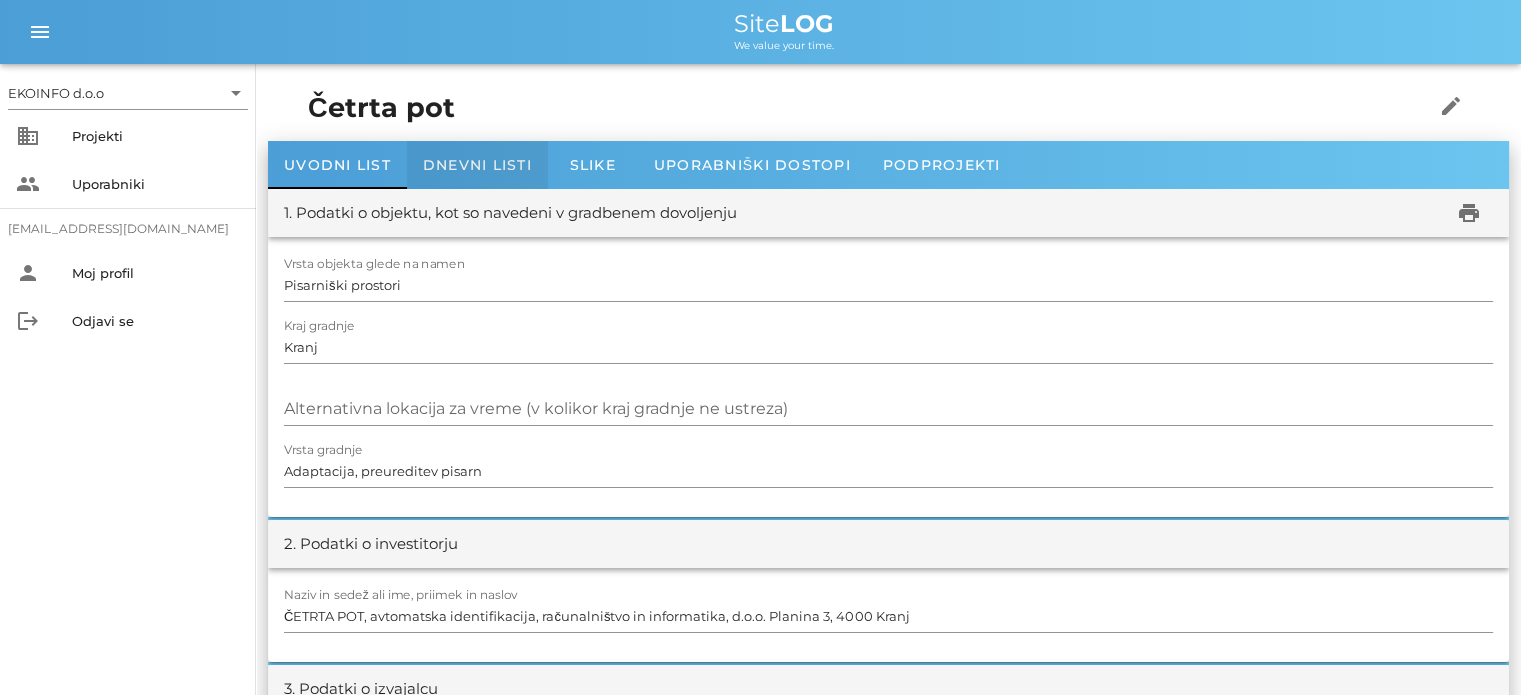 click on "Dnevni listi" at bounding box center (477, 165) 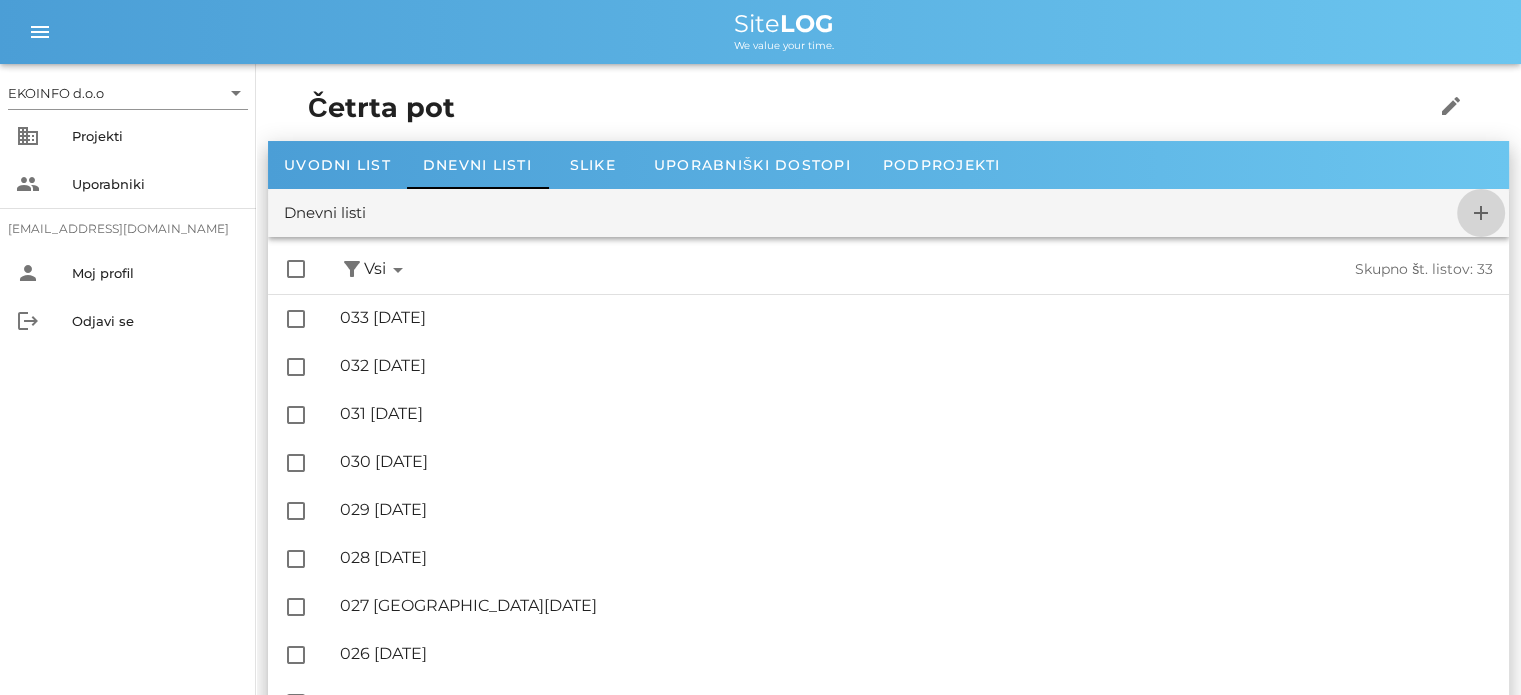 click on "add" at bounding box center [1481, 213] 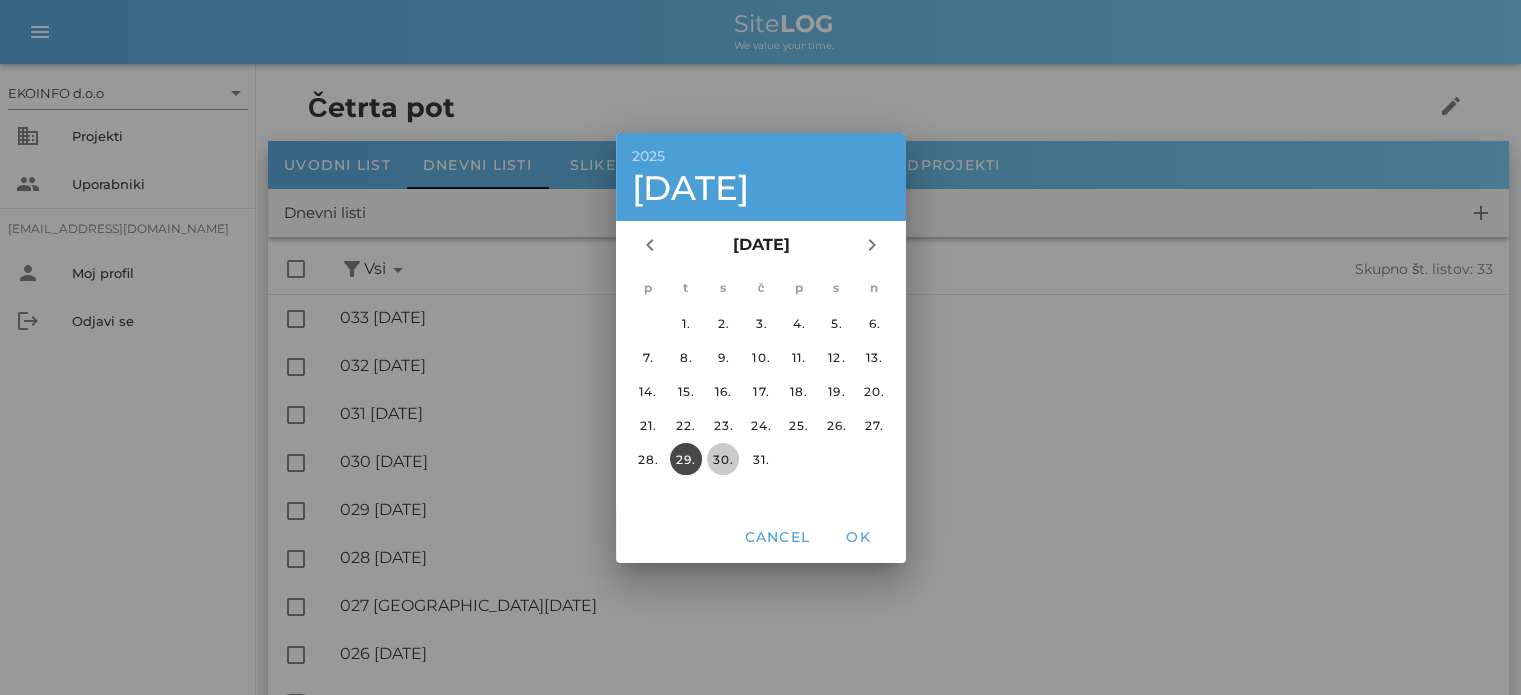 click on "30." at bounding box center (723, 458) 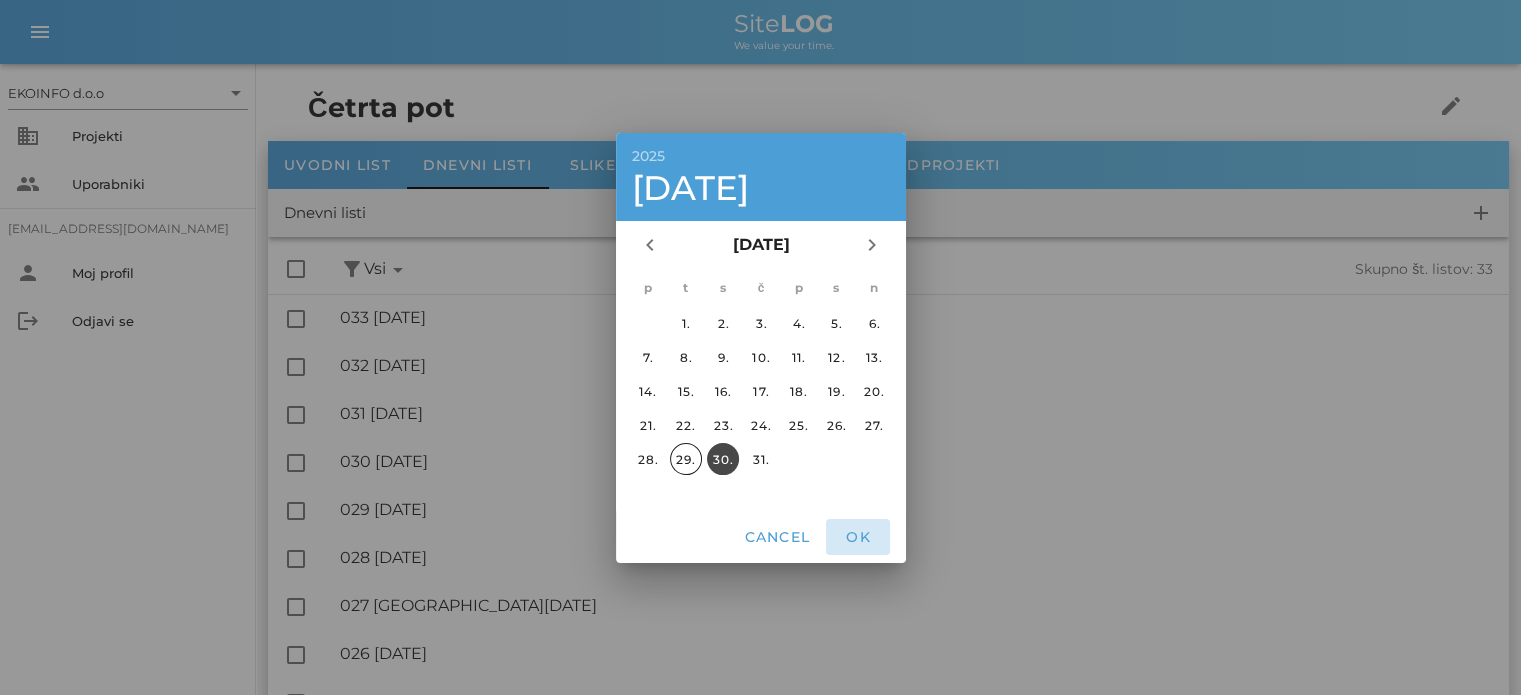 click on "OK" at bounding box center [858, 537] 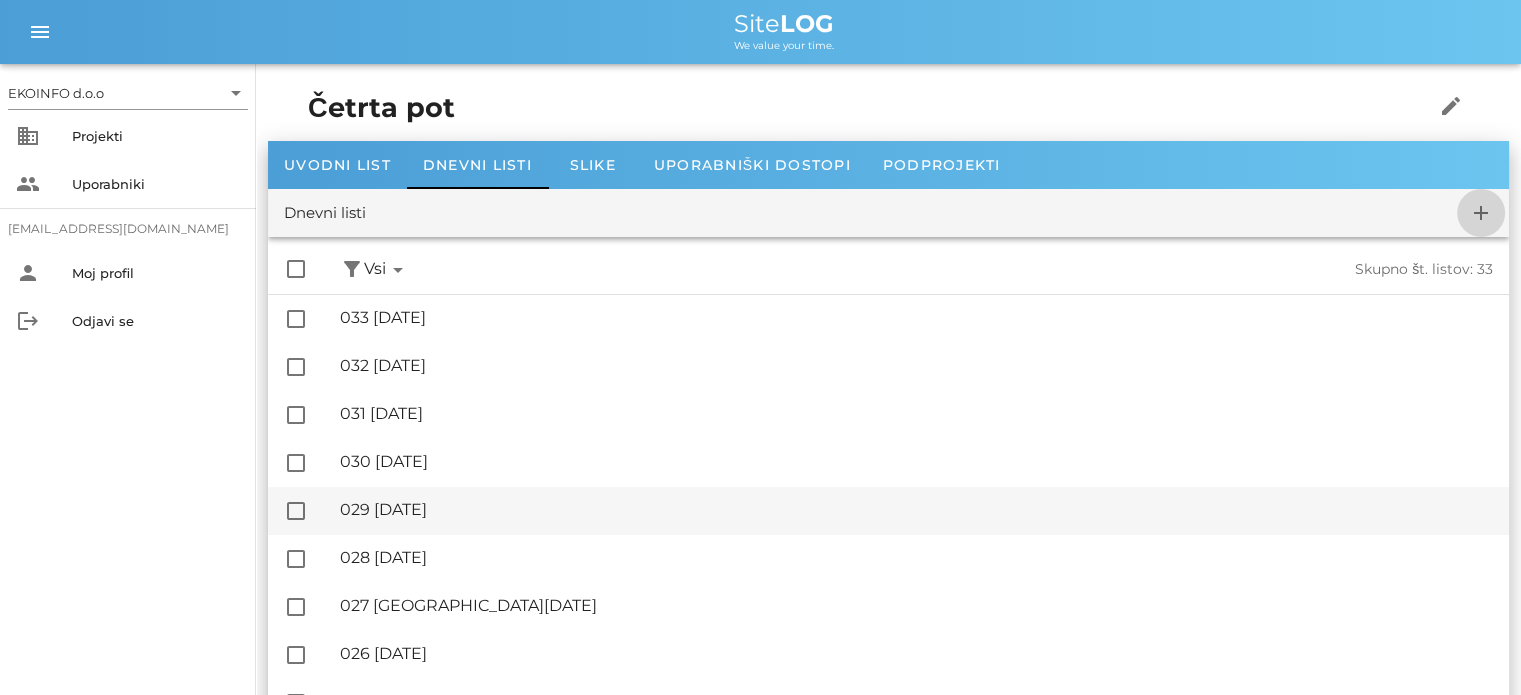 checkbox on "false" 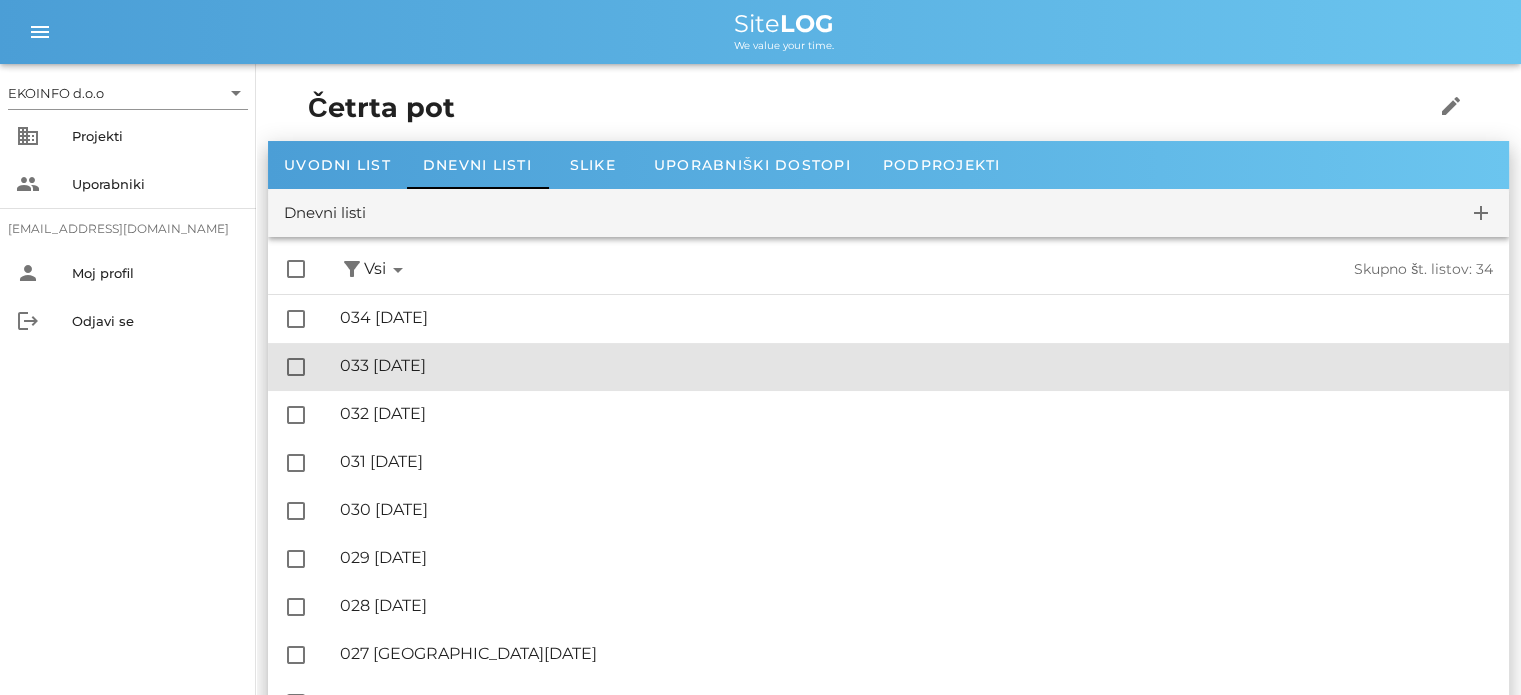 click on "🔏  033 [DATE]" at bounding box center [916, 365] 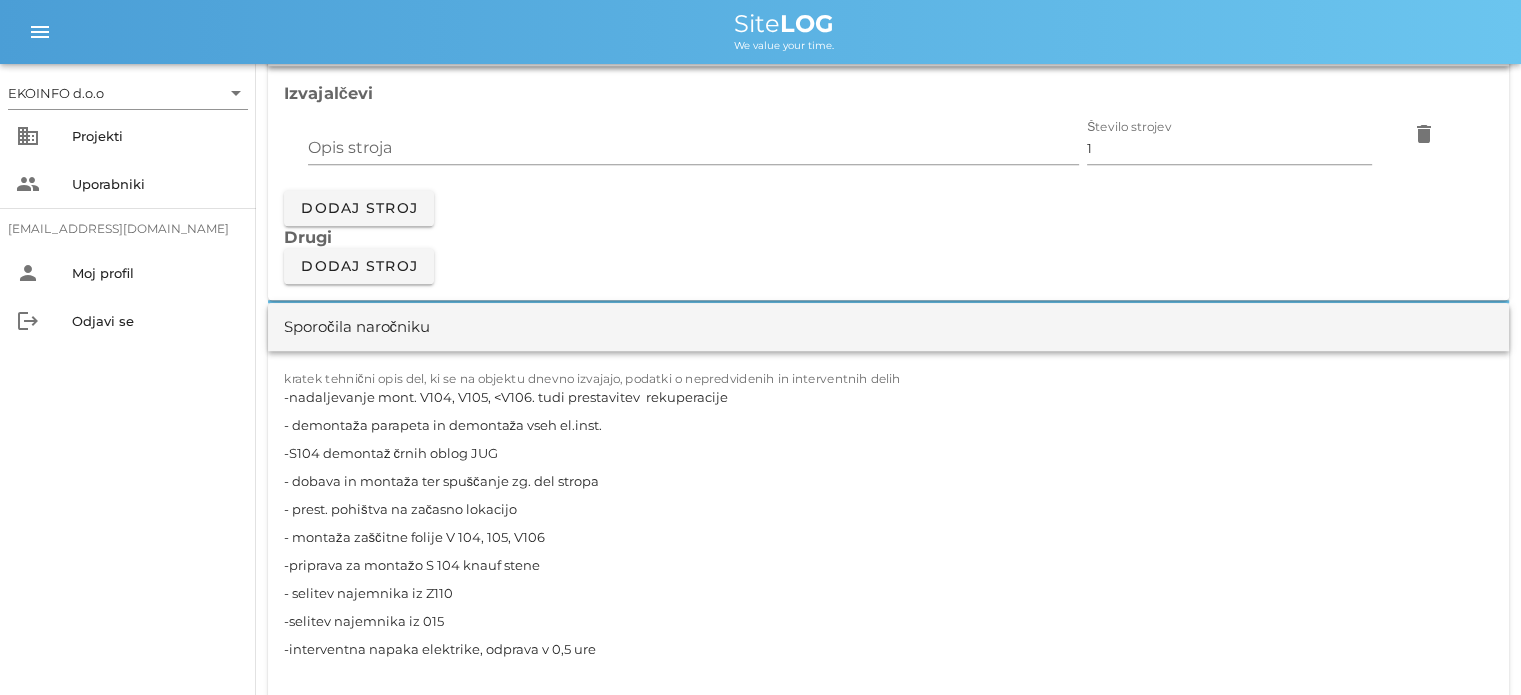 scroll, scrollTop: 2000, scrollLeft: 0, axis: vertical 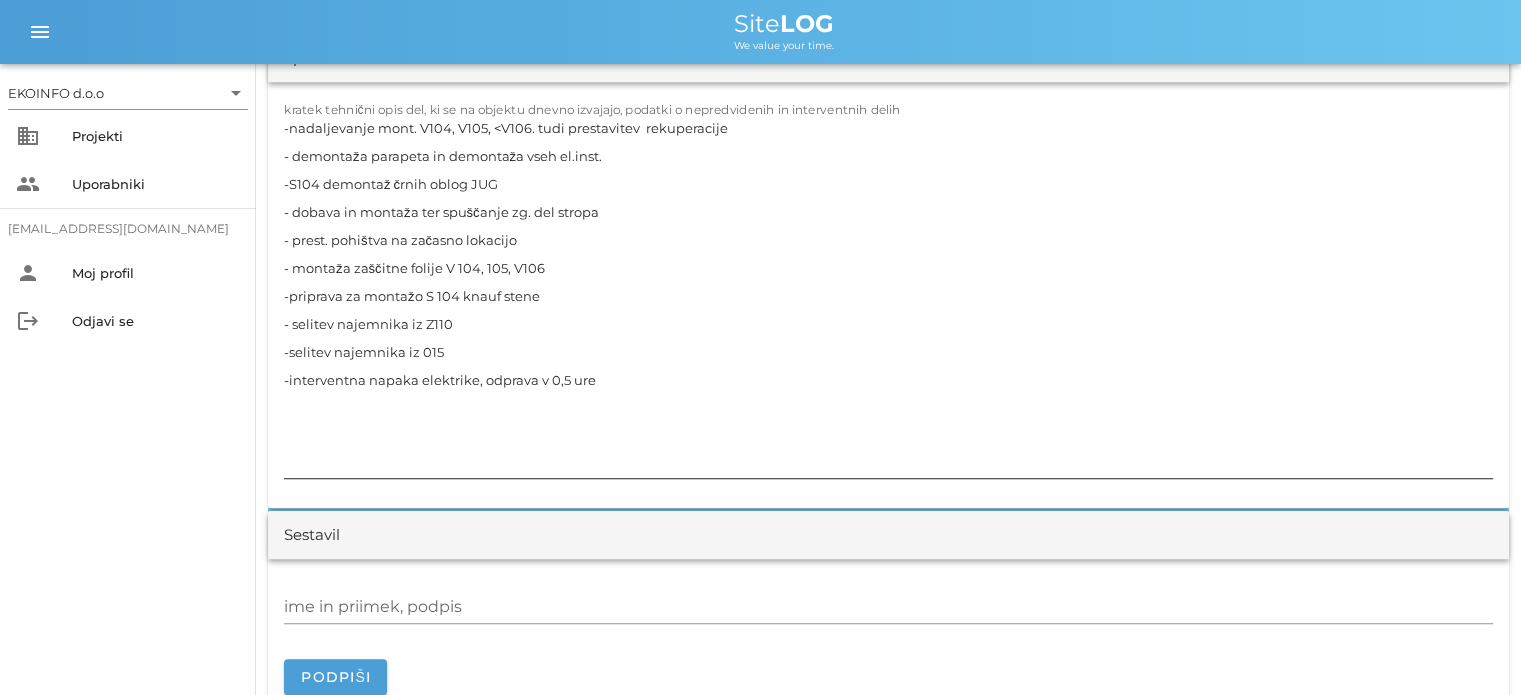 click on "-nadaljevanje mont. V104, V105, <V106. tudi prestavitev  rekuperacije
- demontaža parapeta in demontaža vseh el.inst.
-S104 demontaž črnih oblog JUG
- dobava in montaža ter spuščanje zg. del stropa
- prest. pohištva na začasno lokacijo
- montaža zaščitne folije V 104, 105, V106
-priprava za montažo S 104 knauf stene
- selitev najemnika iz Z110
-selitev najemnika iz 015
-interventna napaka elektrike, odprava v 0,5 ure" at bounding box center (888, 296) 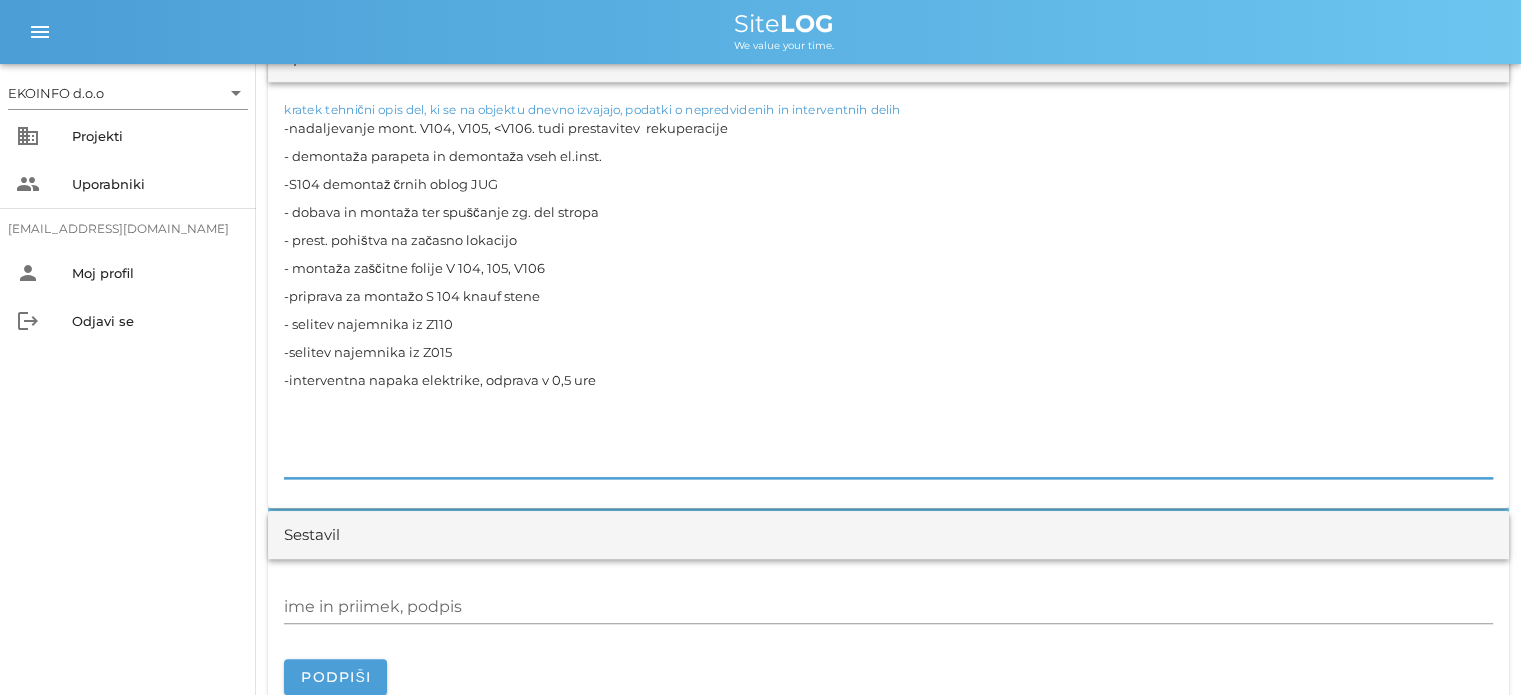 drag, startPoint x: 460, startPoint y: 349, endPoint x: 250, endPoint y: 356, distance: 210.11664 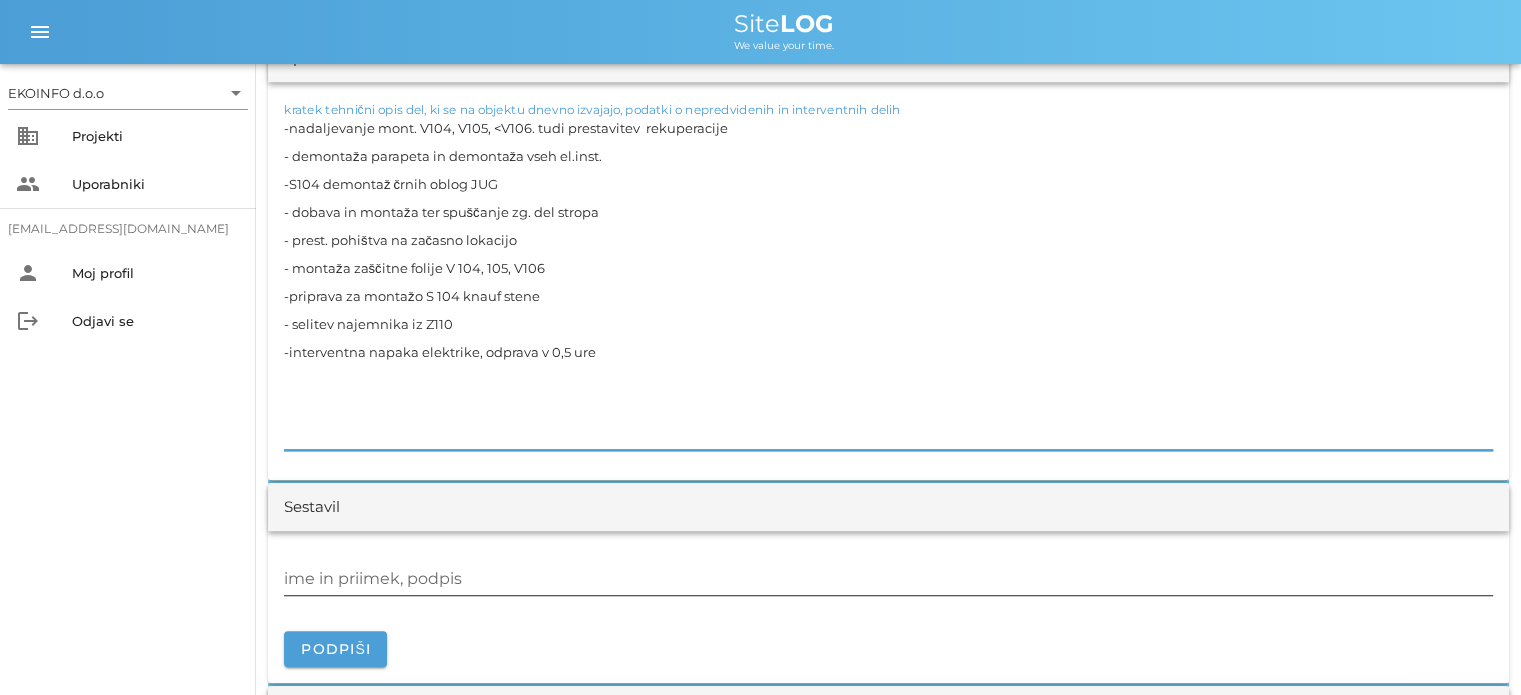 type on "-nadaljevanje mont. V104, V105, <V106. tudi prestavitev  rekuperacije
- demontaža parapeta in demontaža vseh el.inst.
-S104 demontaž črnih oblog JUG
- dobava in montaža ter spuščanje zg. del stropa
- prest. pohištva na začasno lokacijo
- montaža zaščitne folije V 104, 105, V106
-priprava za montažo S 104 knauf stene
- selitev najemnika iz Z110
-interventna napaka elektrike, odprava v 0,5 ure" 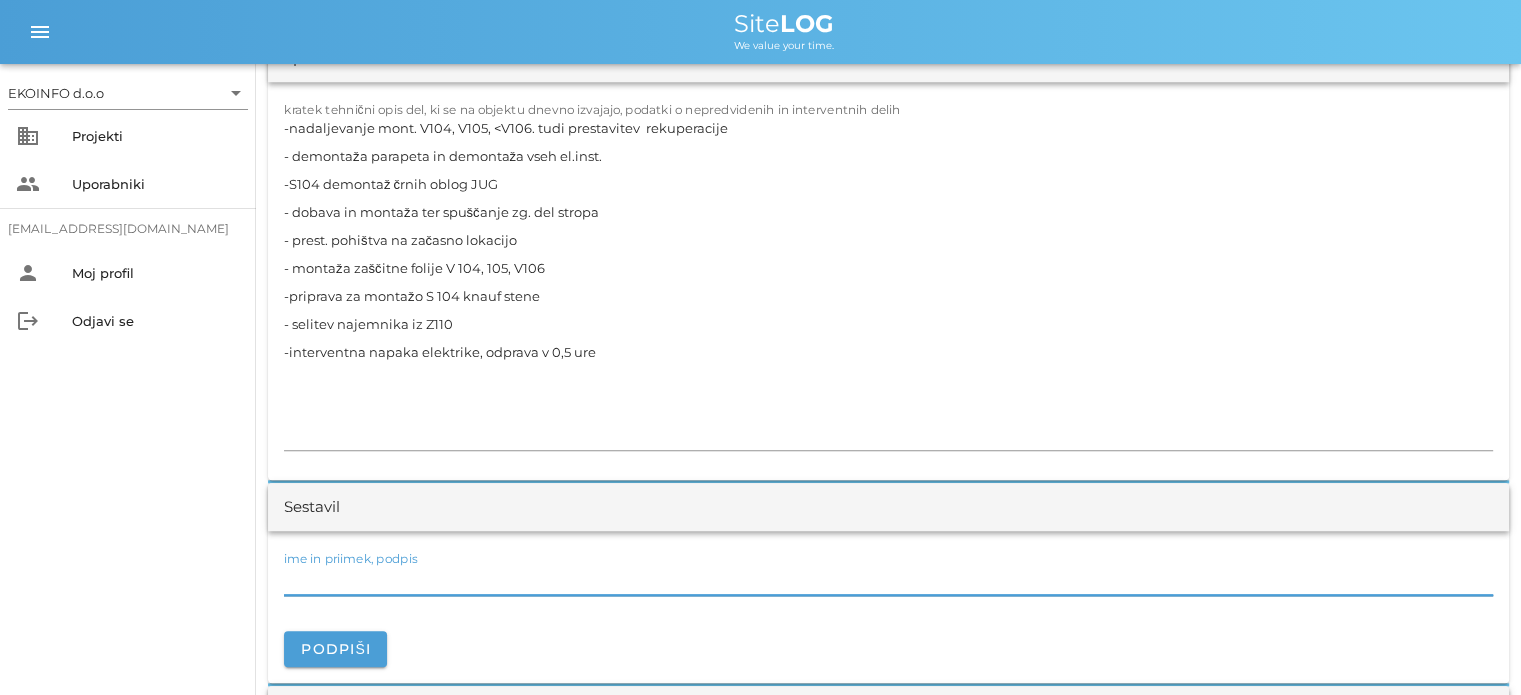 click on "ime in priimek, podpis" at bounding box center [888, 579] 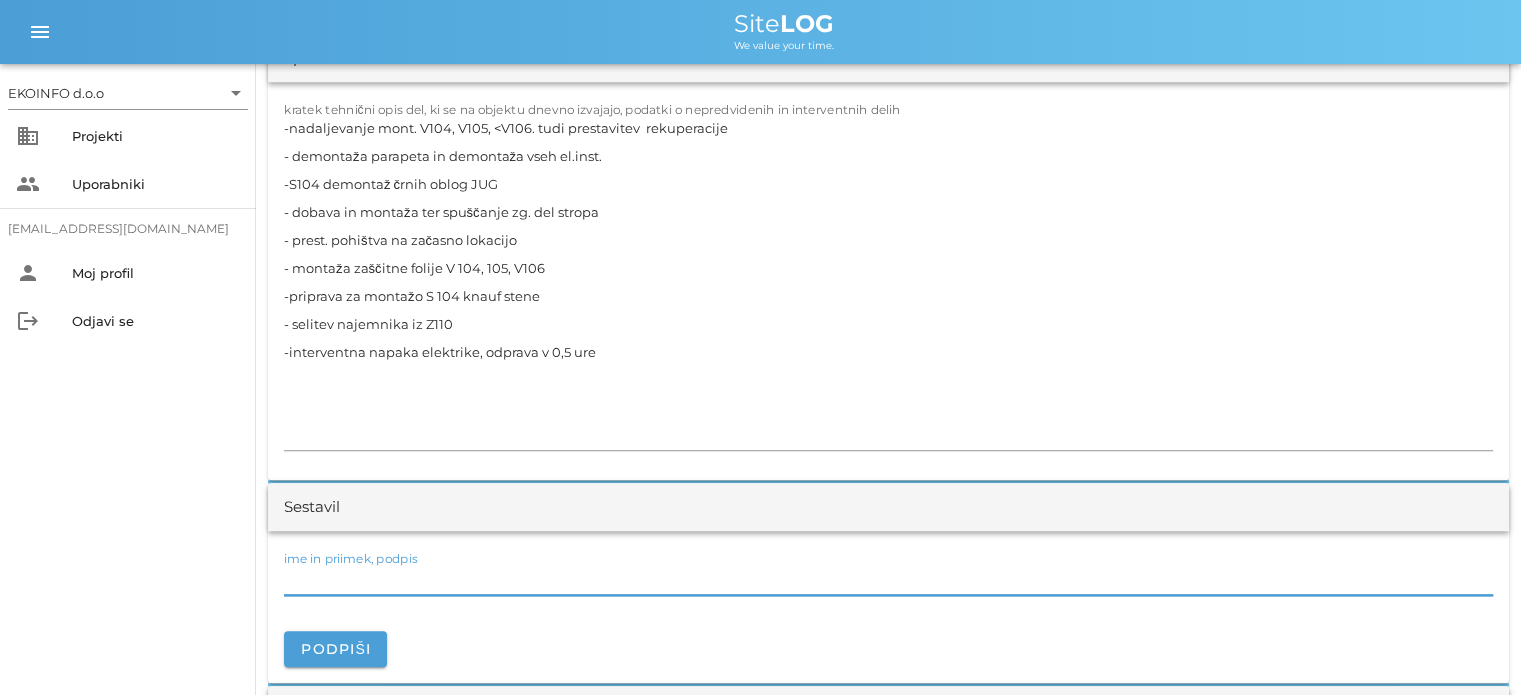 scroll, scrollTop: 0, scrollLeft: 0, axis: both 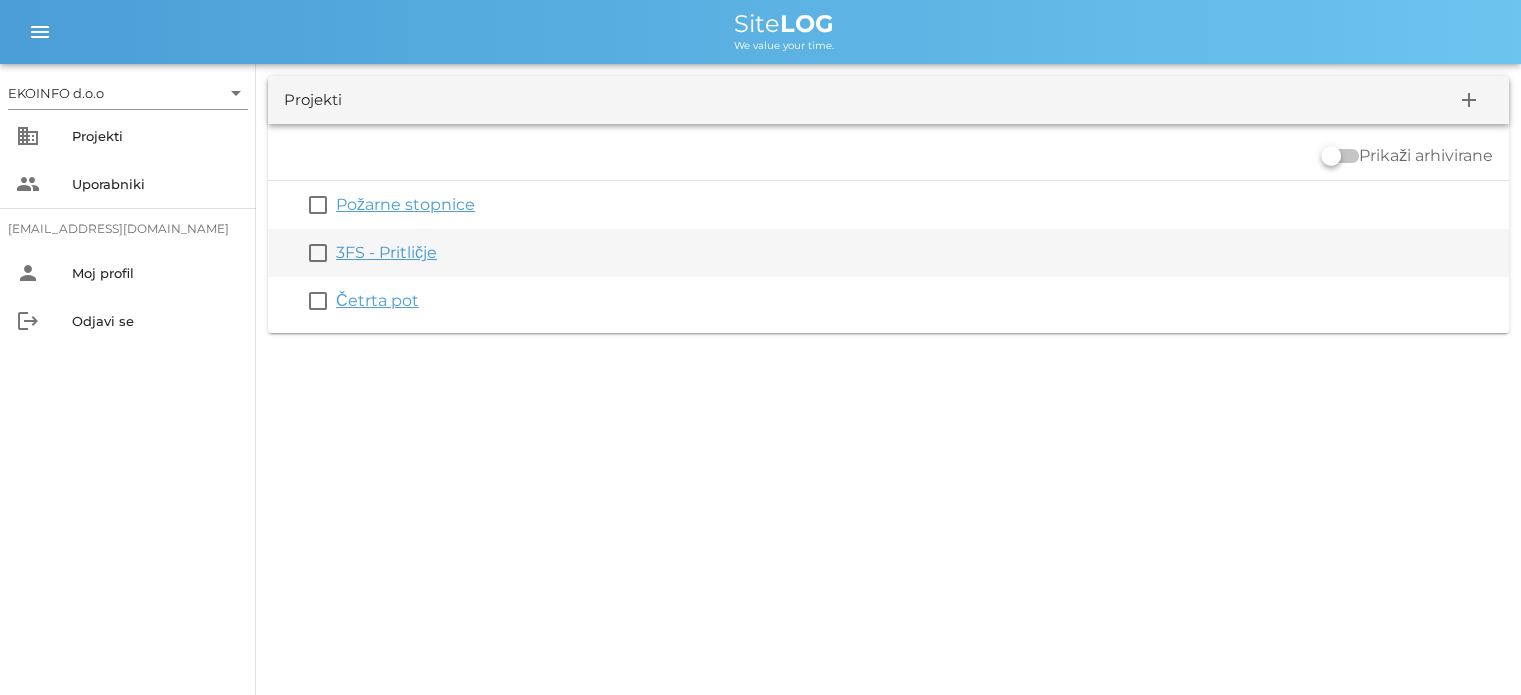 click on "3FS - Pritličje" at bounding box center [386, 252] 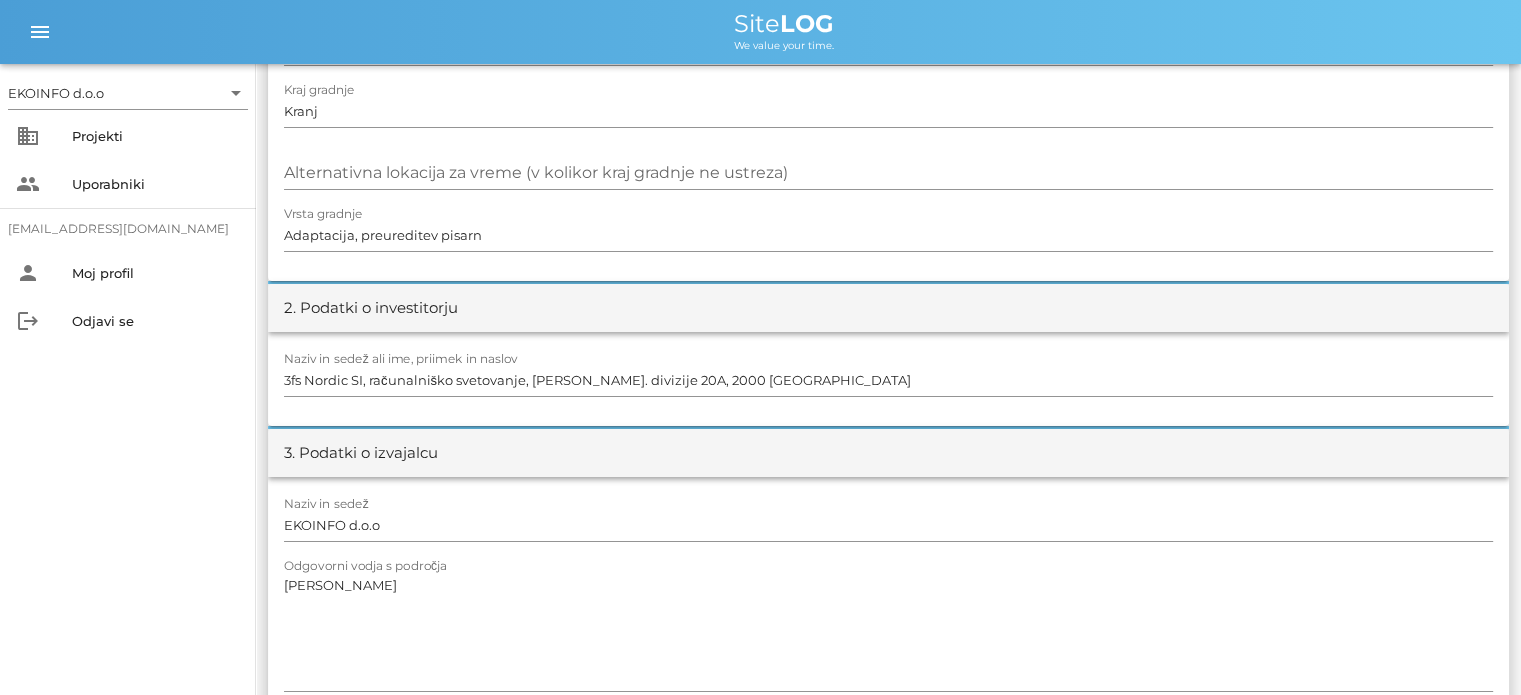 scroll, scrollTop: 0, scrollLeft: 0, axis: both 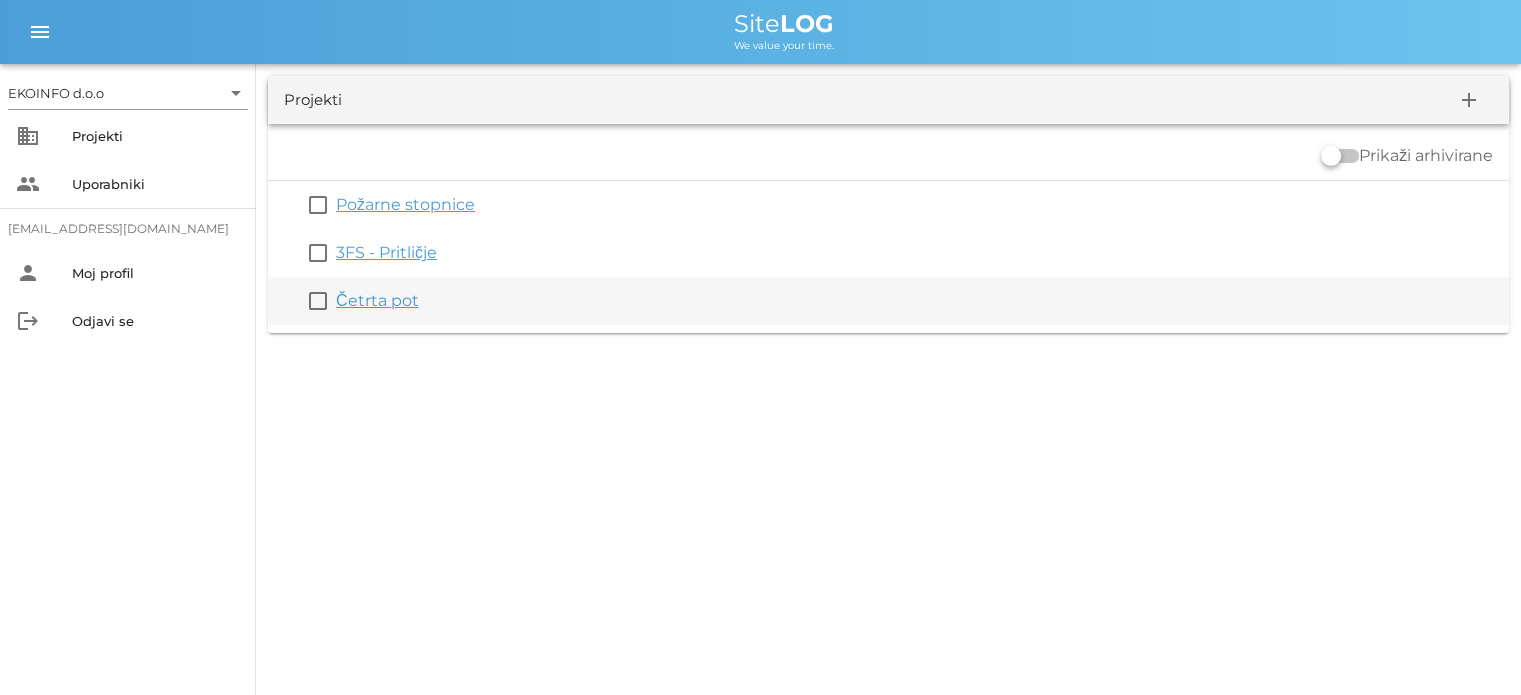 click on "Četrta pot" at bounding box center (377, 300) 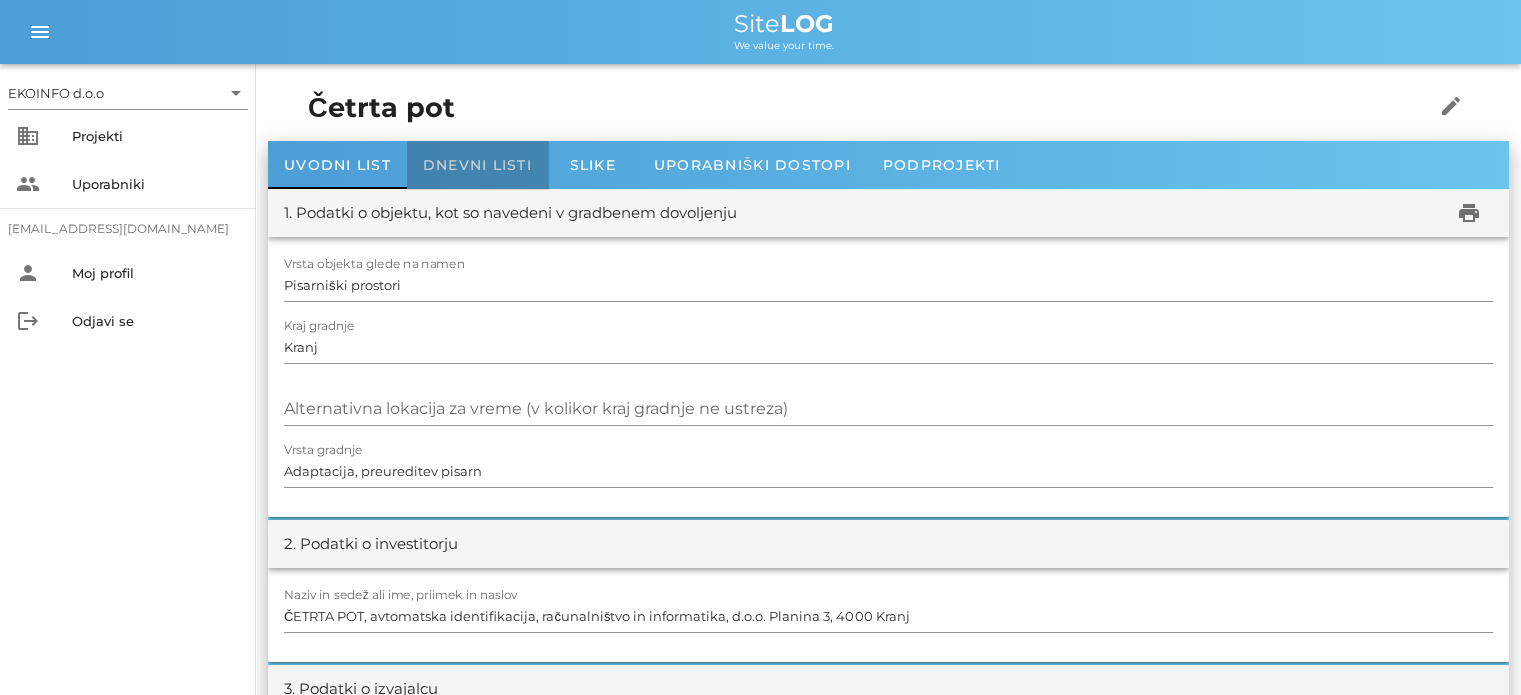 click on "Dnevni listi" at bounding box center (477, 165) 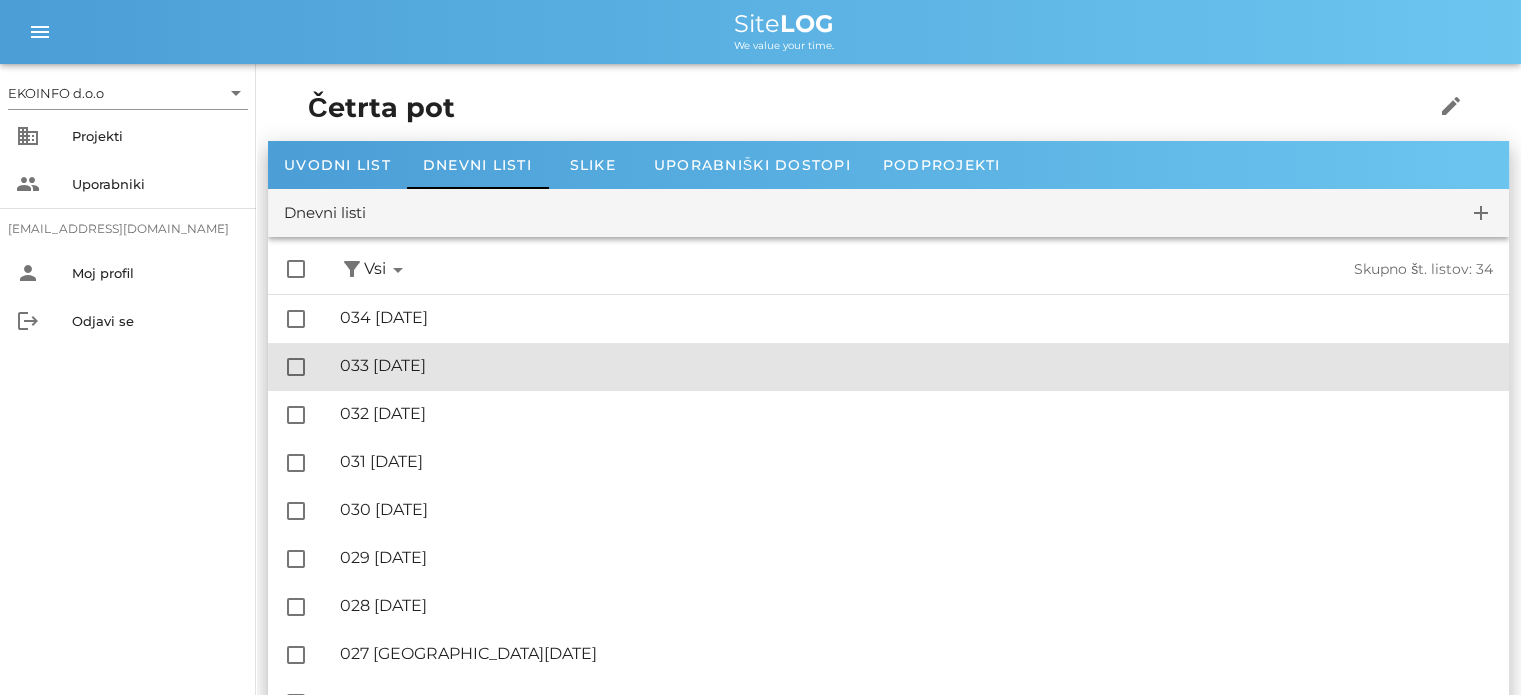 click on "🔏  033 [DATE]" at bounding box center [916, 365] 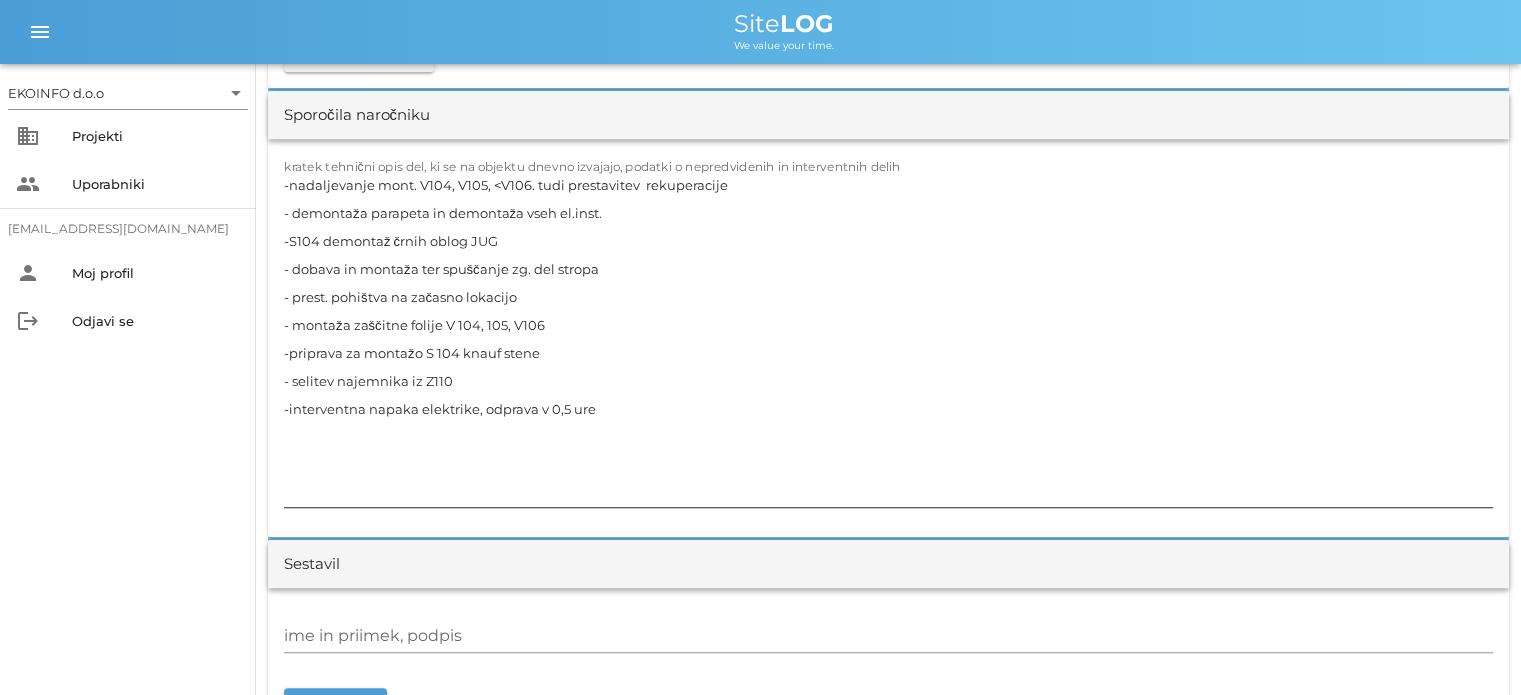 scroll, scrollTop: 1900, scrollLeft: 0, axis: vertical 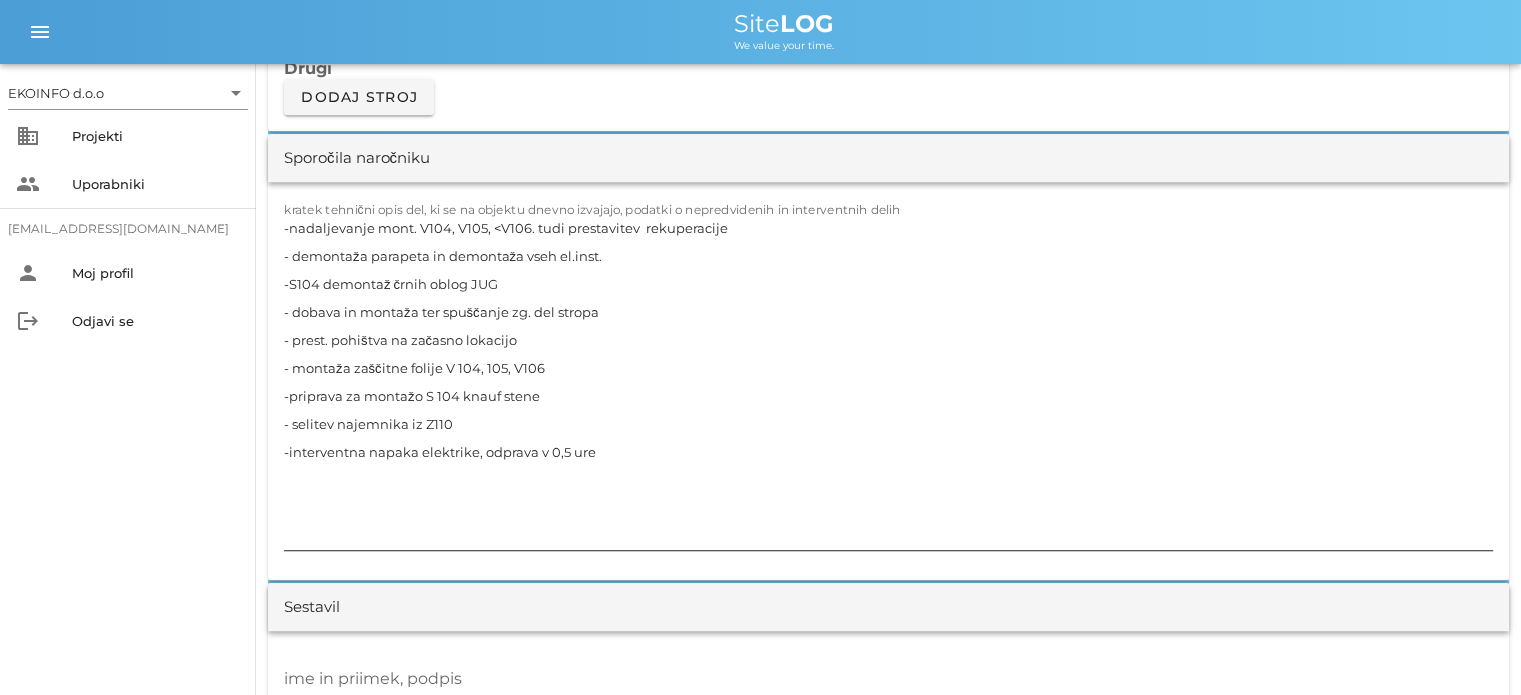 click on "-nadaljevanje mont. V104, V105, <V106. tudi prestavitev  rekuperacije
- demontaža parapeta in demontaža vseh el.inst.
-S104 demontaž črnih oblog JUG
- dobava in montaža ter spuščanje zg. del stropa
- prest. pohištva na začasno lokacijo
- montaža zaščitne folije V 104, 105, V106
-priprava za montažo S 104 knauf stene
- selitev najemnika iz Z110
-interventna napaka elektrike, odprava v 0,5 ure" at bounding box center (888, 382) 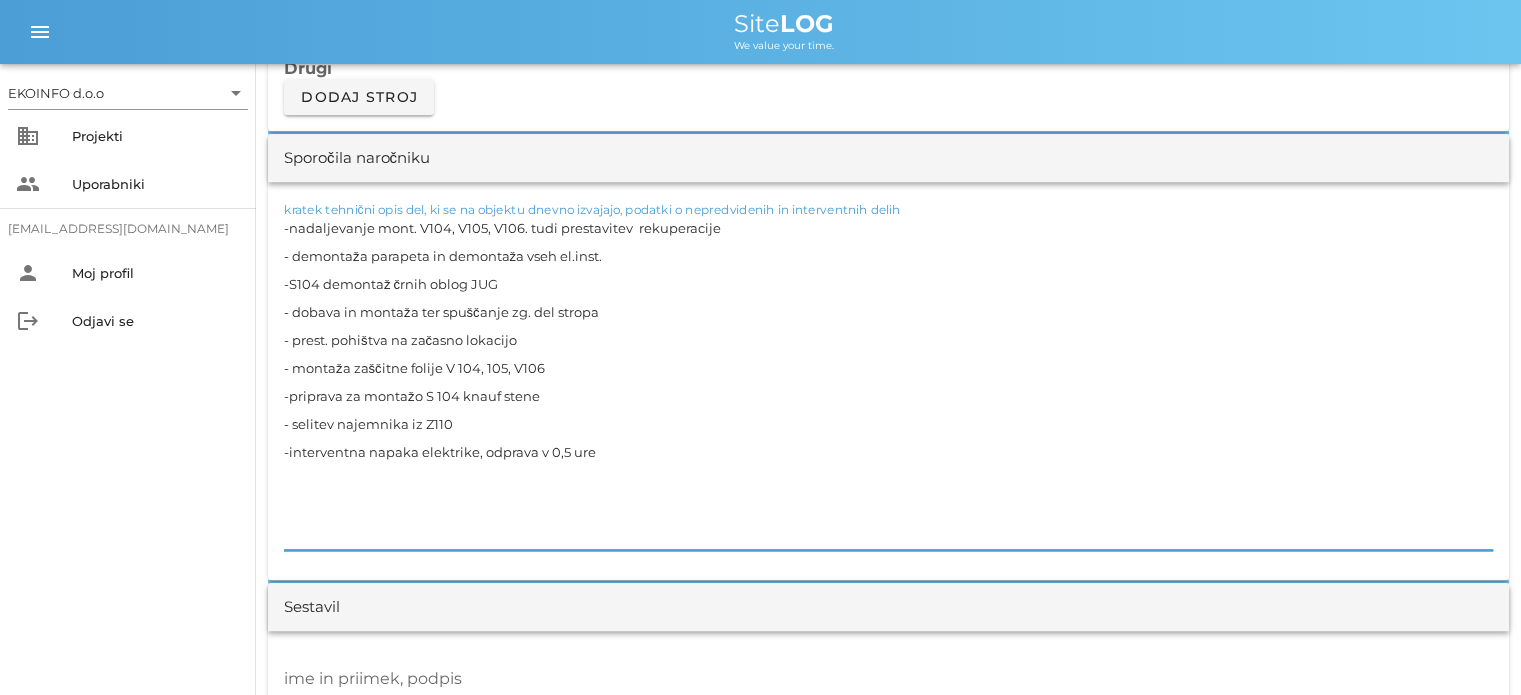 click on "-nadaljevanje mont. V104, V105, V106. tudi prestavitev  rekuperacije
- demontaža parapeta in demontaža vseh el.inst.
-S104 demontaž črnih oblog JUG
- dobava in montaža ter spuščanje zg. del stropa
- prest. pohištva na začasno lokacijo
- montaža zaščitne folije V 104, 105, V106
-priprava za montažo S 104 knauf stene
- selitev najemnika iz Z110
-interventna napaka elektrike, odprava v 0,5 ure" at bounding box center (888, 382) 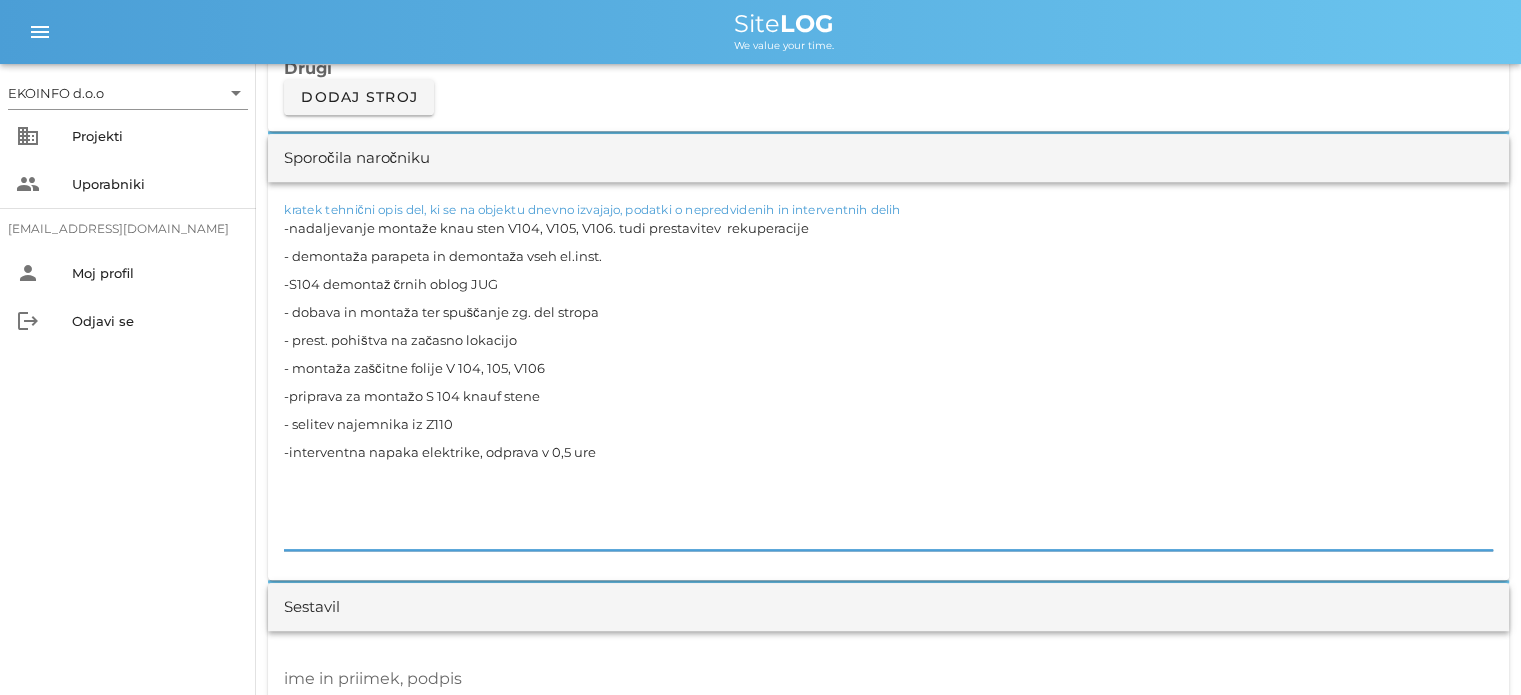 click on "-nadaljevanje montaže knau sten V104, V105, V106. tudi prestavitev  rekuperacije
- demontaža parapeta in demontaža vseh el.inst.
-S104 demontaž črnih oblog JUG
- dobava in montaža ter spuščanje zg. del stropa
- prest. pohištva na začasno lokacijo
- montaža zaščitne folije V 104, 105, V106
-priprava za montažo S 104 knauf stene
- selitev najemnika iz Z110
-interventna napaka elektrike, odprava v 0,5 ure" at bounding box center (888, 382) 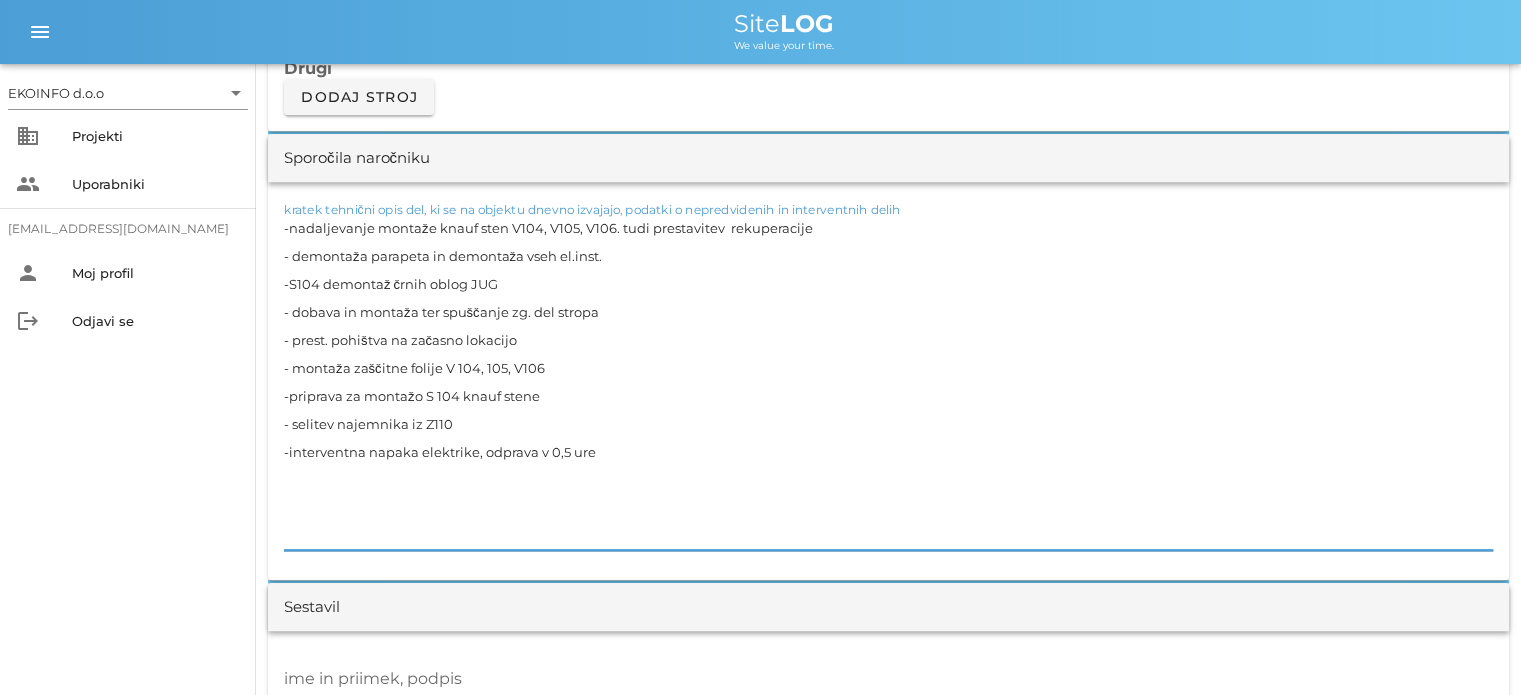 click on "-nadaljevanje montaže knauf sten V104, V105, V106. tudi prestavitev  rekuperacije
- demontaža parapeta in demontaža vseh el.inst.
-S104 demontaž črnih oblog JUG
- dobava in montaža ter spuščanje zg. del stropa
- prest. pohištva na začasno lokacijo
- montaža zaščitne folije V 104, 105, V106
-priprava za montažo S 104 knauf stene
- selitev najemnika iz Z110
-interventna napaka elektrike, odprava v 0,5 ure" at bounding box center (888, 382) 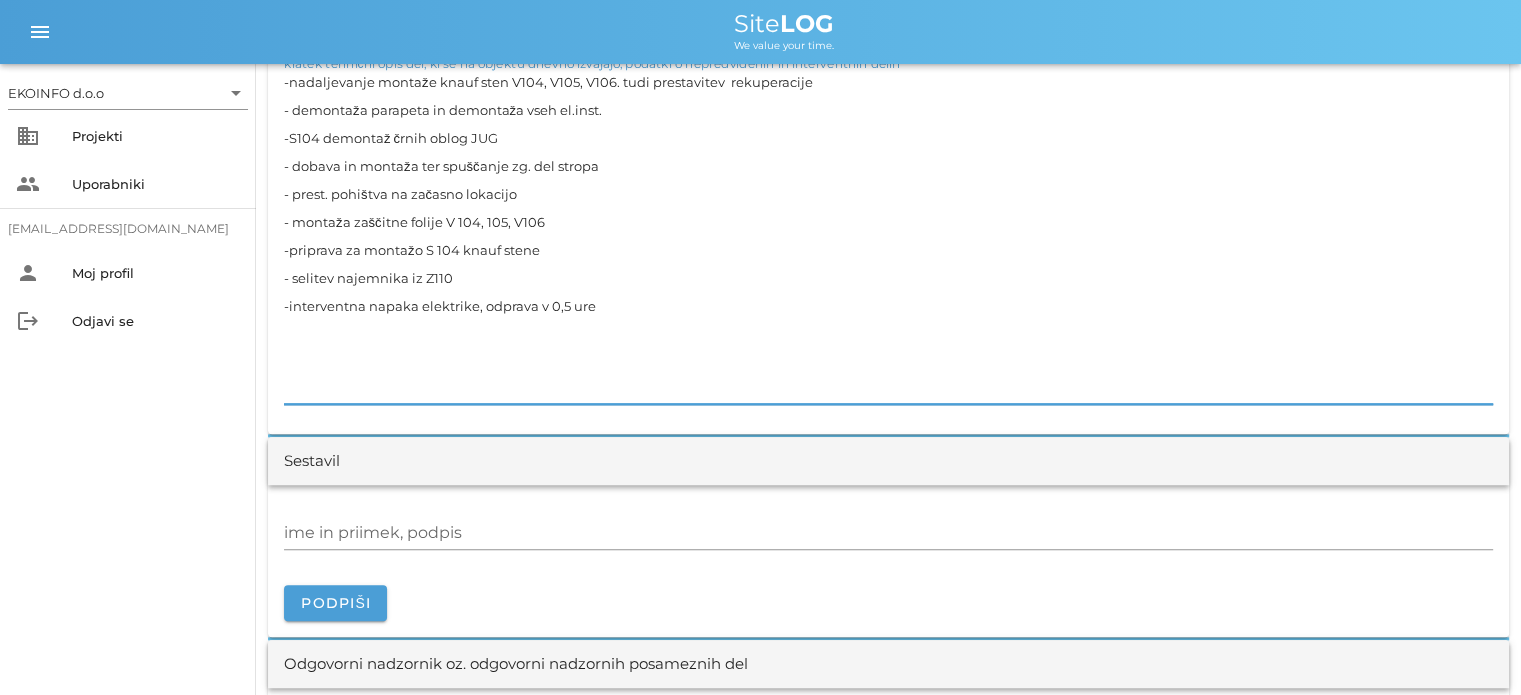 scroll, scrollTop: 2100, scrollLeft: 0, axis: vertical 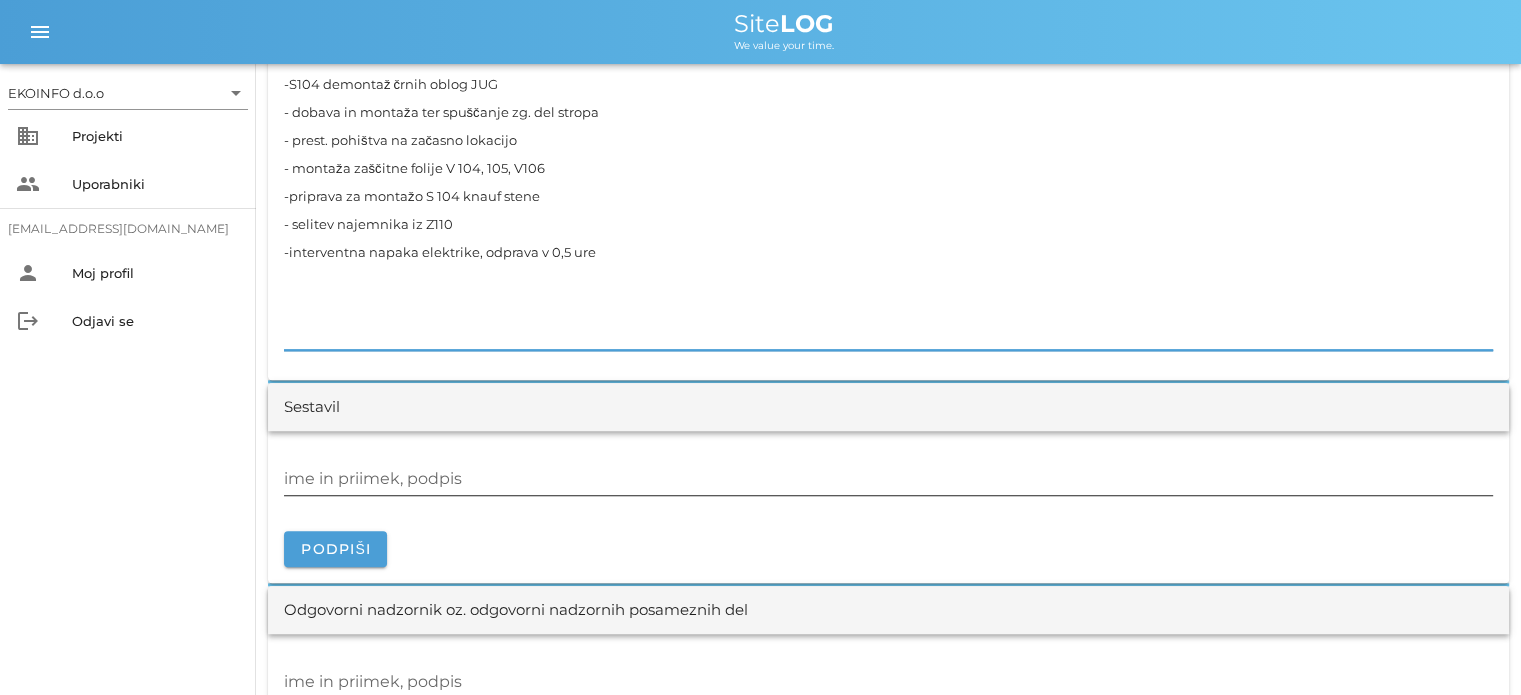 type on "-nadaljevanje montaže knauf sten V104, V105, V106. tudi prestavitev  rekuperacije
- demontaža parapeta in demontaža vseh el.inst.
-S104 demontaž črnih oblog JUG
- dobava in montaža ter spuščanje zg. del stropa
- prest. pohištva na začasno lokacijo
- montaža zaščitne folije V 104, 105, V106
-priprava za montažo S 104 knauf stene
- selitev najemnika iz Z110
-interventna napaka elektrike, odprava v 0,5 ure" 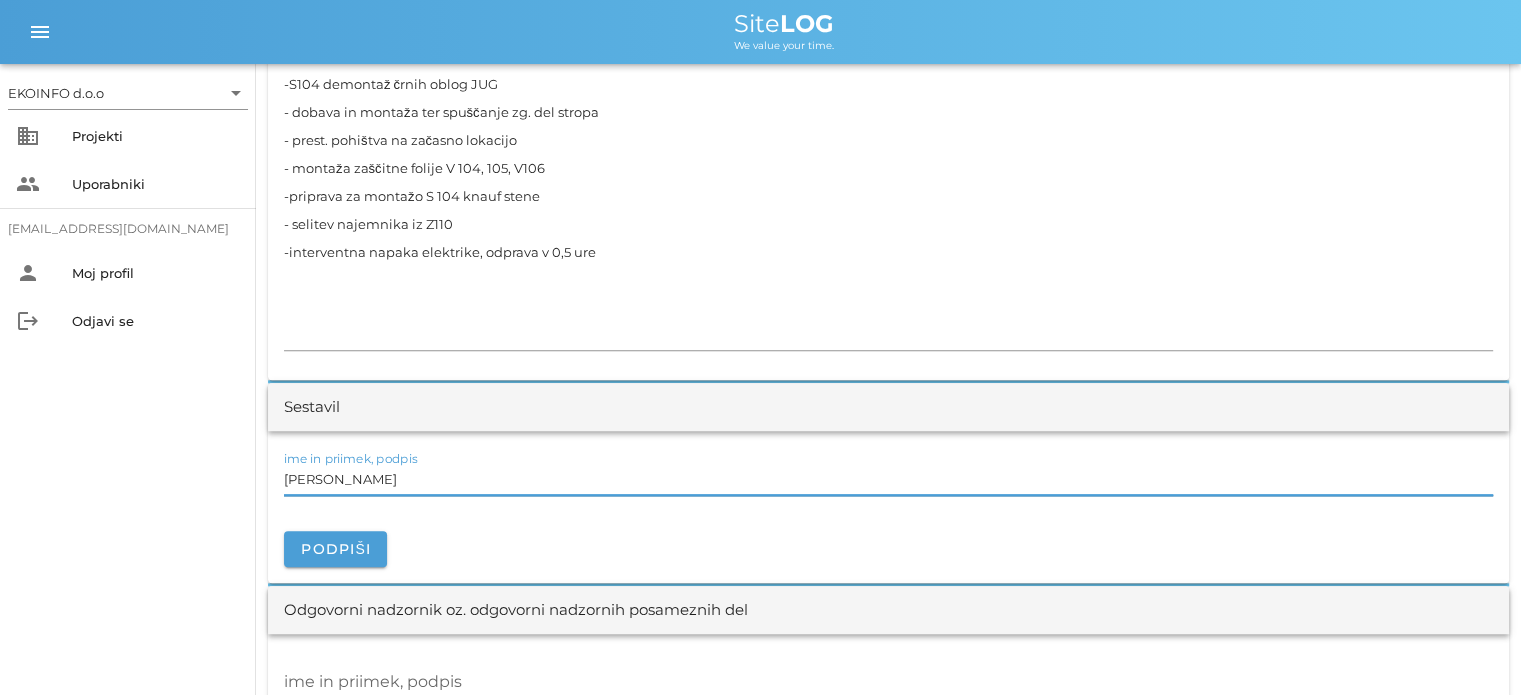type on "[PERSON_NAME]" 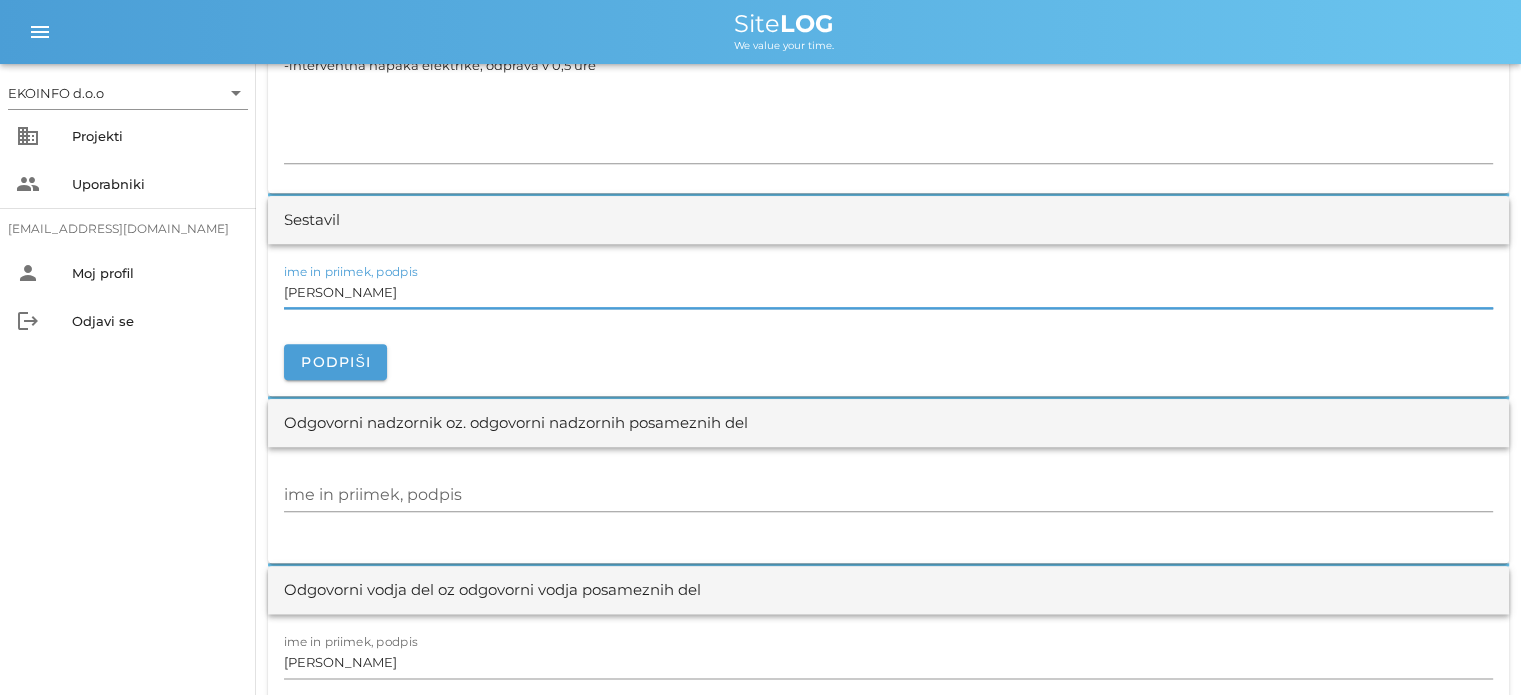 scroll, scrollTop: 2300, scrollLeft: 0, axis: vertical 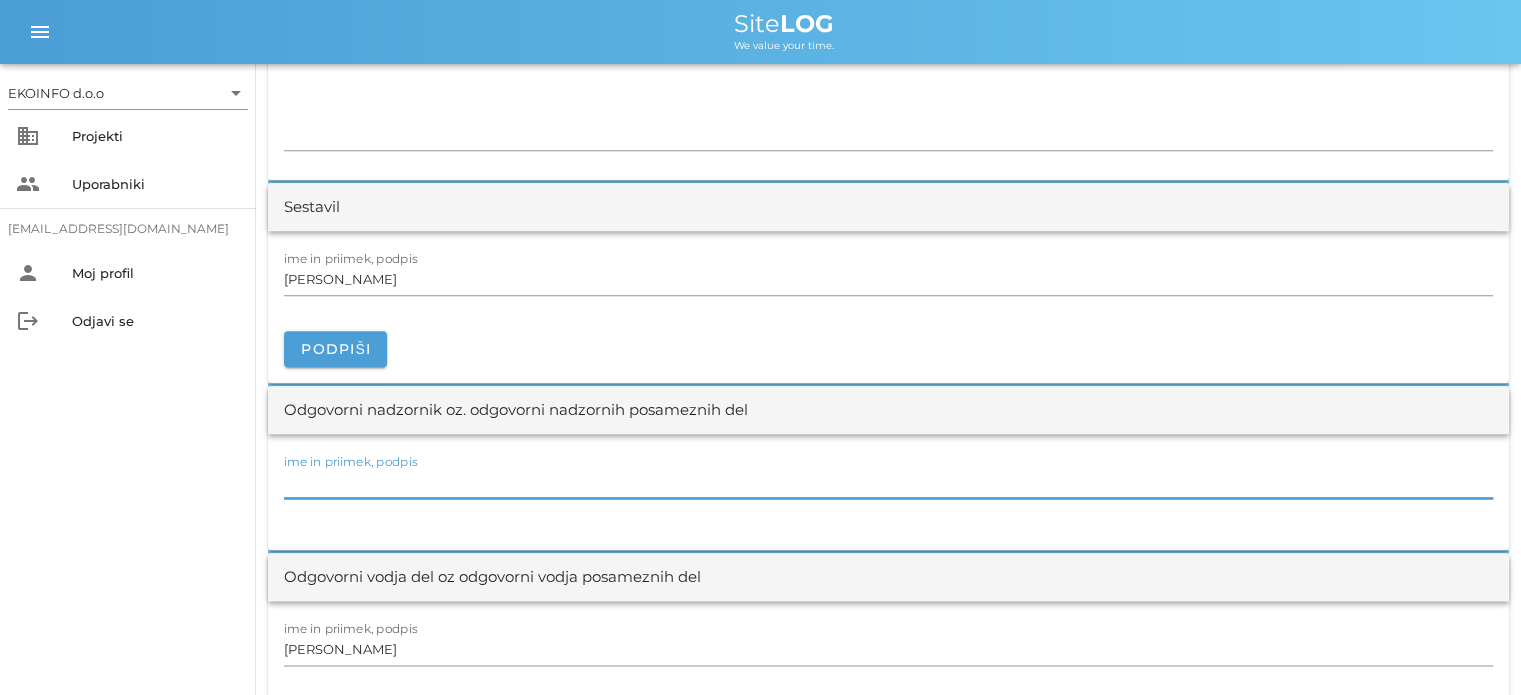 click on "ime in priimek, podpis" at bounding box center (888, 482) 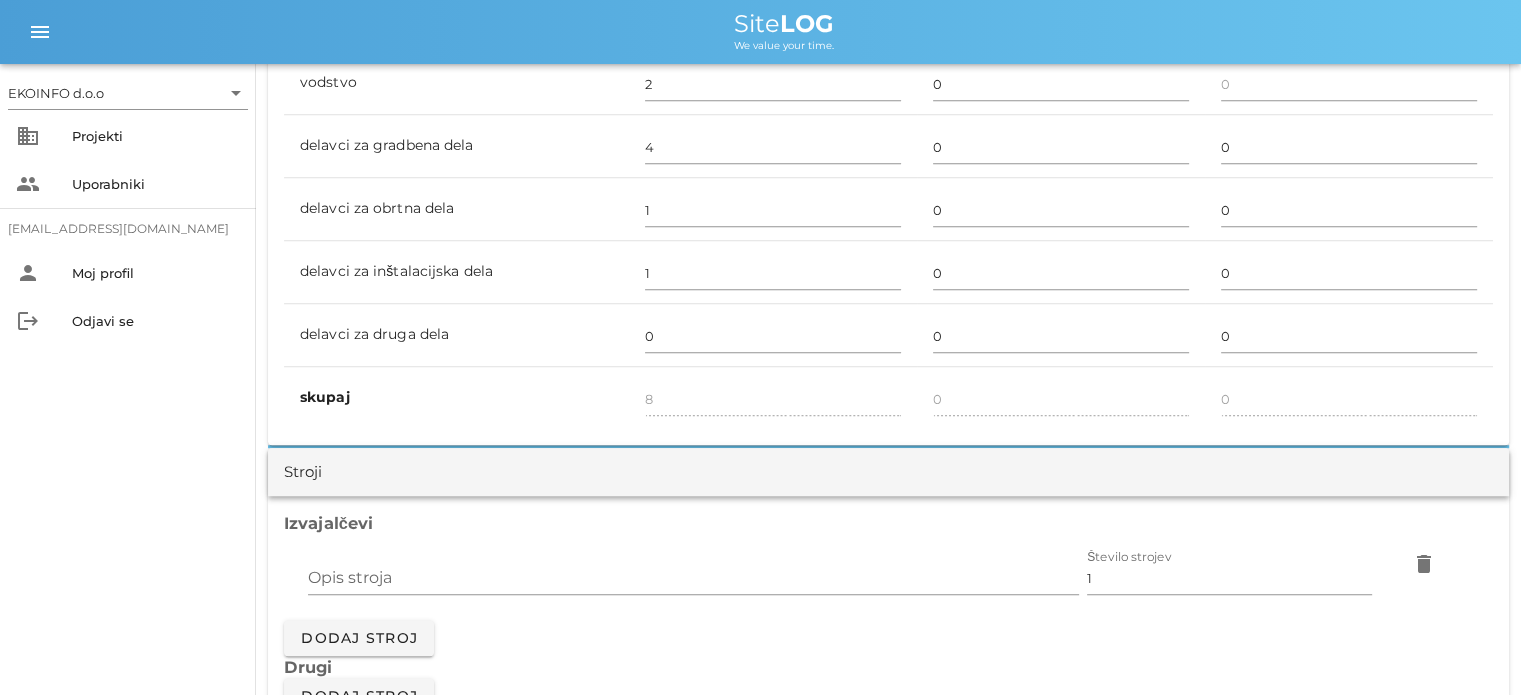 scroll, scrollTop: 1300, scrollLeft: 0, axis: vertical 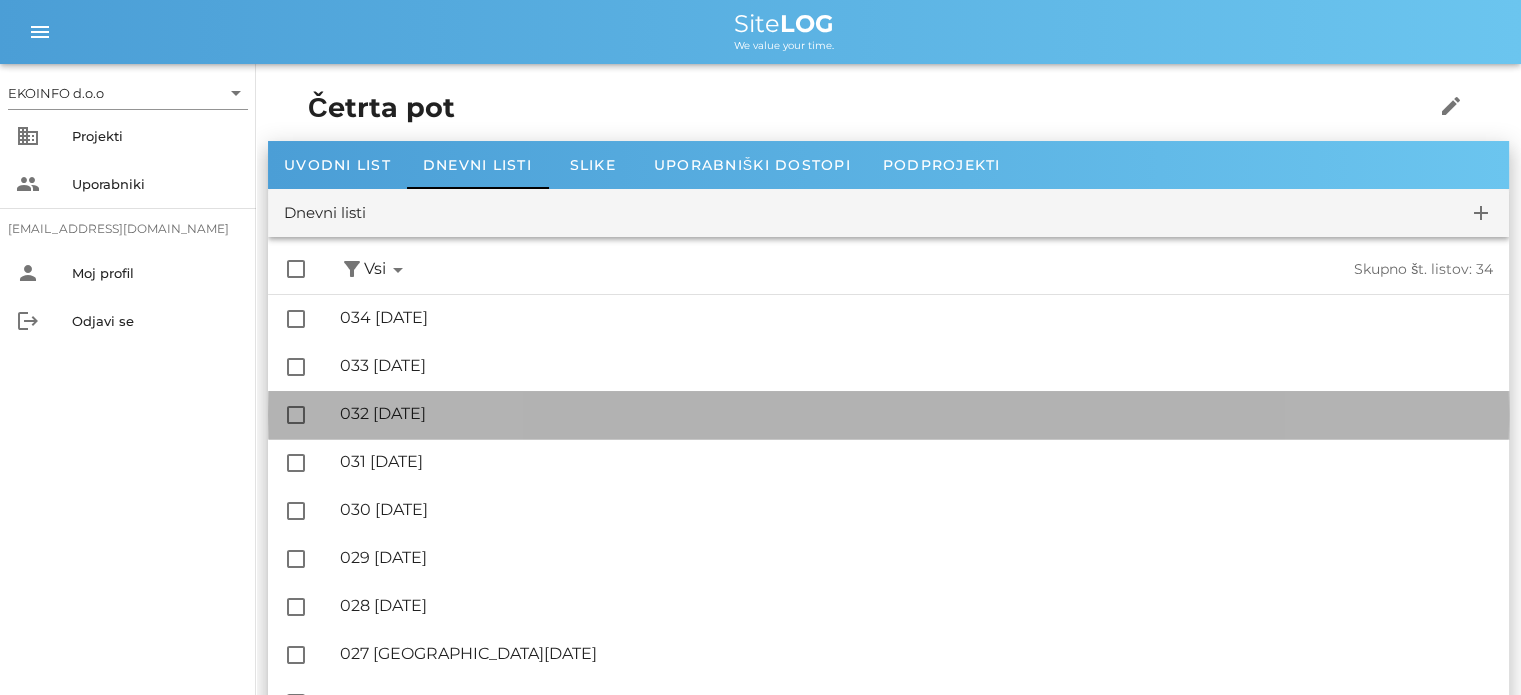 click on "🔏  032 [DATE]  ✓ Podpisal: Nadzornik  ✓ Podpisal: Sestavljalec  ✓ Podpisal: Odgovorni" at bounding box center [916, 414] 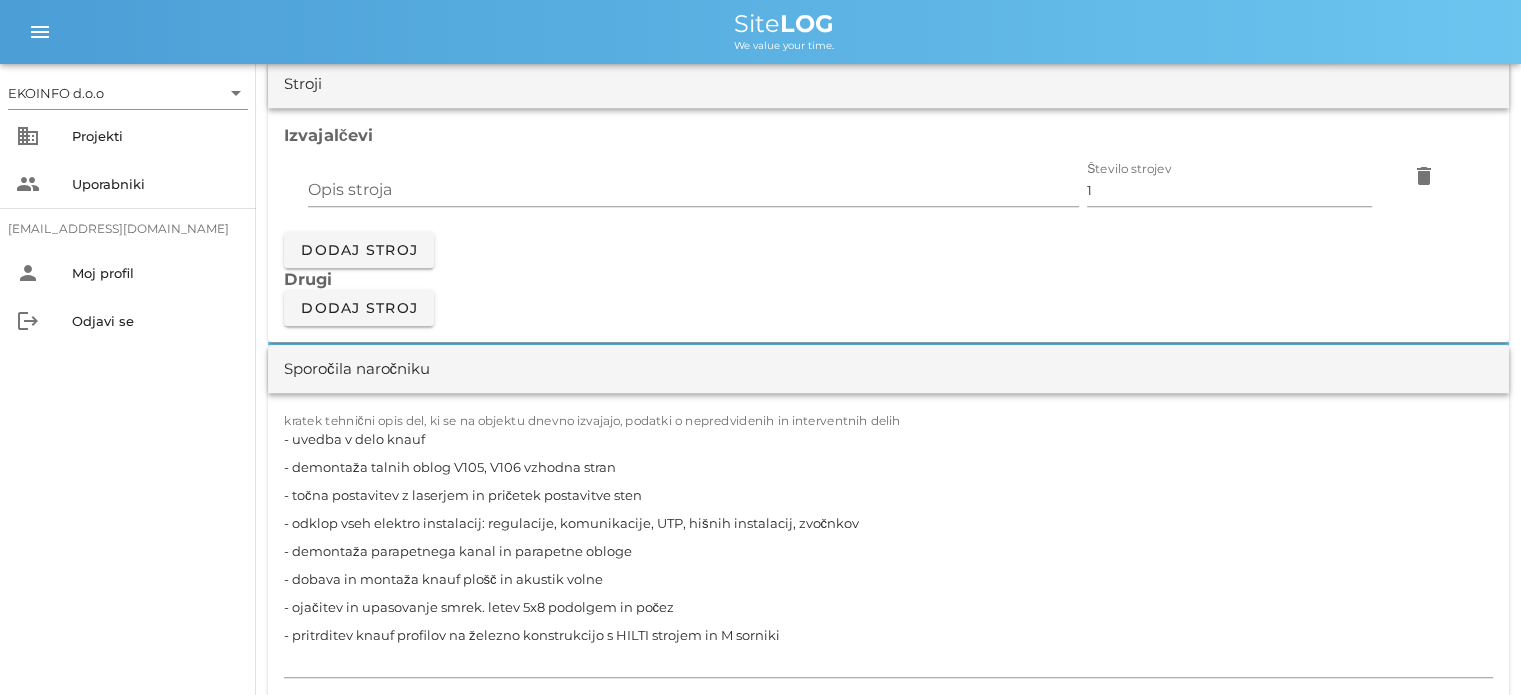 scroll, scrollTop: 1700, scrollLeft: 0, axis: vertical 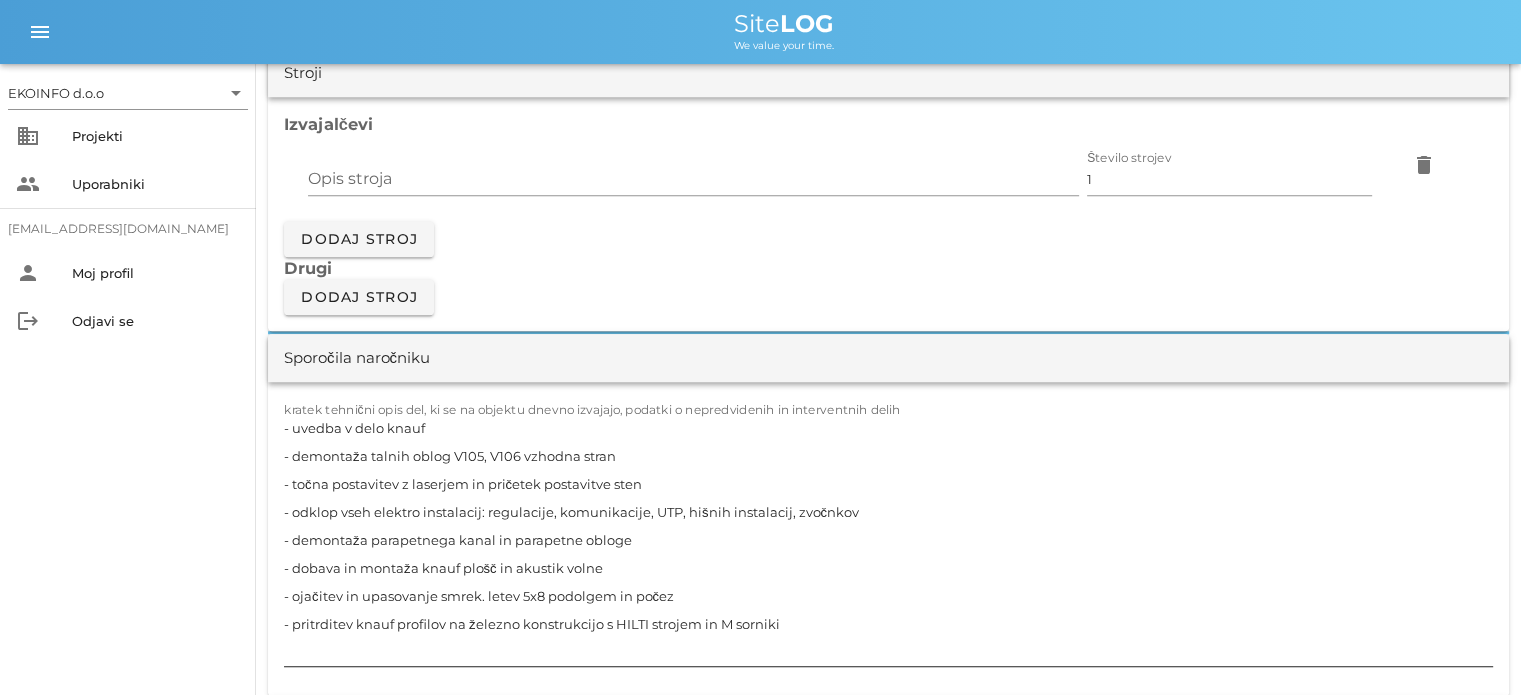 click on "- uvedba v delo knauf
- demontaža talnih oblog V105, V106 vzhodna stran
- točna postavitev z laserjem in pričetek postavitve sten
- odklop vseh elektro instalacij: regulacije, komunikacije, UTP, hišnih instalacij, zvočnkov
- demontaža parapetnega kanal in parapetne obloge
- dobava in montaža knauf plošč in akustik volne
- ojačitev in upasovanje smrek. letev 5x8 podolgem in počez
- pritrditev knauf profilov na železno konstrukcijo s HILTI strojem in M sorniki" at bounding box center (888, 540) 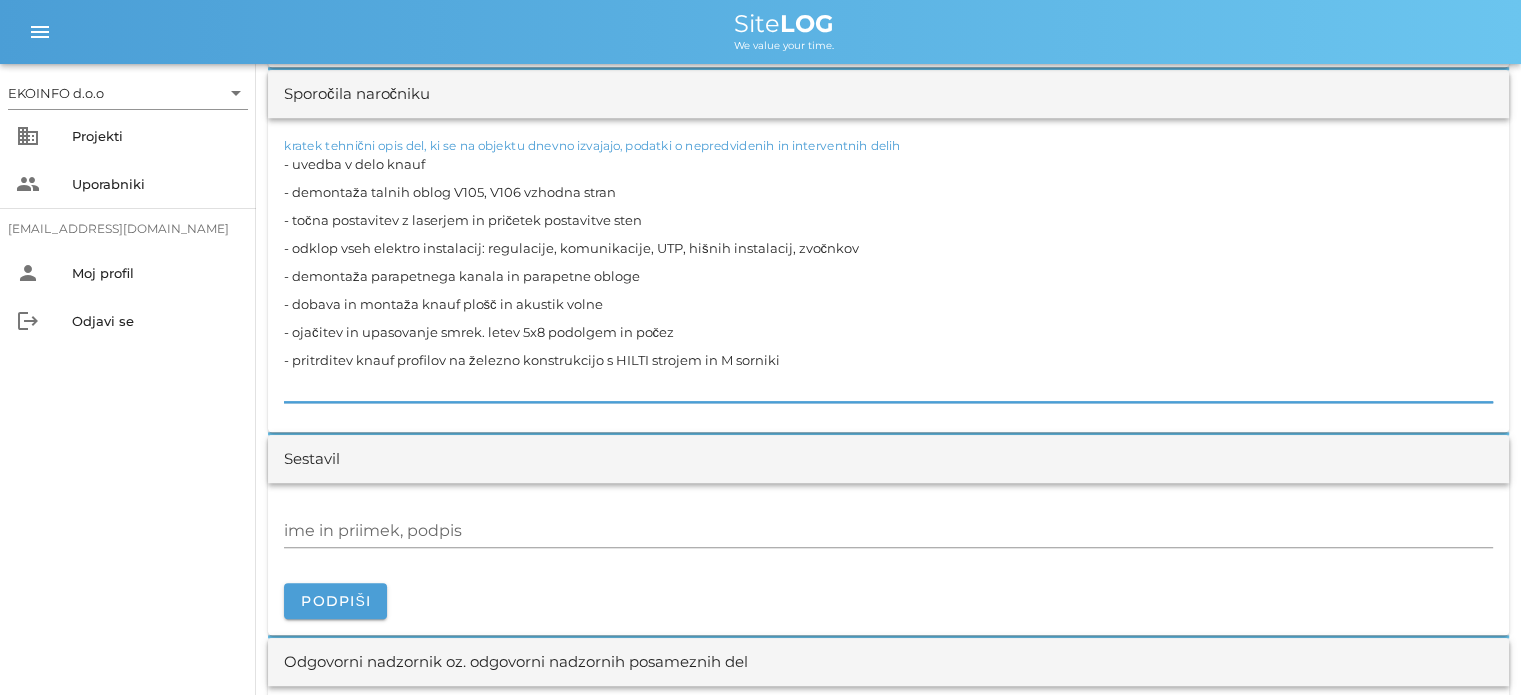 scroll, scrollTop: 2000, scrollLeft: 0, axis: vertical 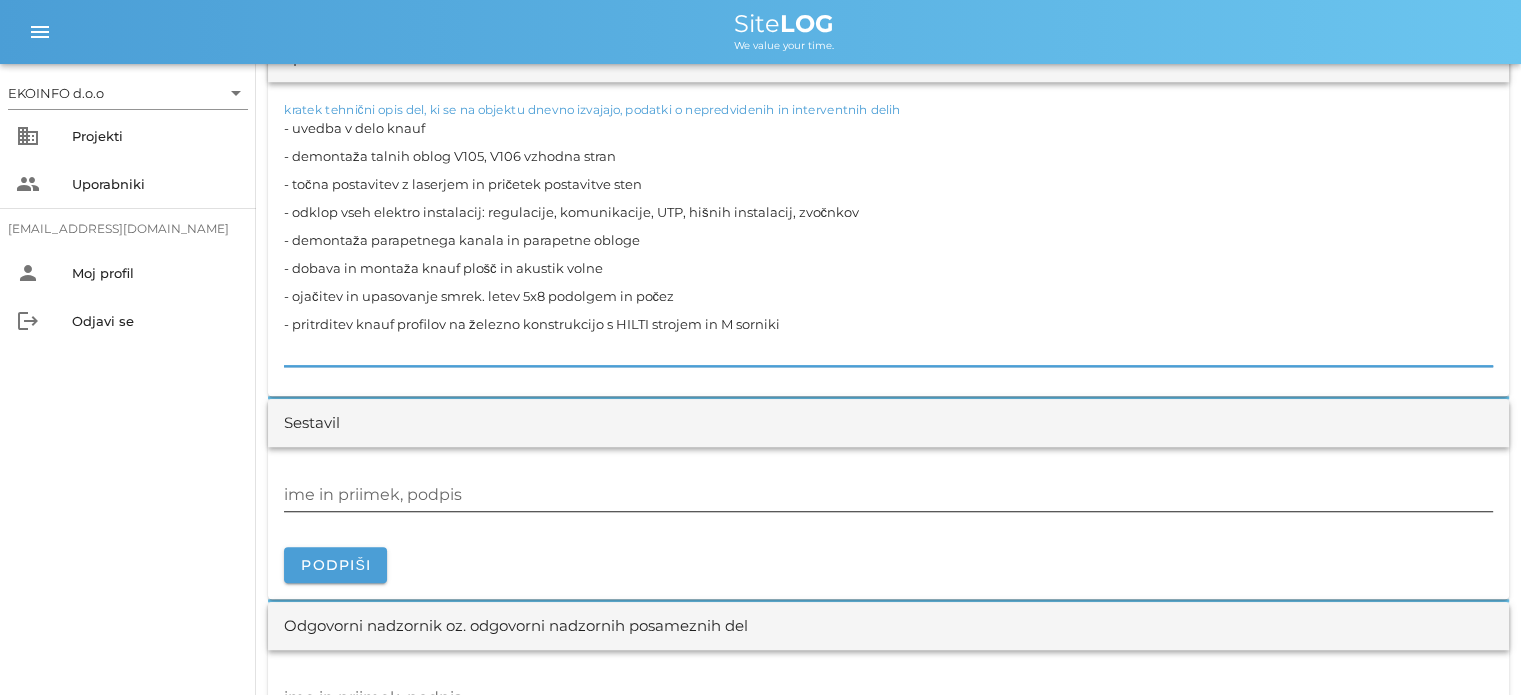 type on "- uvedba v delo knauf
- demontaža talnih oblog V105, V106 vzhodna stran
- točna postavitev z laserjem in pričetek postavitve sten
- odklop vseh elektro instalacij: regulacije, komunikacije, UTP, hišnih instalacij, zvočnkov
- demontaža parapetnega kanala in parapetne obloge
- dobava in montaža knauf plošč in akustik volne
- ojačitev in upasovanje smrek. letev 5x8 podolgem in počez
- pritrditev knauf profilov na železno konstrukcijo s HILTI strojem in M sorniki" 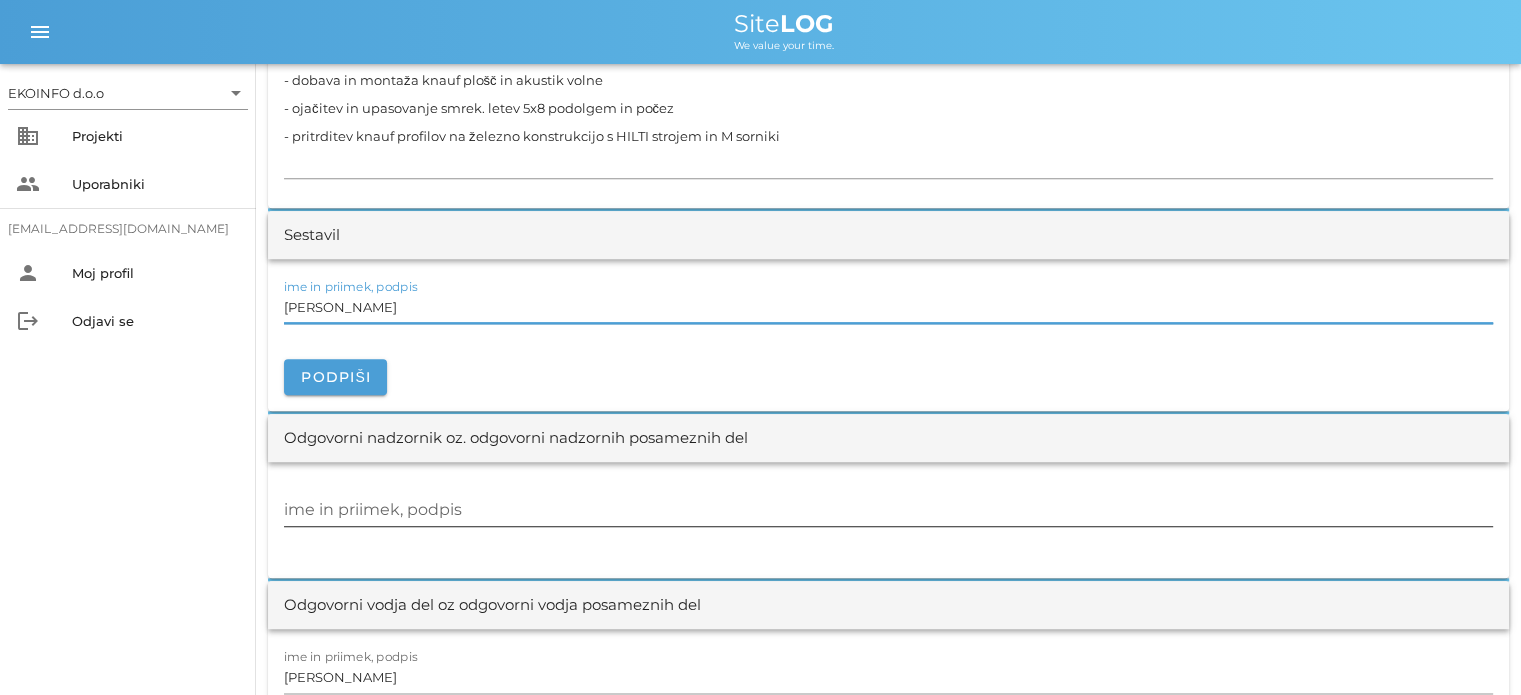 scroll, scrollTop: 2200, scrollLeft: 0, axis: vertical 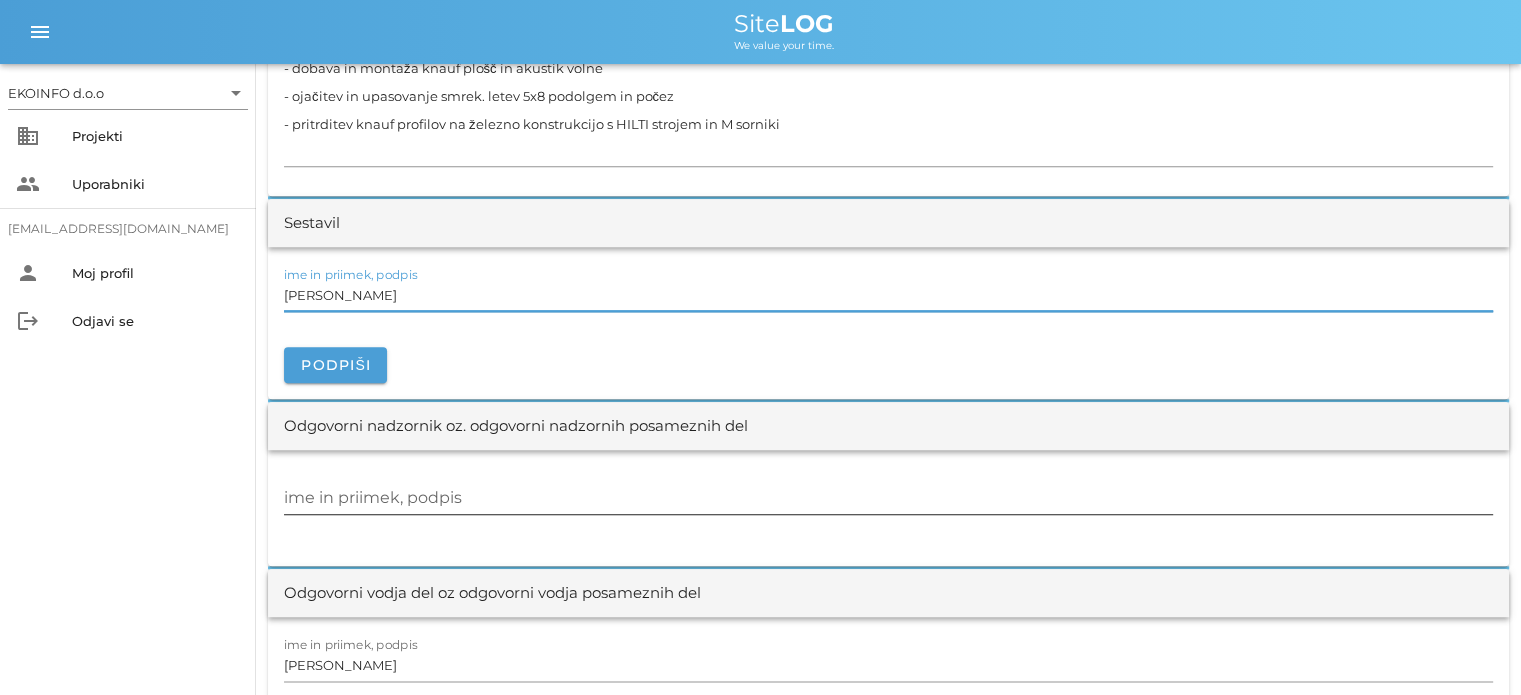 type on "[PERSON_NAME]" 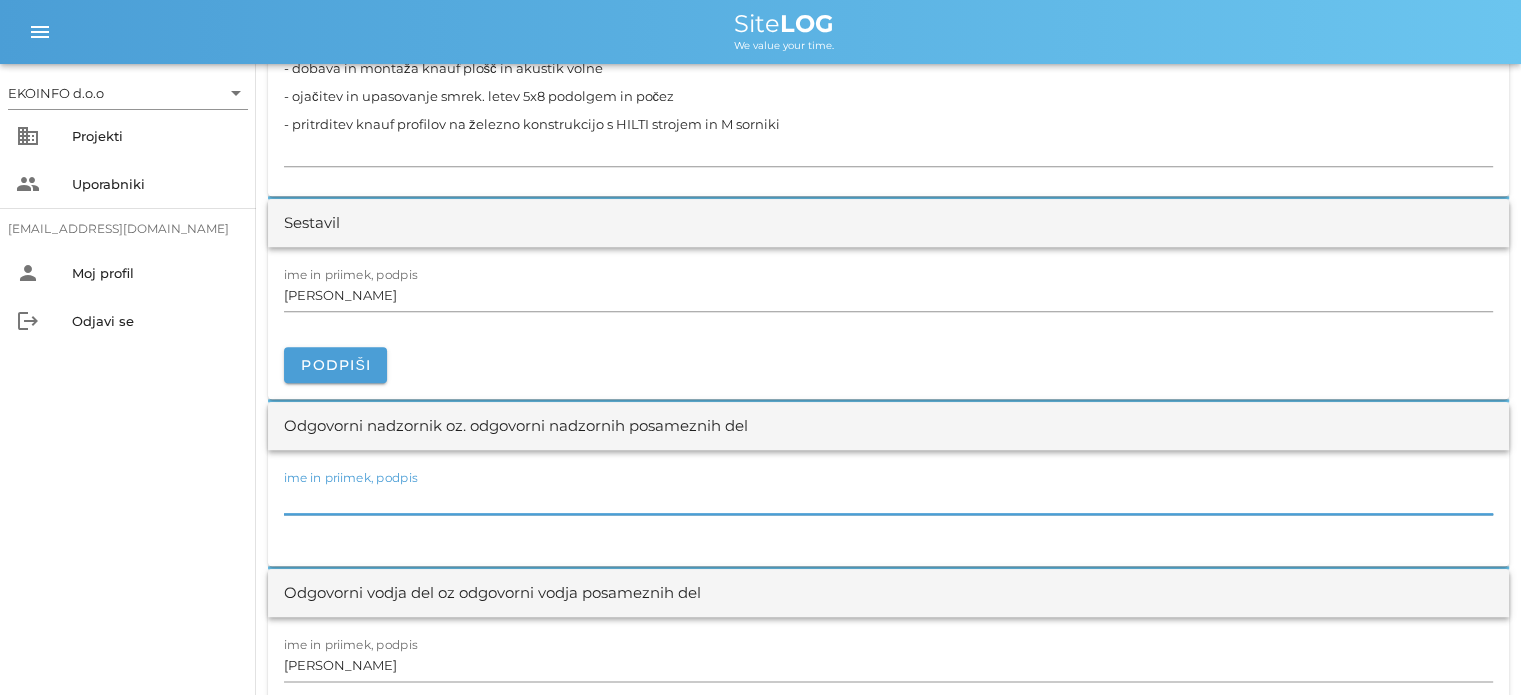 click on "ime in priimek, podpis" at bounding box center (888, 498) 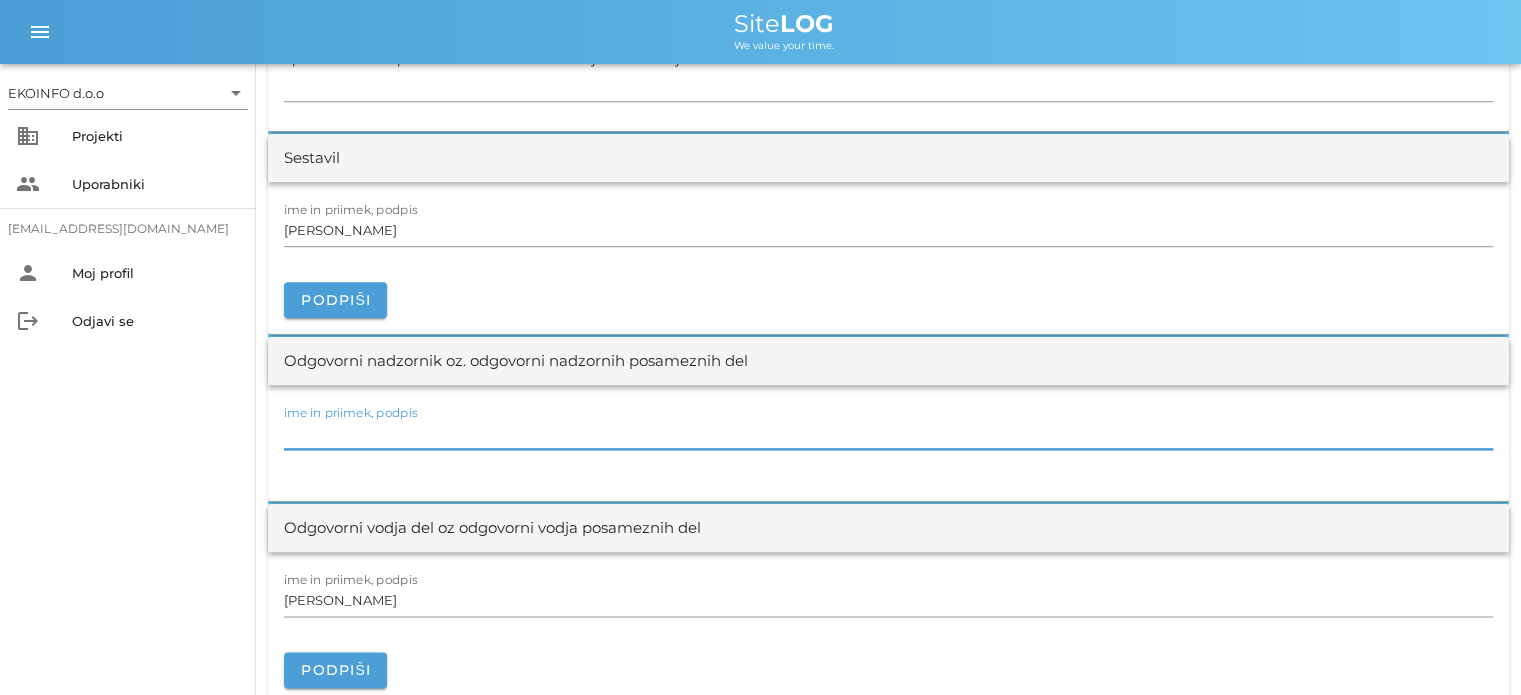 scroll, scrollTop: 2300, scrollLeft: 0, axis: vertical 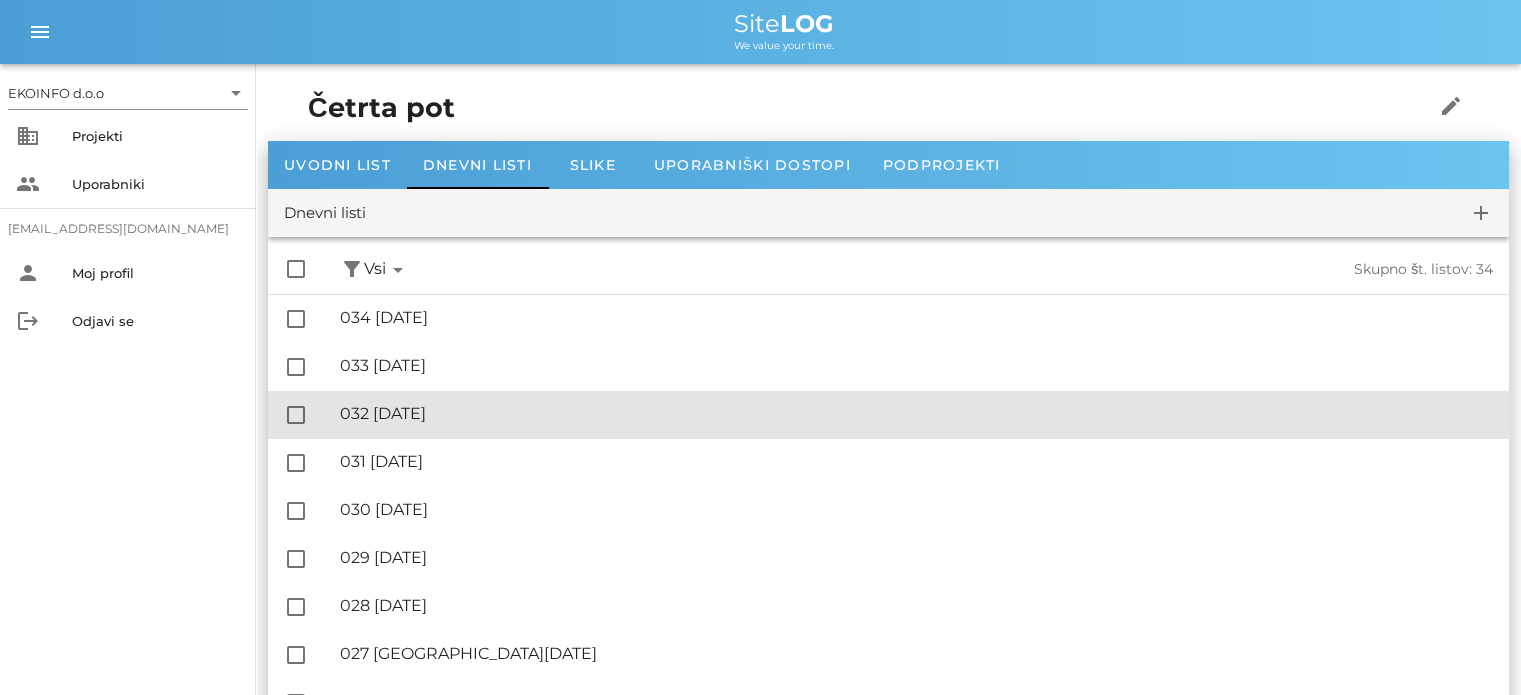 click on "🔏  032 [DATE]" at bounding box center [916, 413] 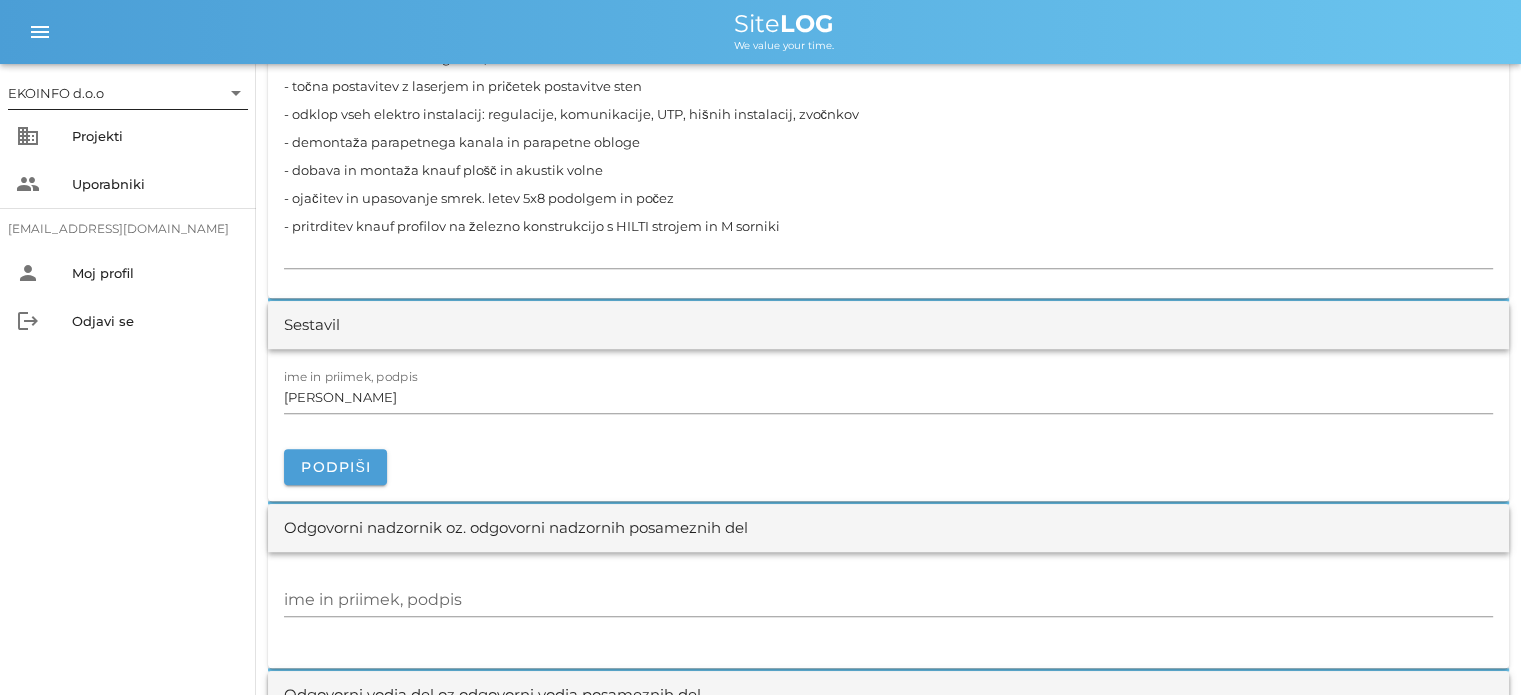 scroll, scrollTop: 2100, scrollLeft: 0, axis: vertical 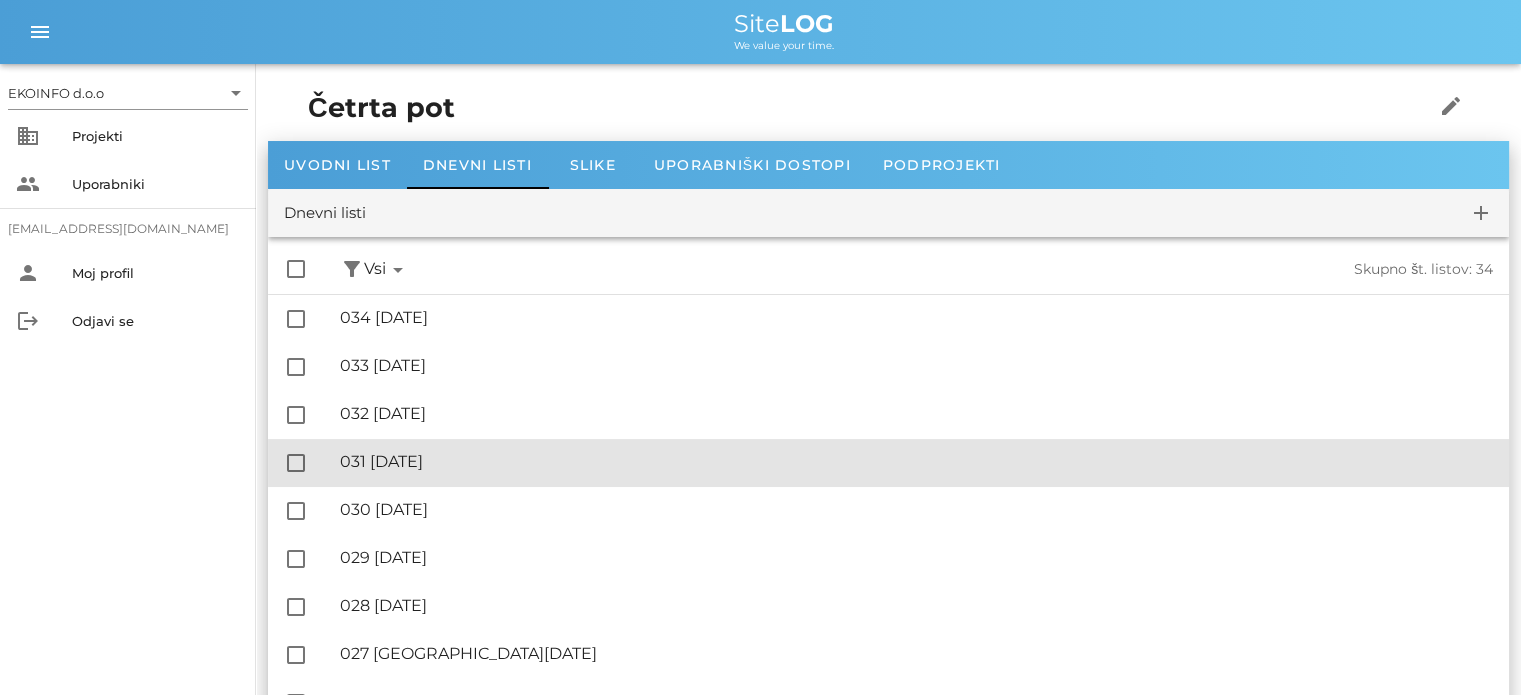 click on "🔏  031 [DATE]" at bounding box center [916, 461] 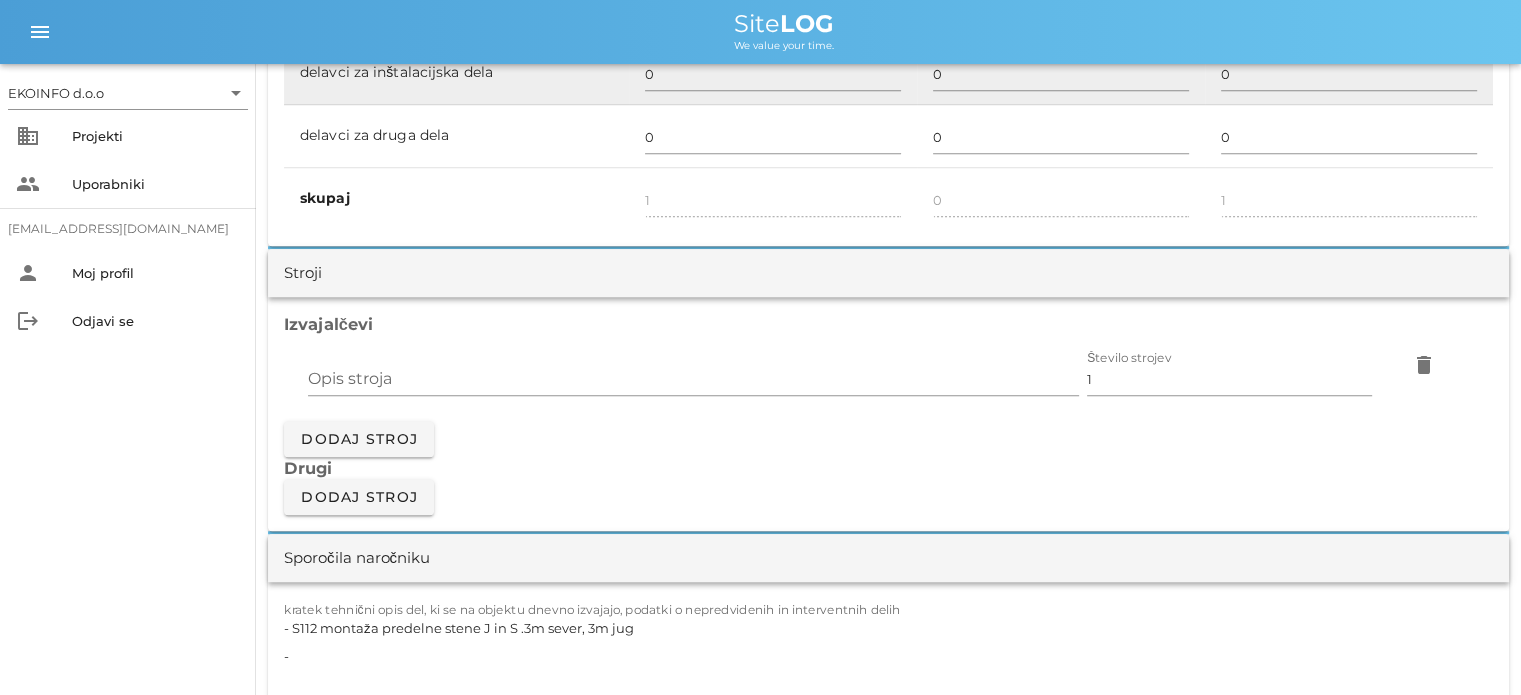scroll, scrollTop: 1800, scrollLeft: 0, axis: vertical 